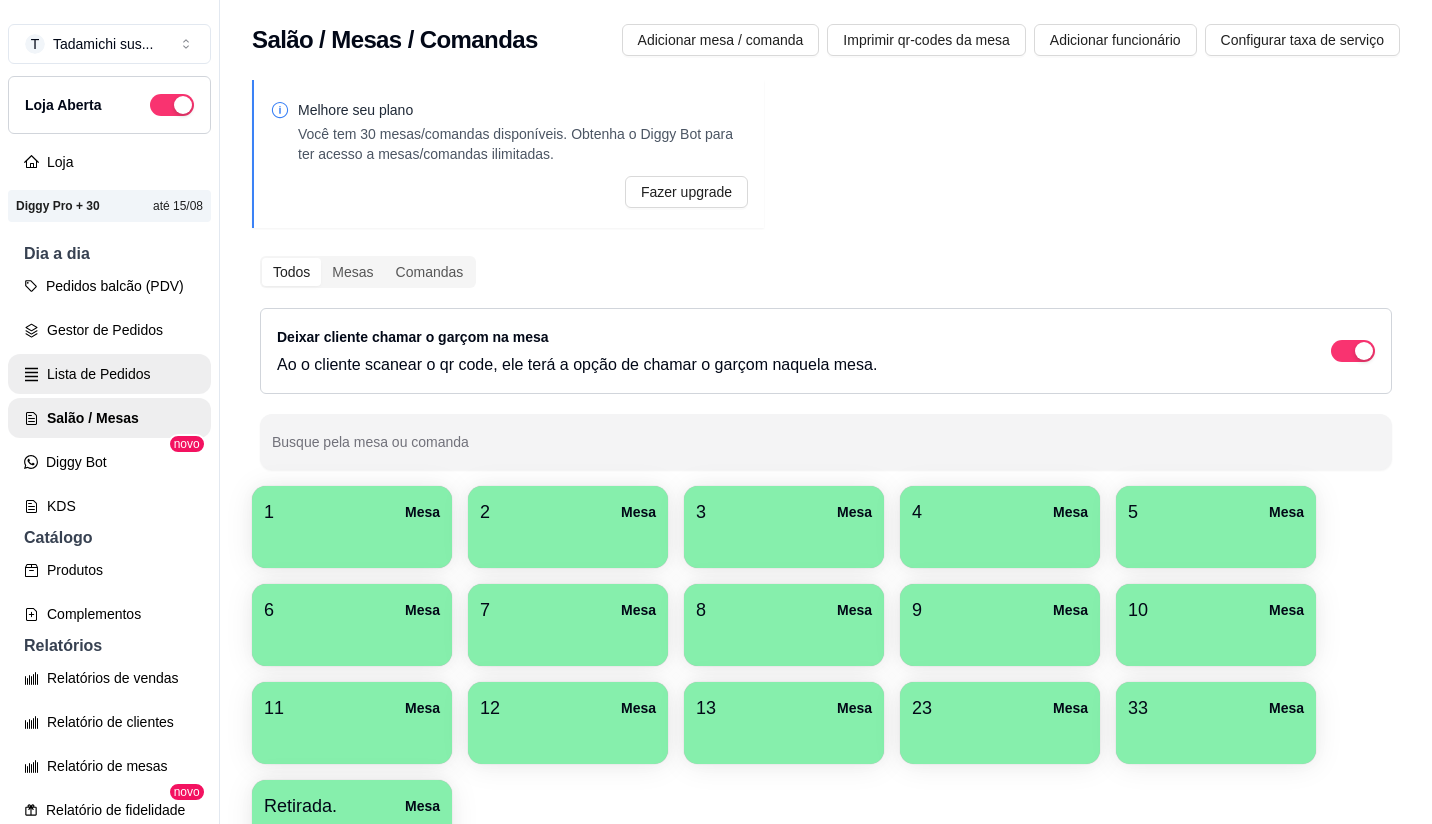 scroll, scrollTop: 0, scrollLeft: 0, axis: both 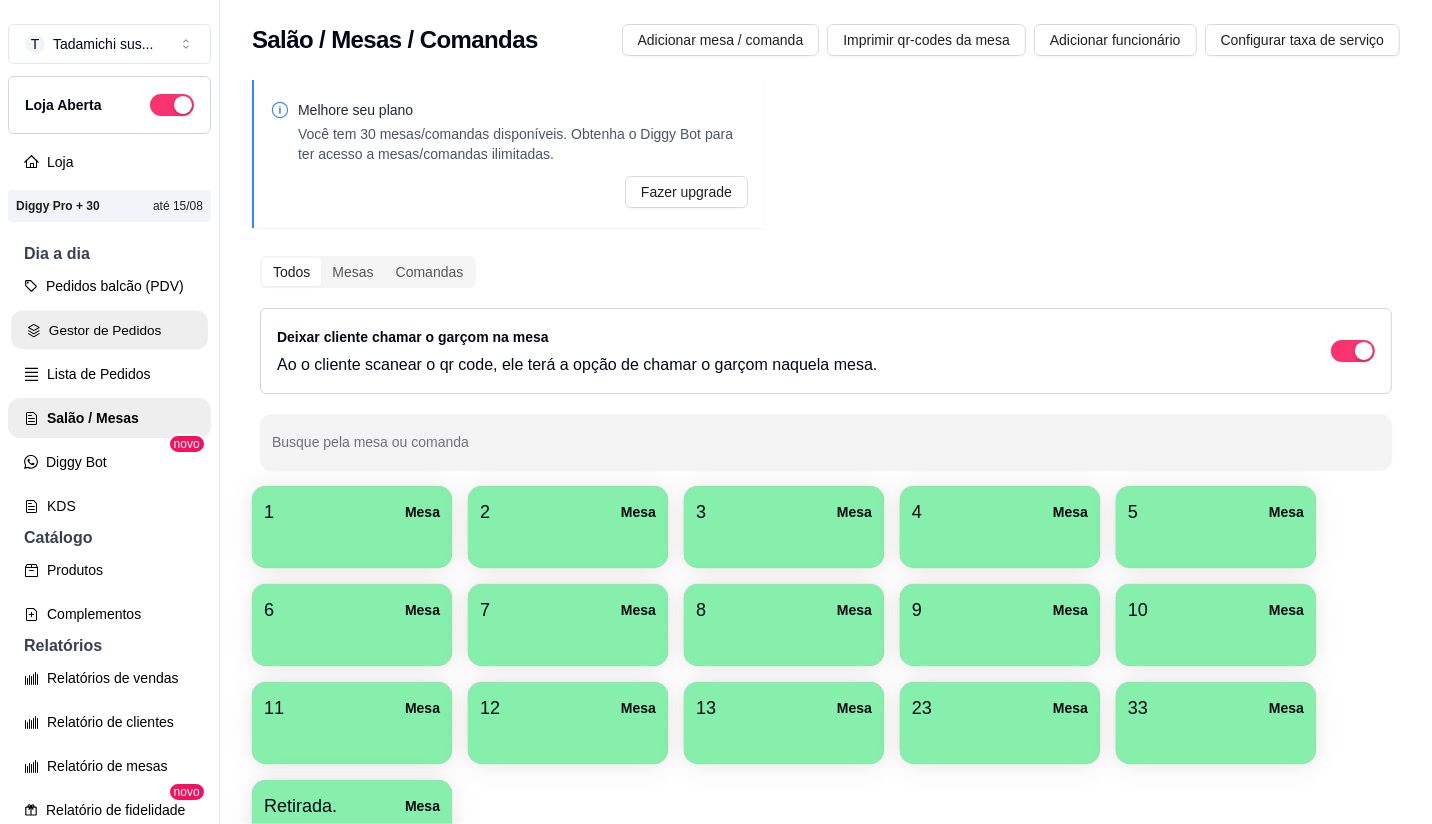 click on "Gestor de Pedidos" at bounding box center (109, 330) 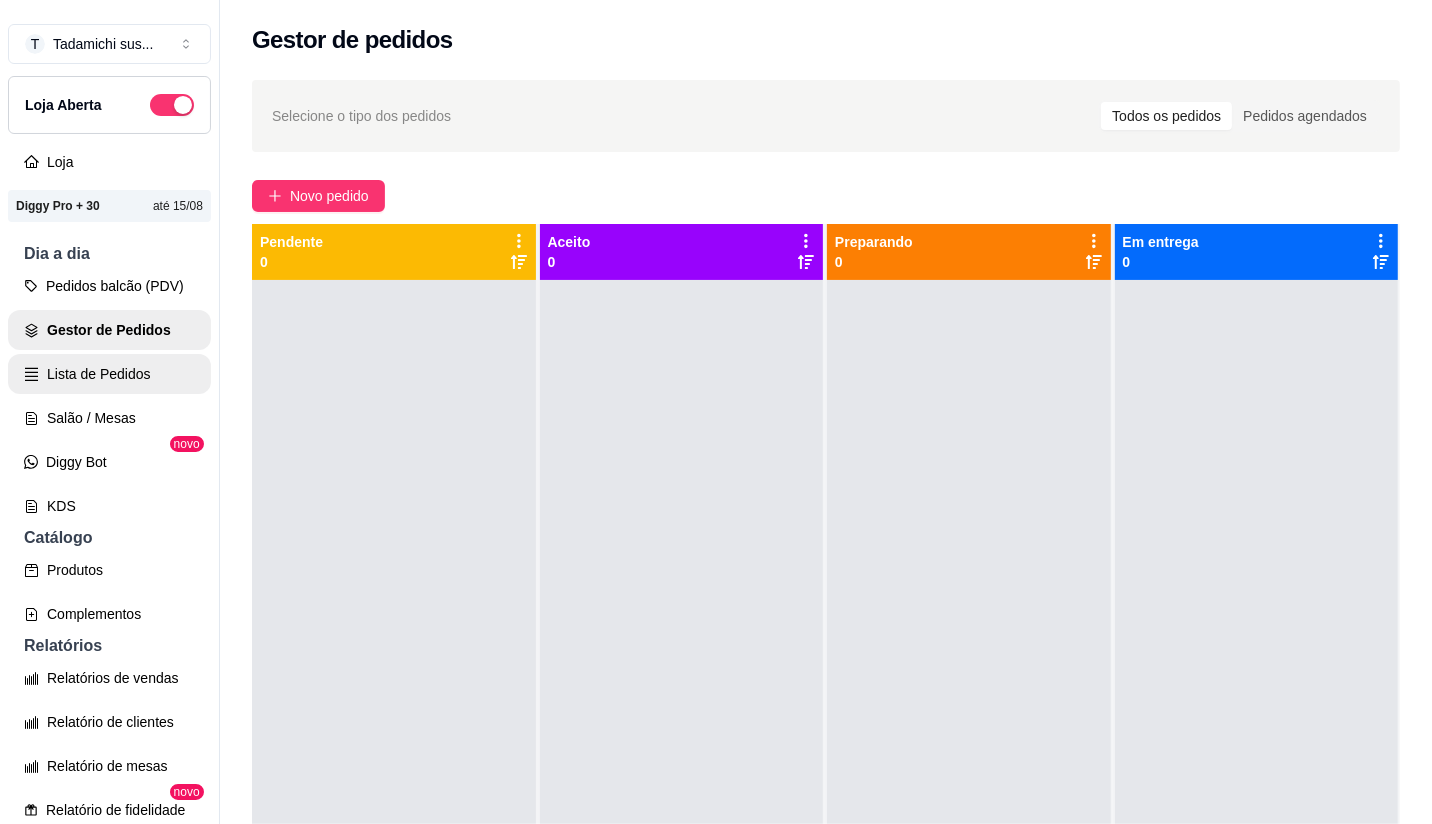 click on "Lista de Pedidos" at bounding box center [109, 374] 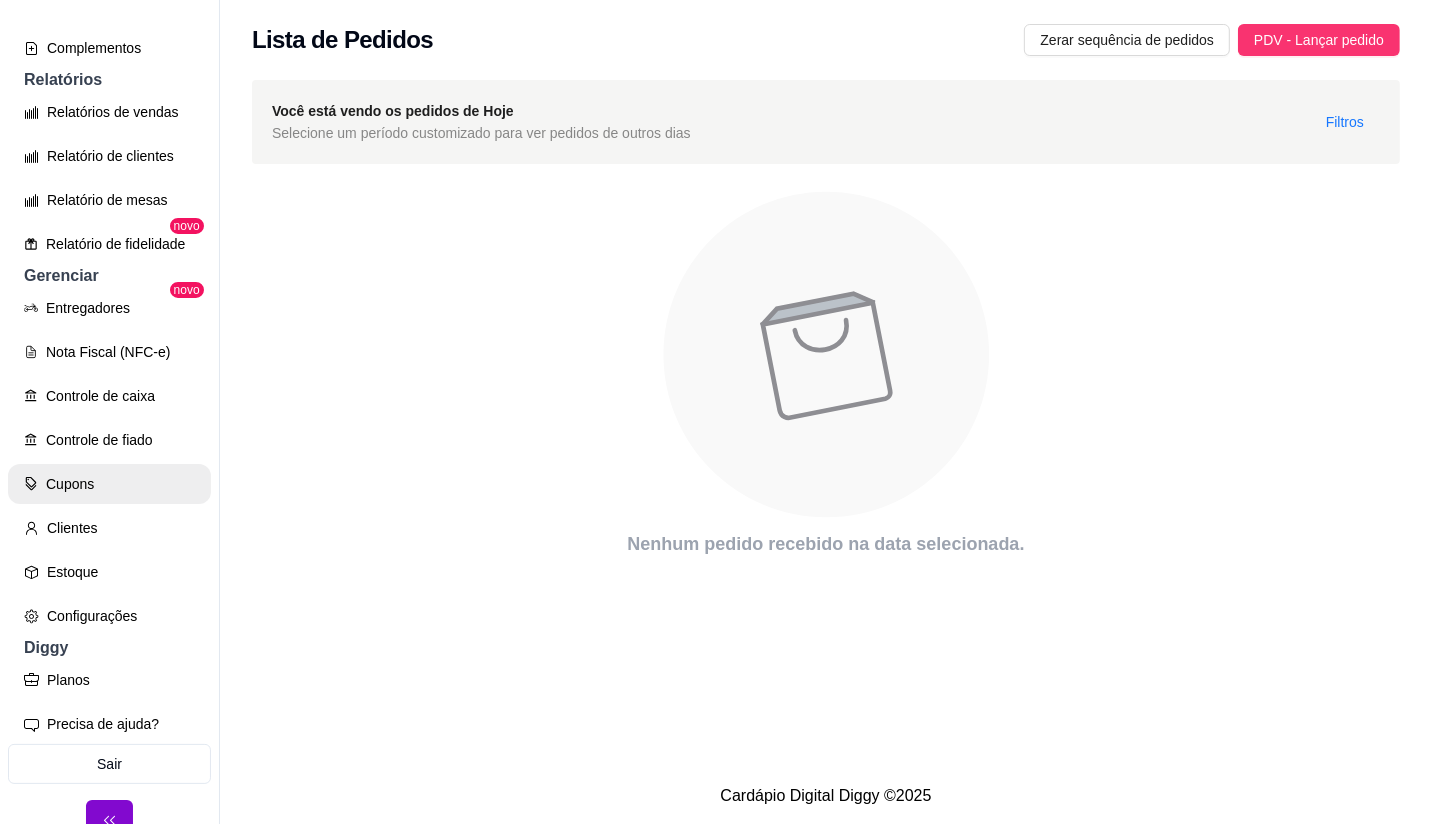 scroll, scrollTop: 145, scrollLeft: 0, axis: vertical 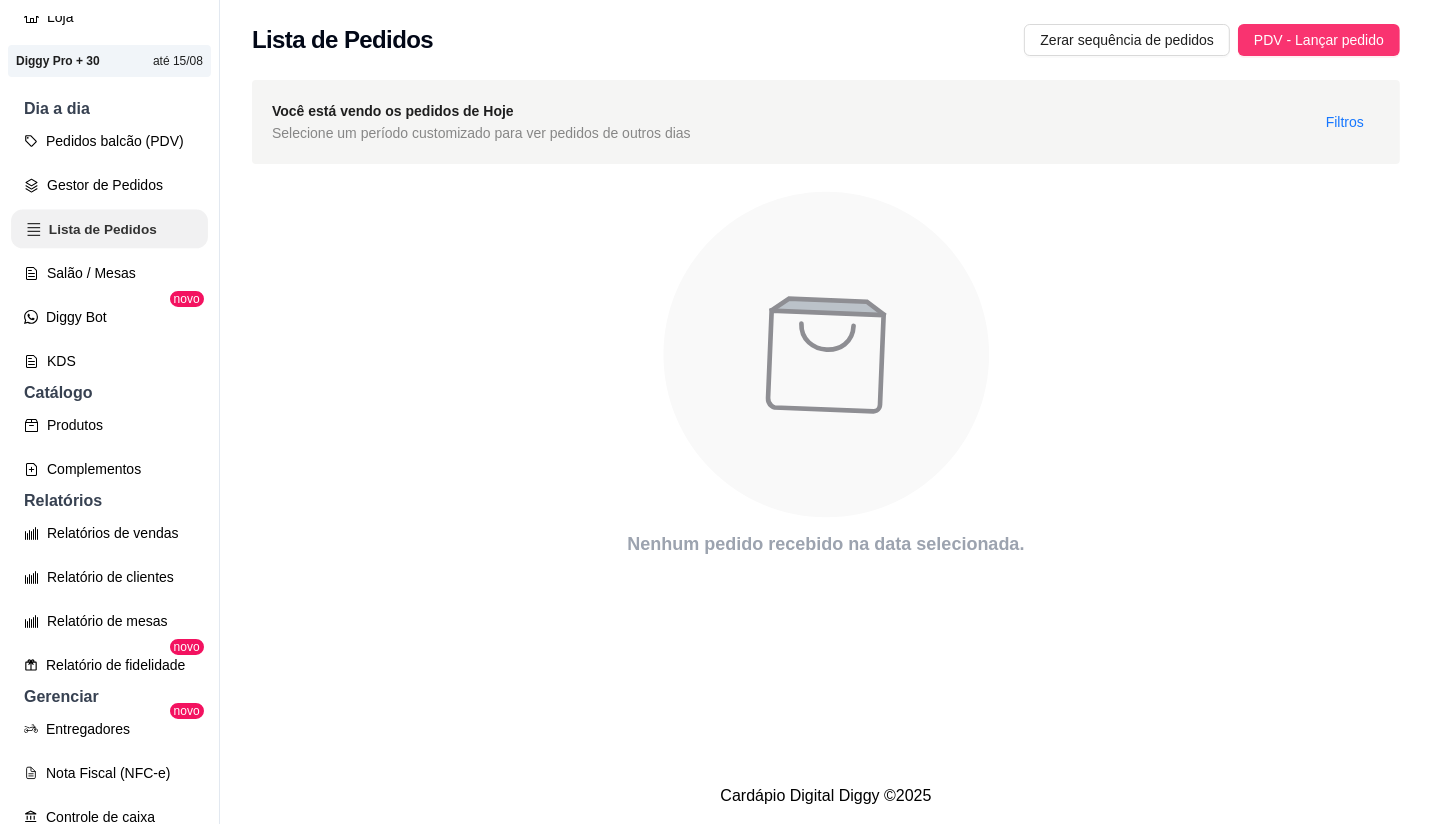 click on "Lista de Pedidos" at bounding box center [109, 229] 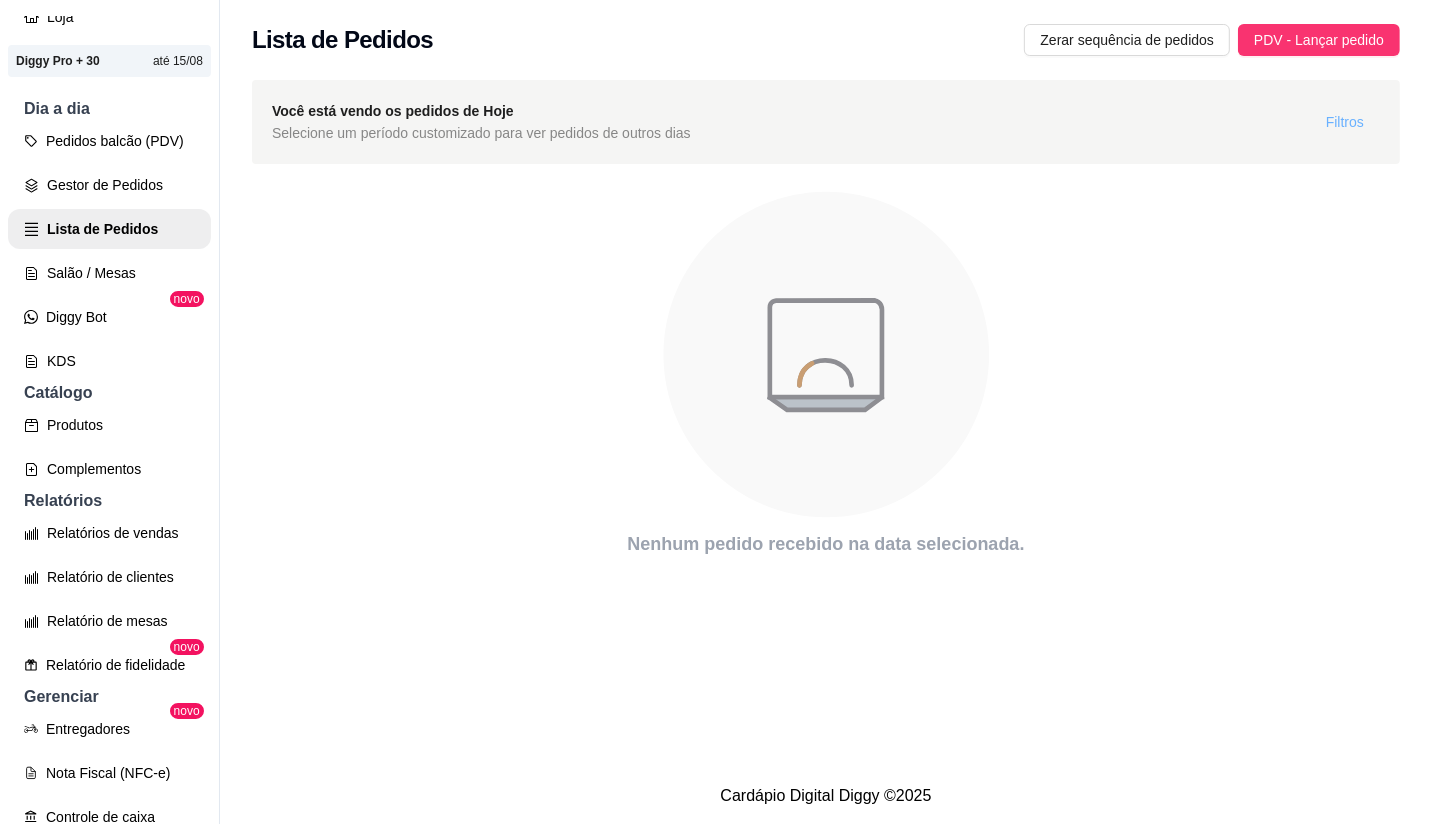 click on "Filtros" at bounding box center [1345, 122] 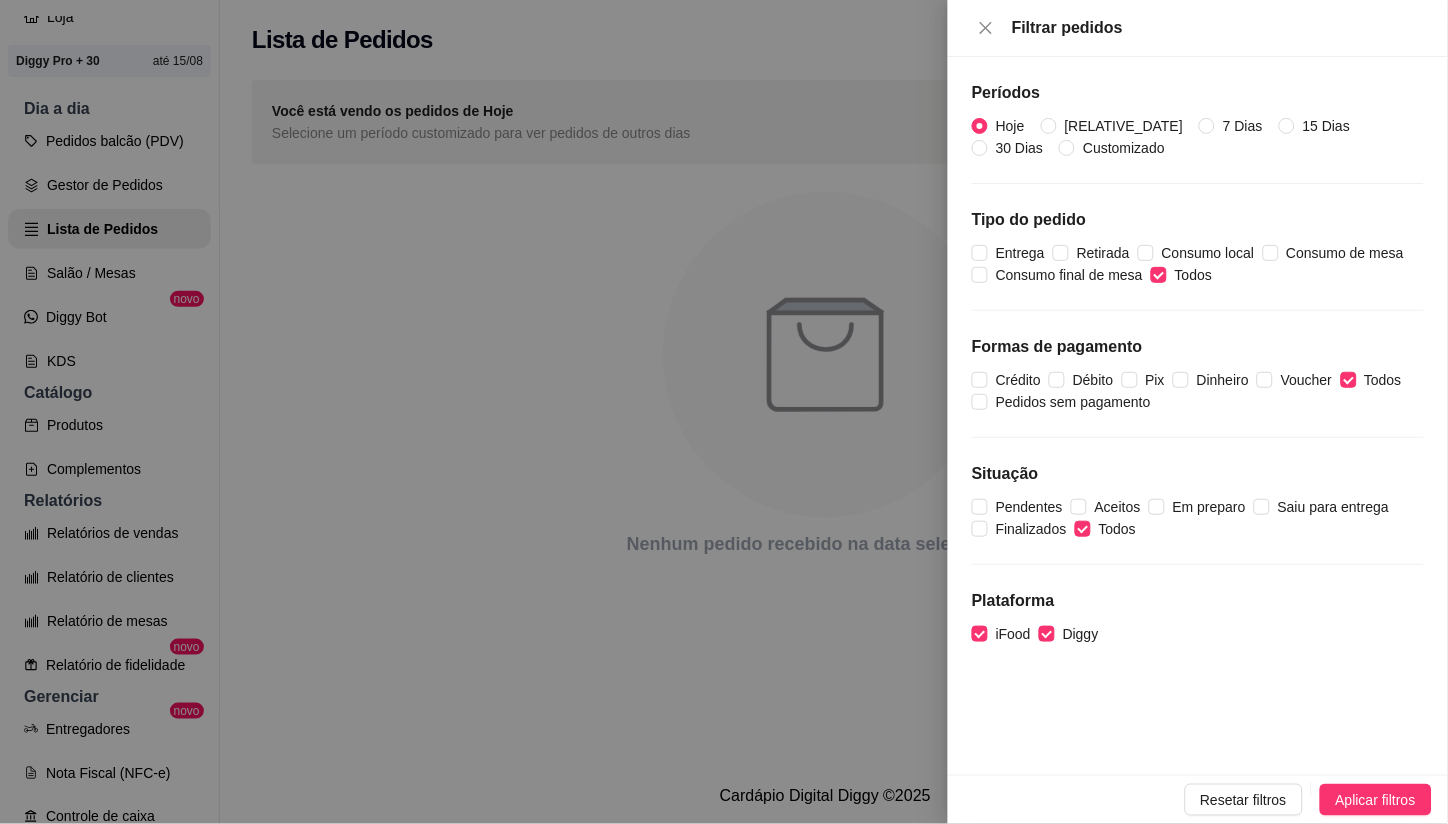 click on "Hoje Ontem 7 Dias 15 Dias 30 Dias Customizado" at bounding box center [1198, 137] 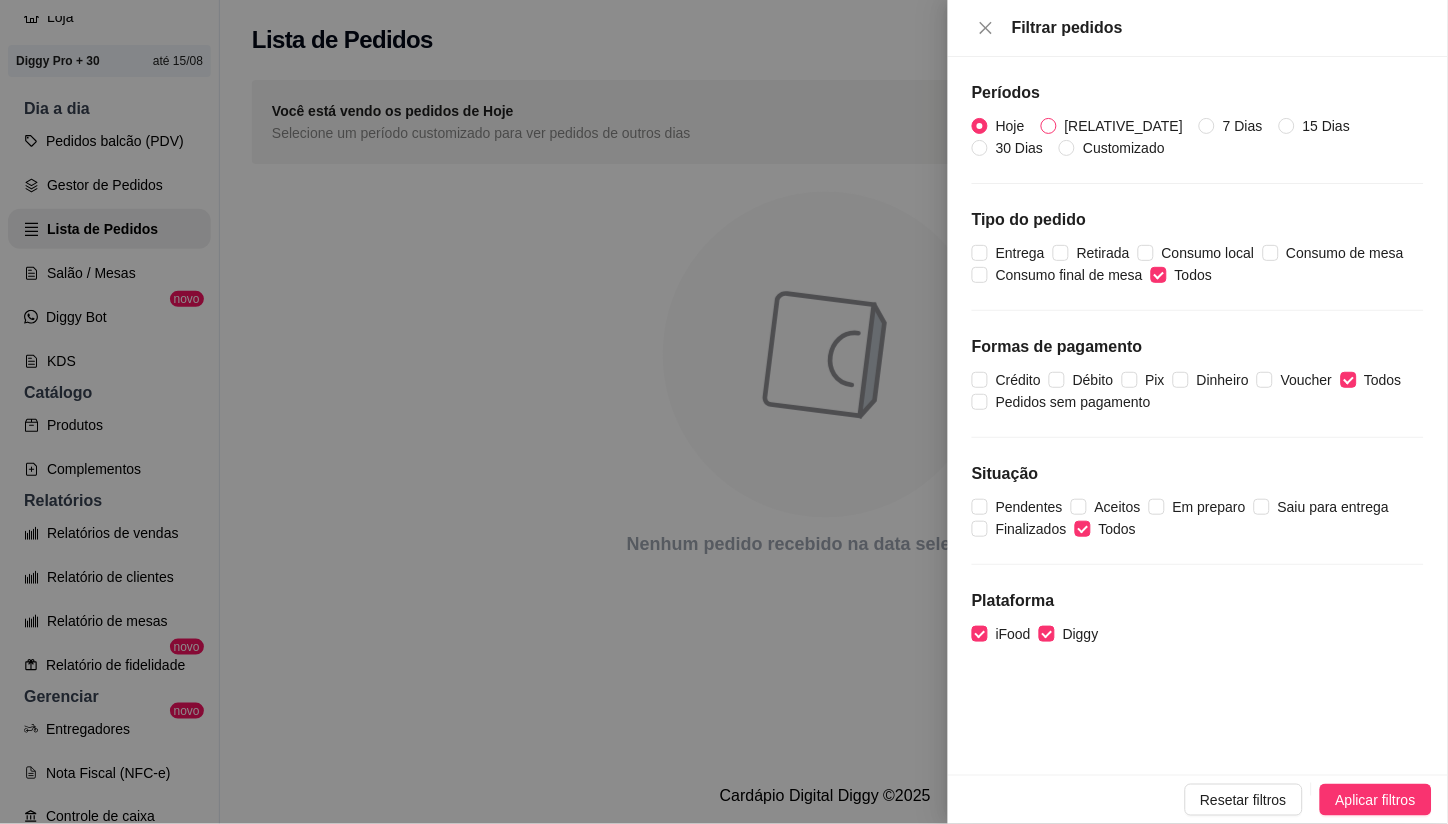 click on "[RELATIVE_DATE]" at bounding box center (1124, 126) 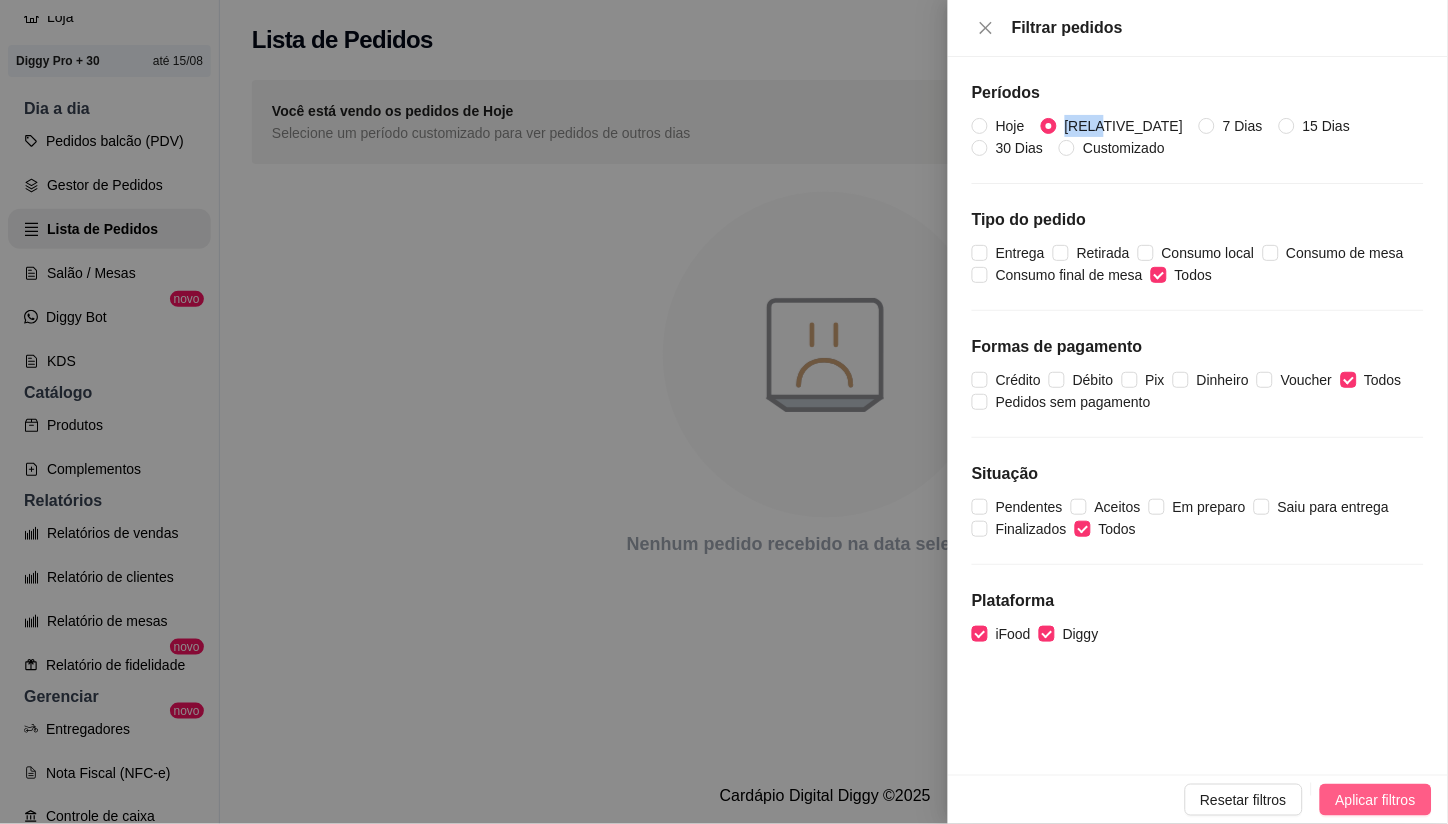 click on "Aplicar filtros" at bounding box center (1376, 800) 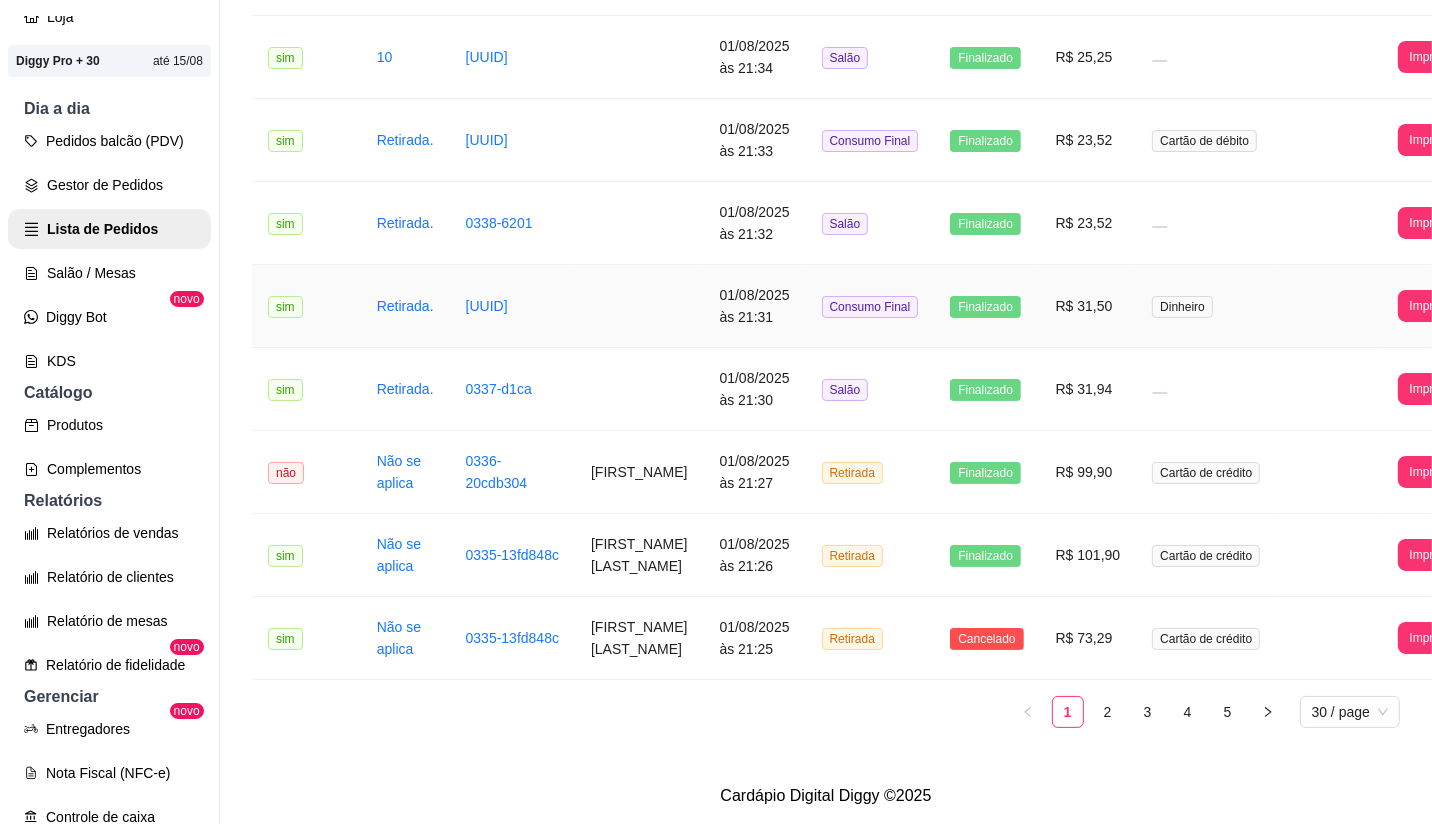 scroll, scrollTop: 2405, scrollLeft: 0, axis: vertical 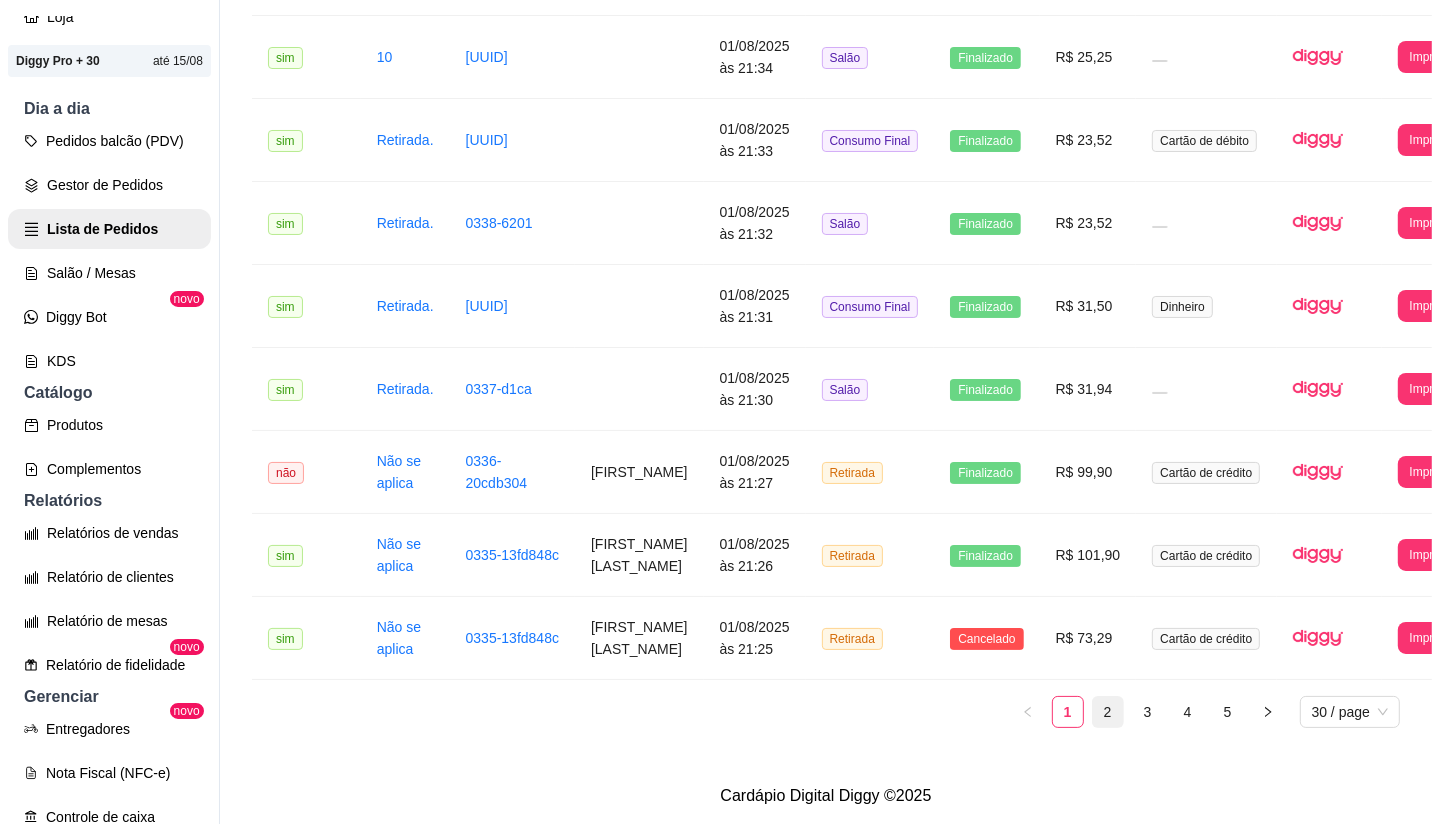 click on "2" at bounding box center [1108, 712] 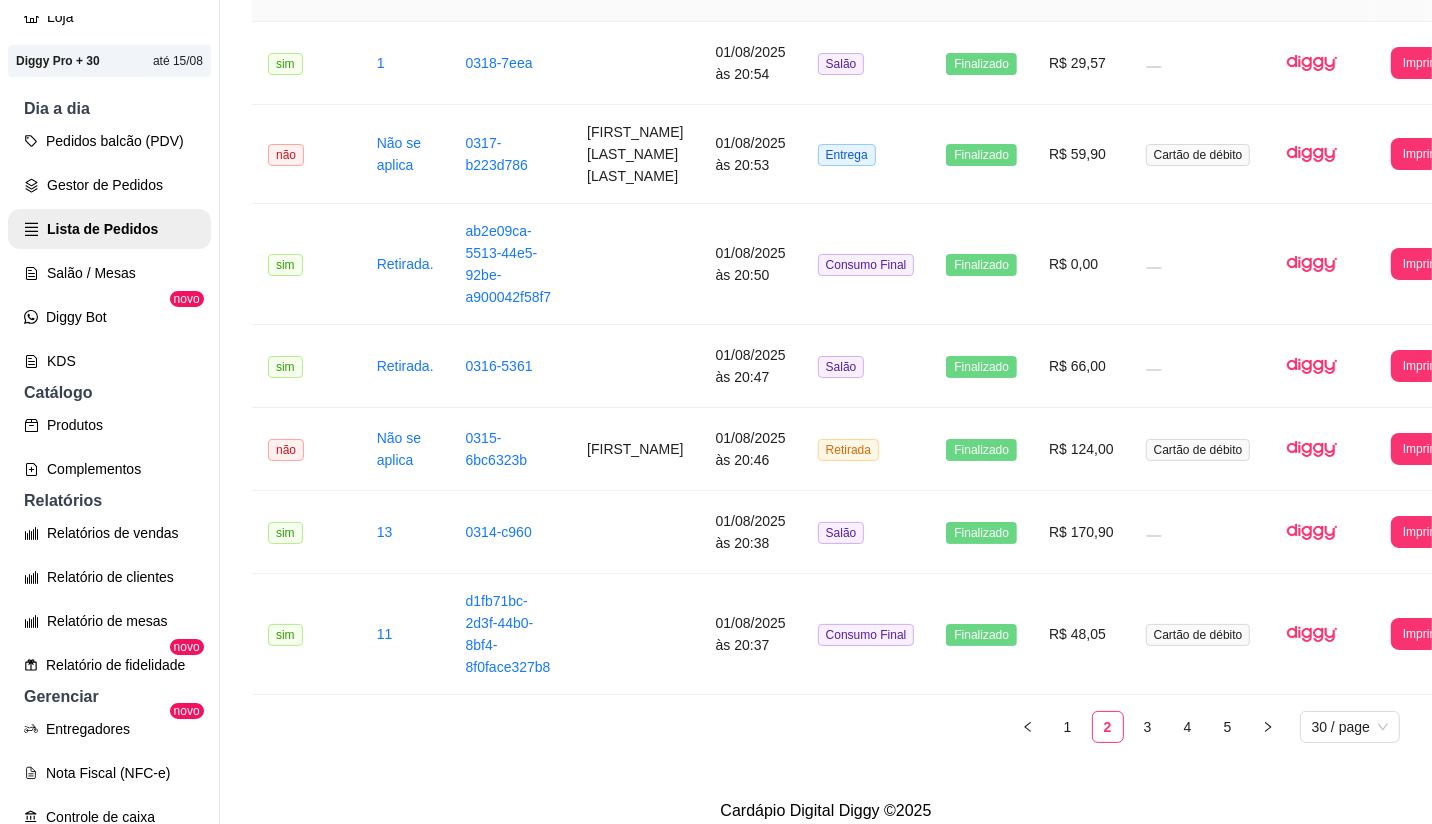 scroll, scrollTop: 2443, scrollLeft: 0, axis: vertical 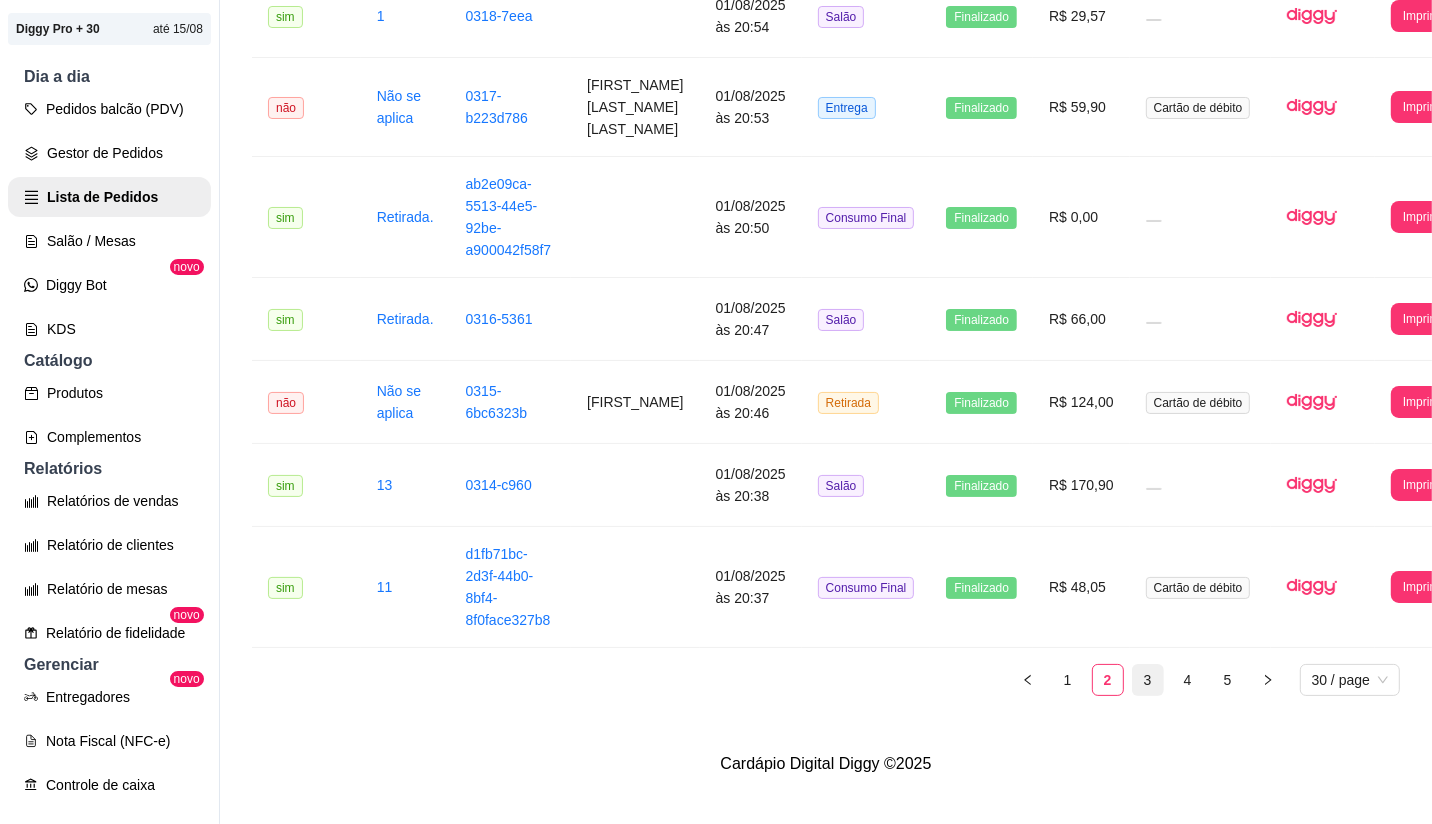 click on "3" at bounding box center [1148, 680] 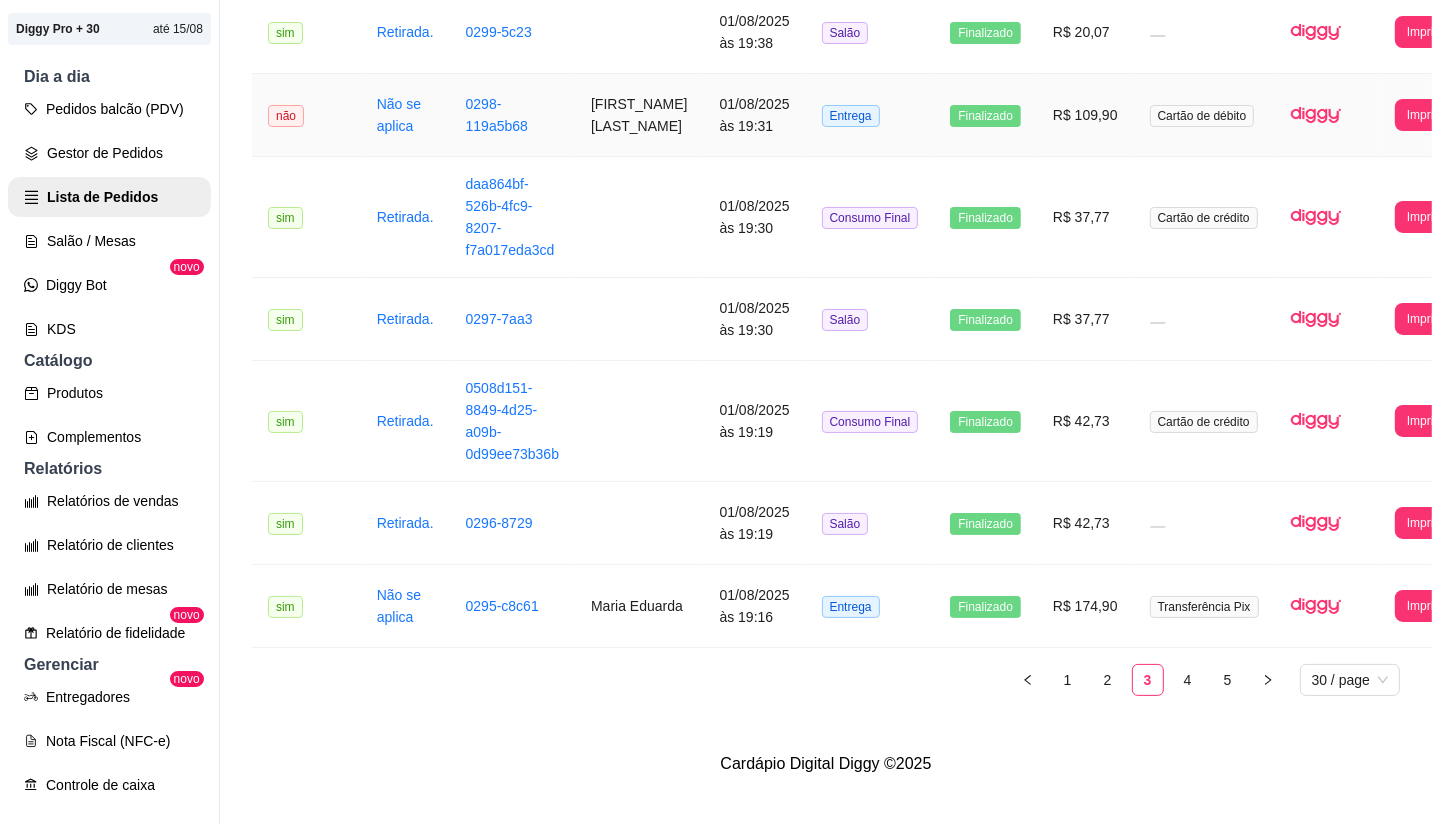 scroll, scrollTop: 2481, scrollLeft: 0, axis: vertical 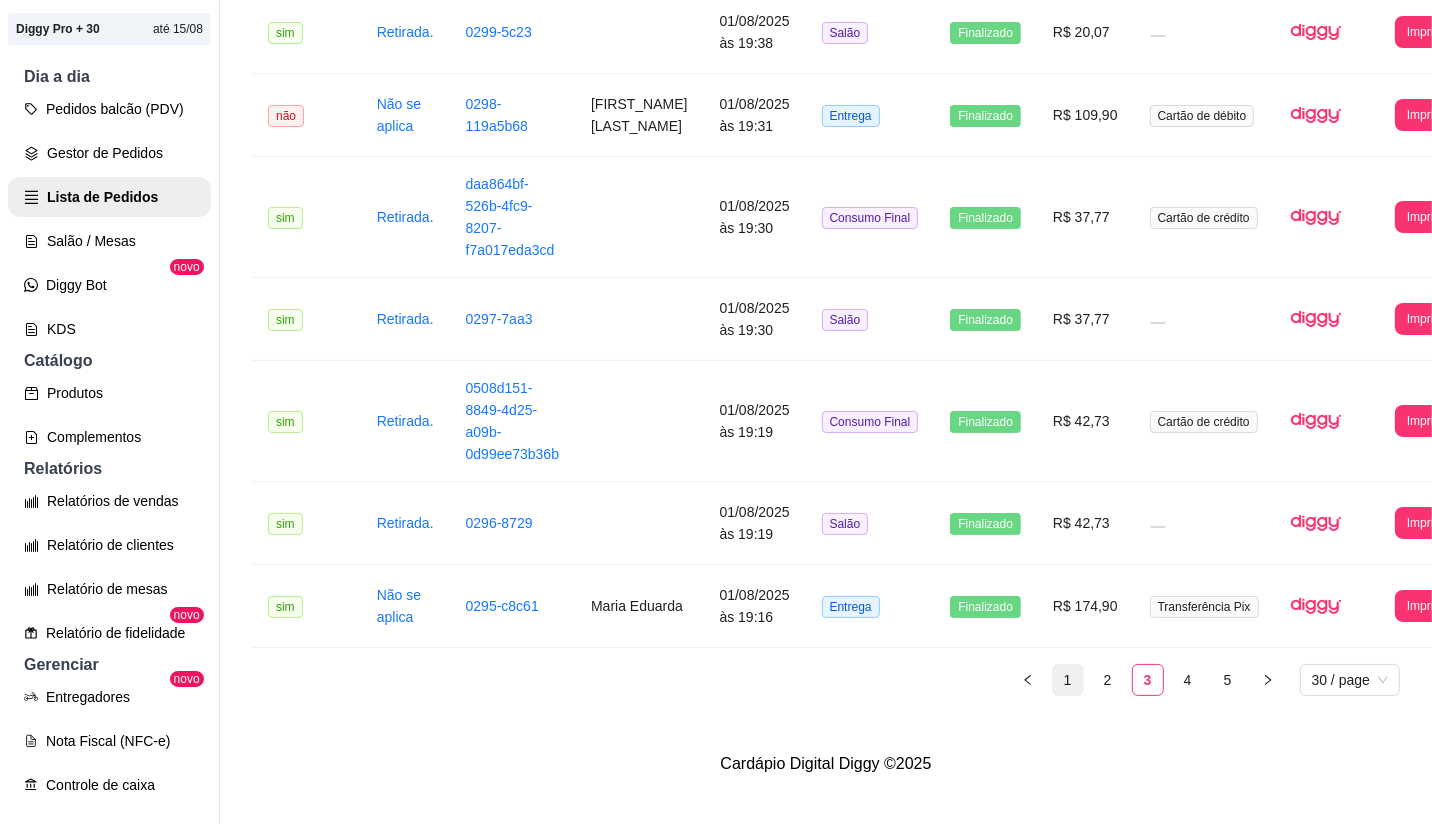 click on "1" at bounding box center (1068, 680) 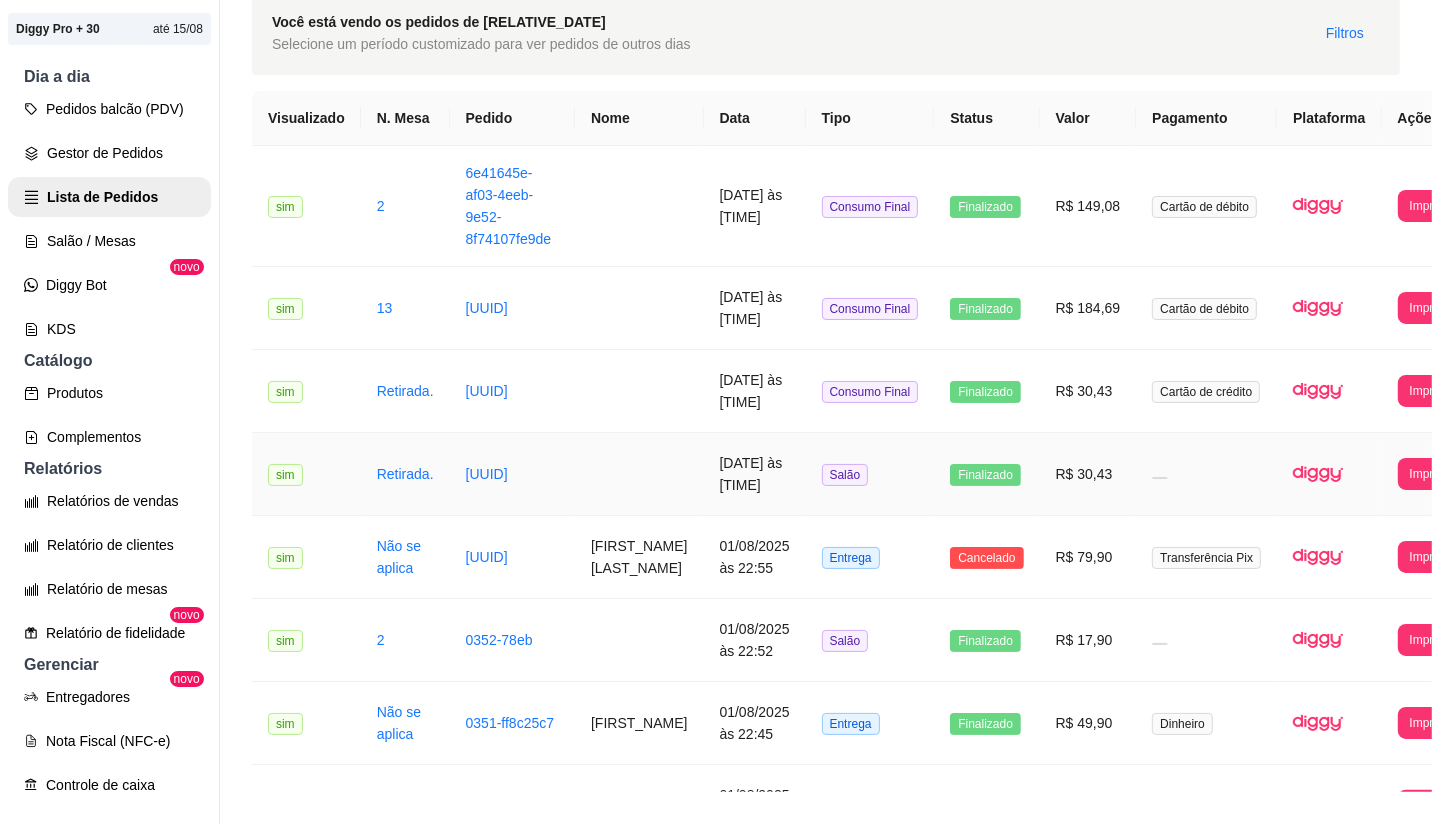 scroll, scrollTop: 0, scrollLeft: 0, axis: both 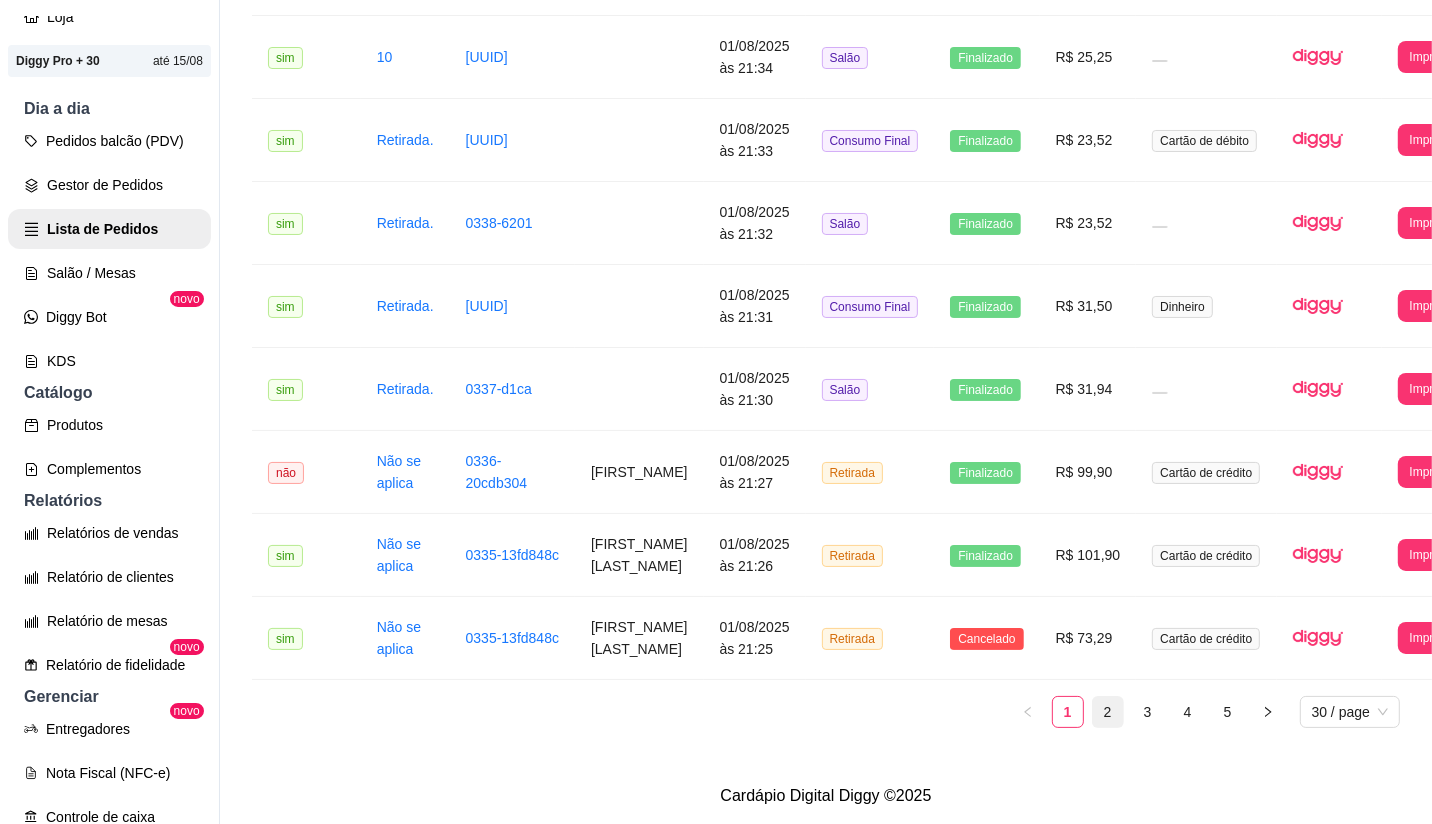 click on "2" at bounding box center (1108, 712) 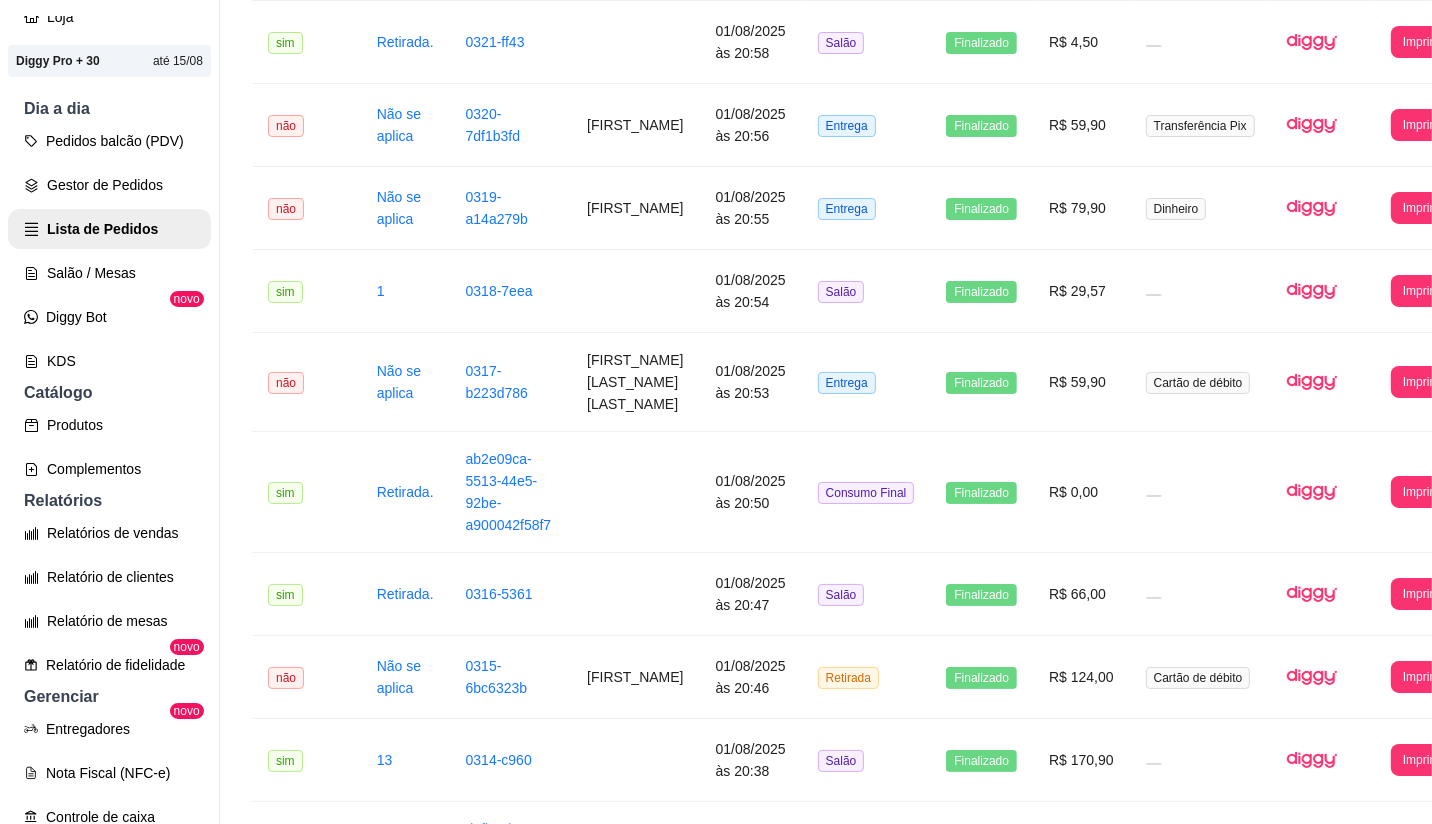 scroll, scrollTop: 2443, scrollLeft: 0, axis: vertical 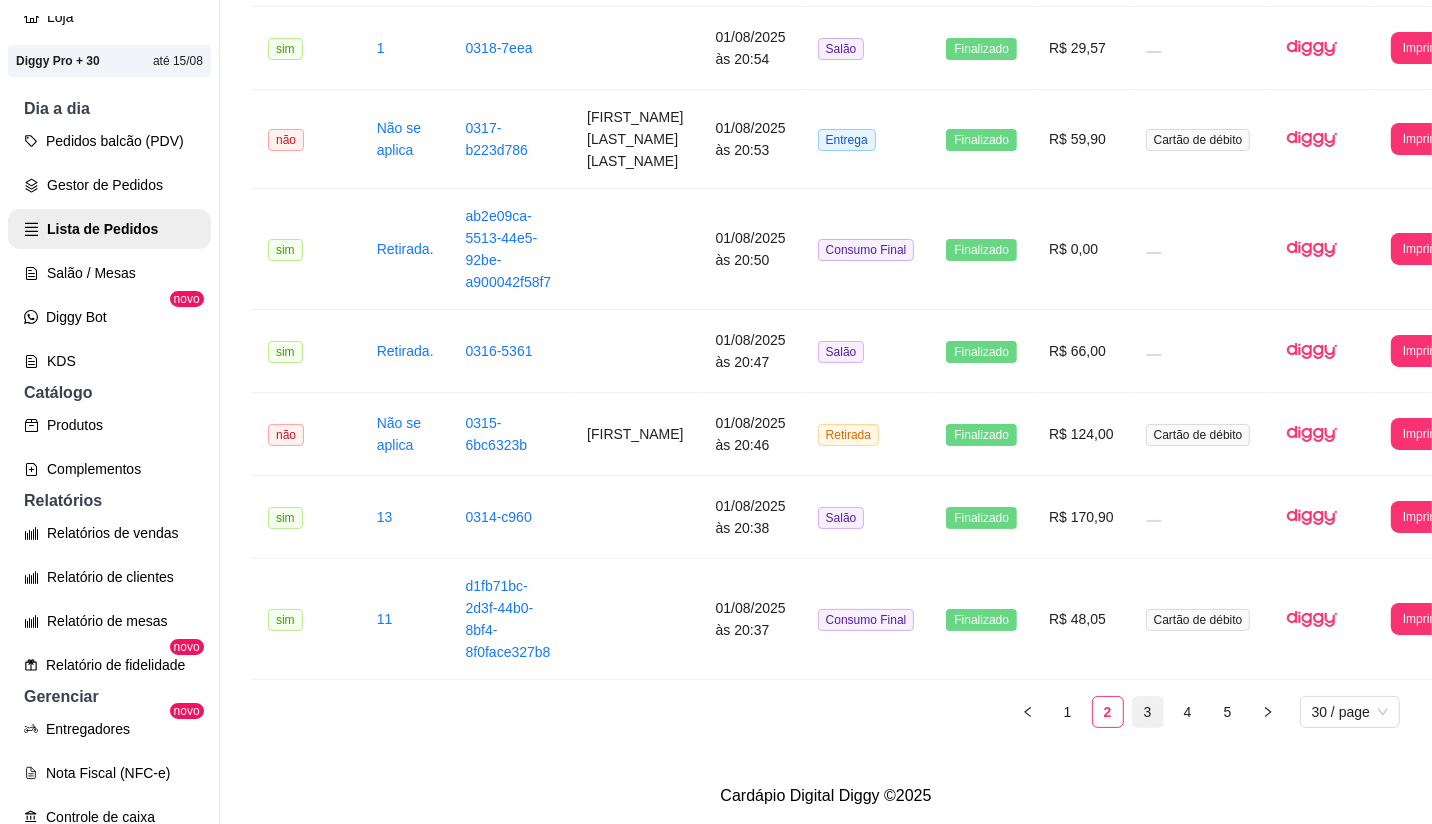 click on "3" at bounding box center [1148, 712] 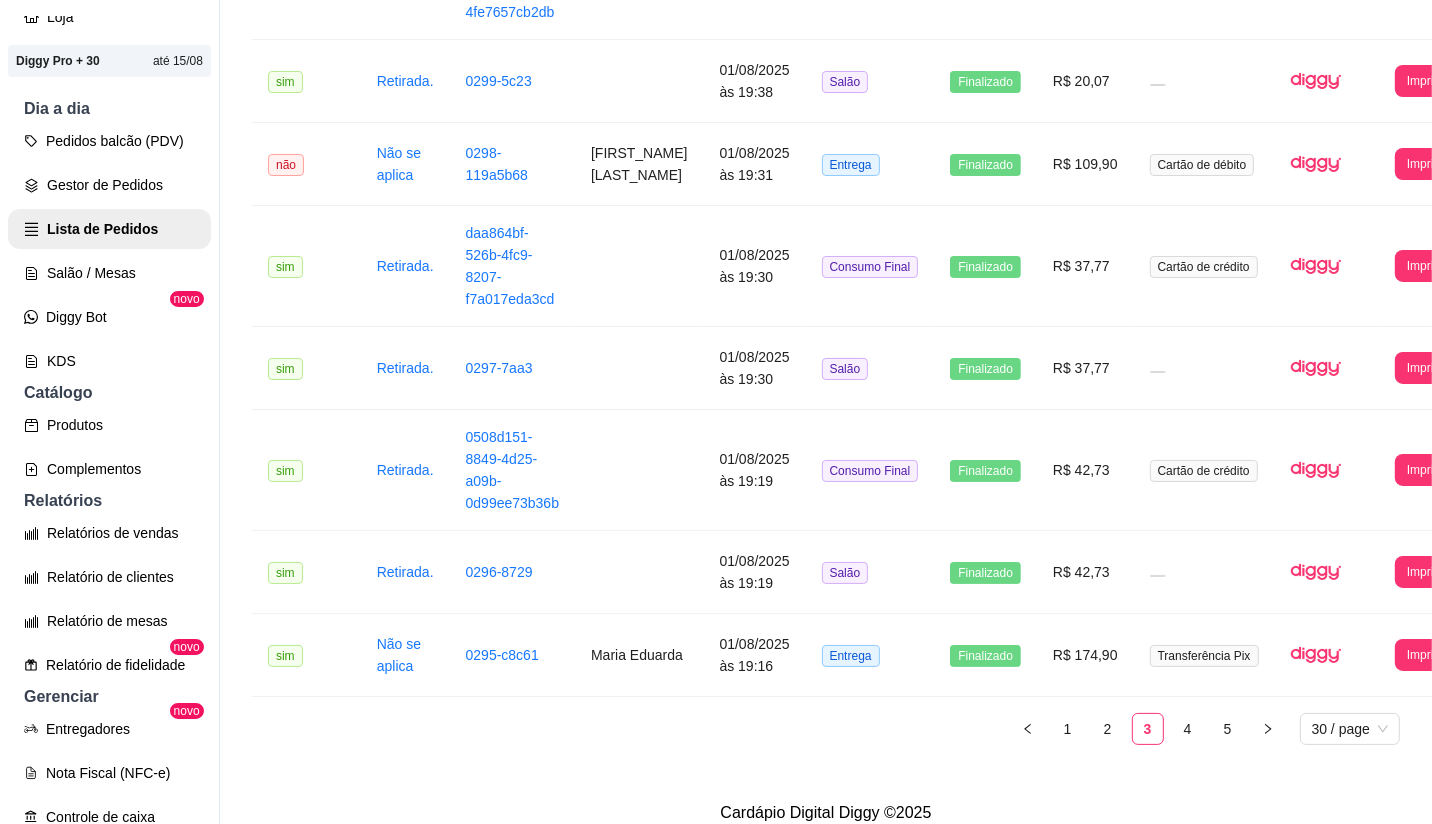 scroll, scrollTop: 2481, scrollLeft: 0, axis: vertical 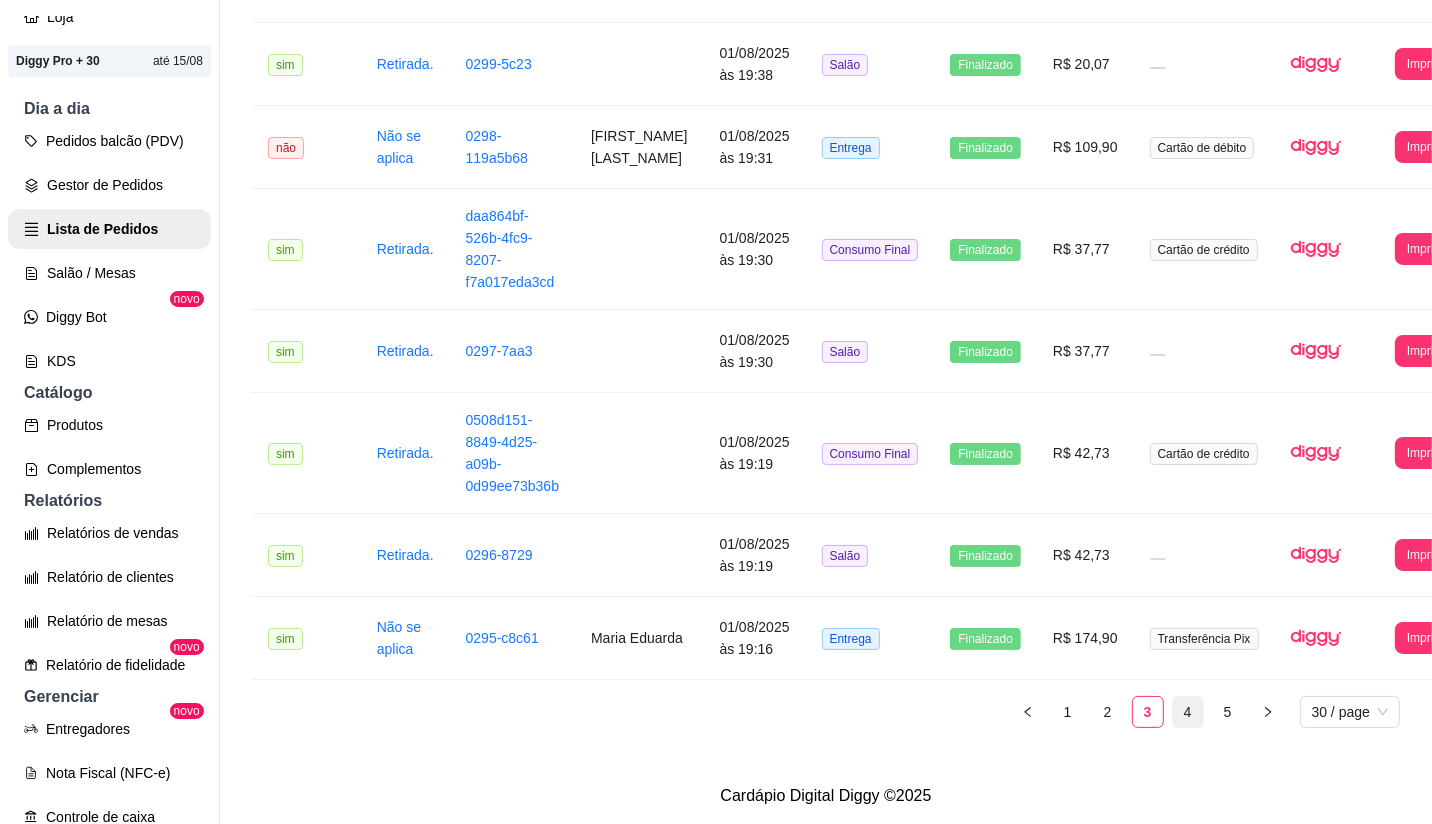 click on "4" at bounding box center [1188, 712] 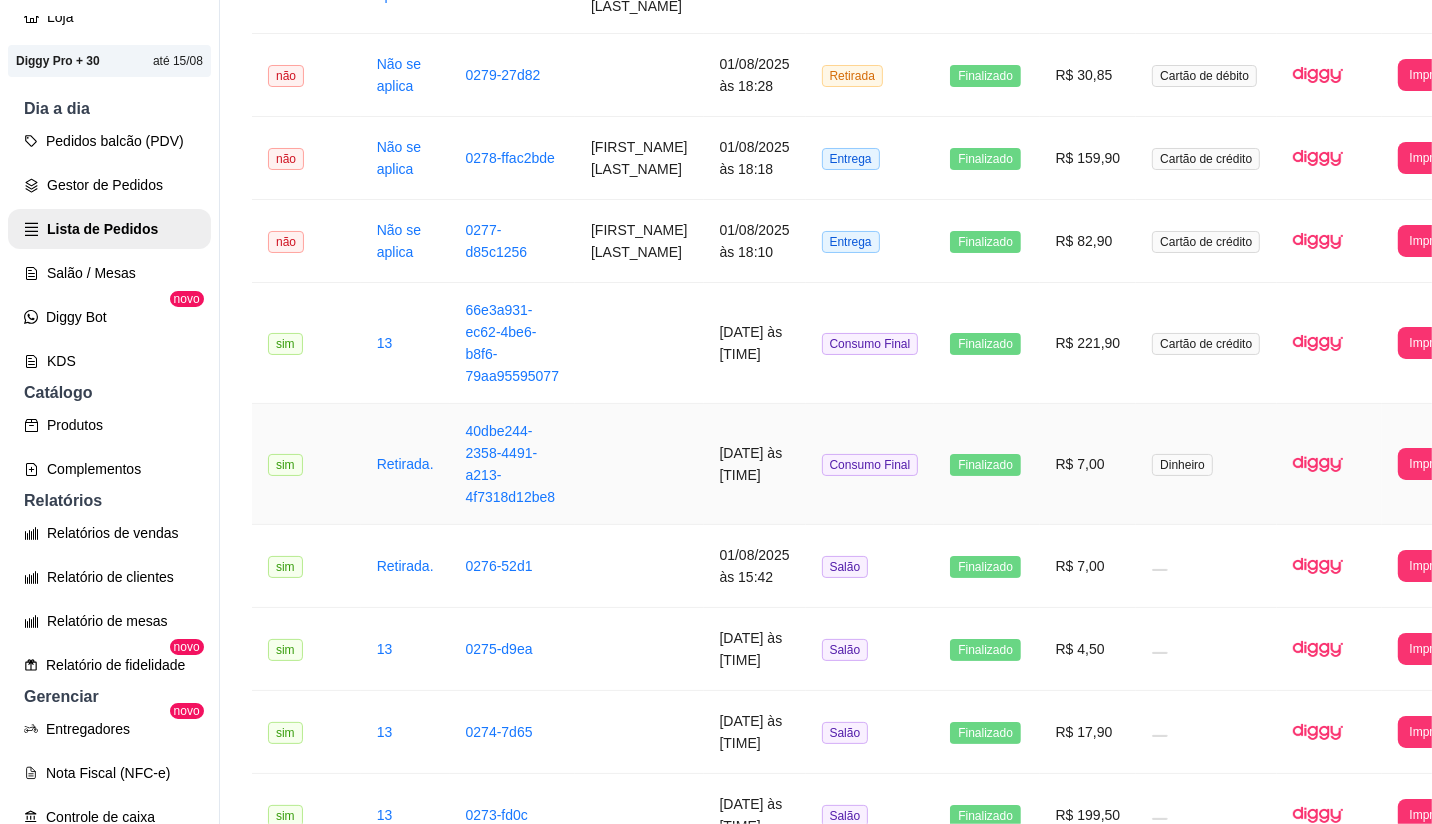 scroll, scrollTop: 2338, scrollLeft: 0, axis: vertical 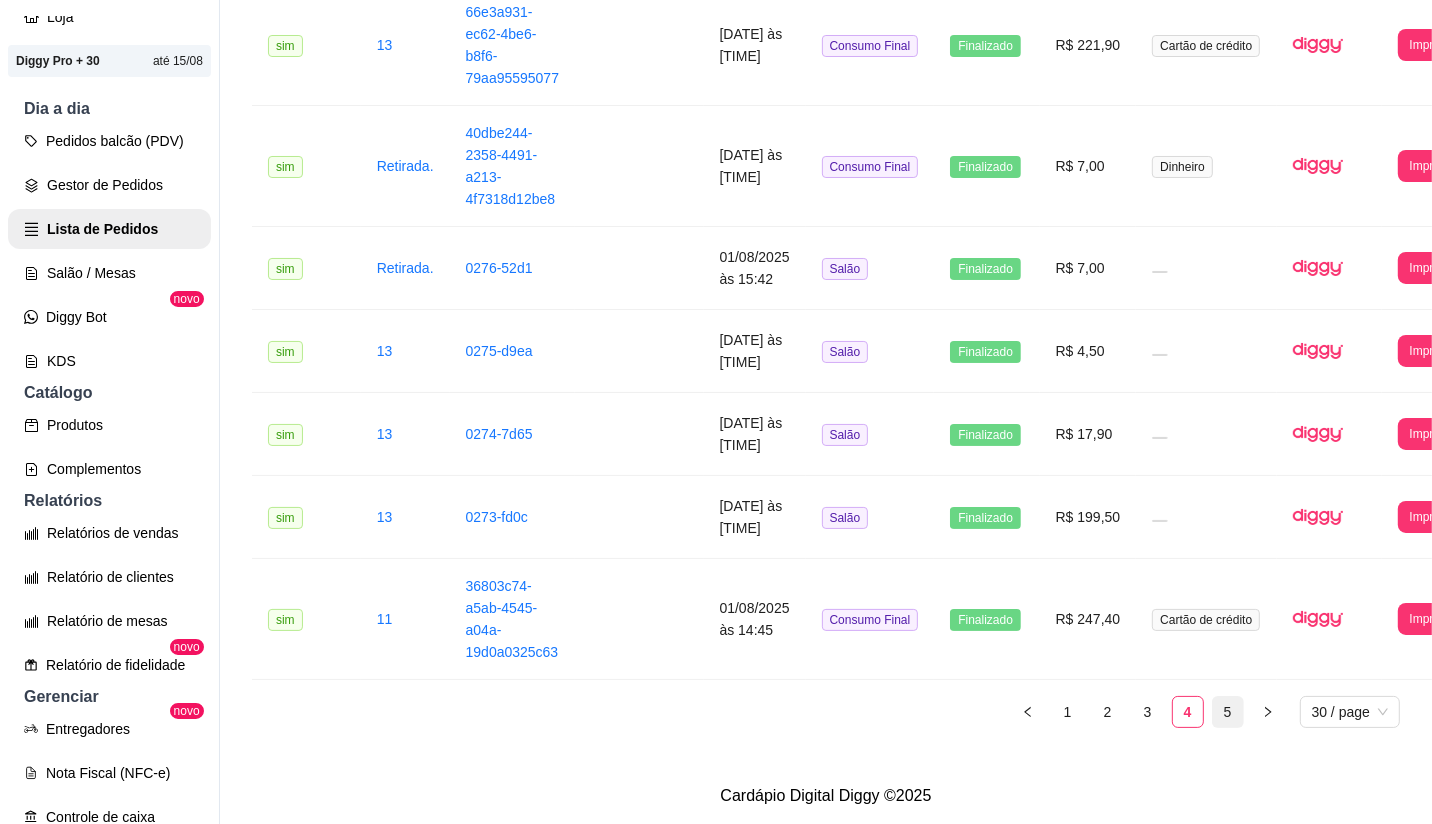 click on "5" at bounding box center (1228, 712) 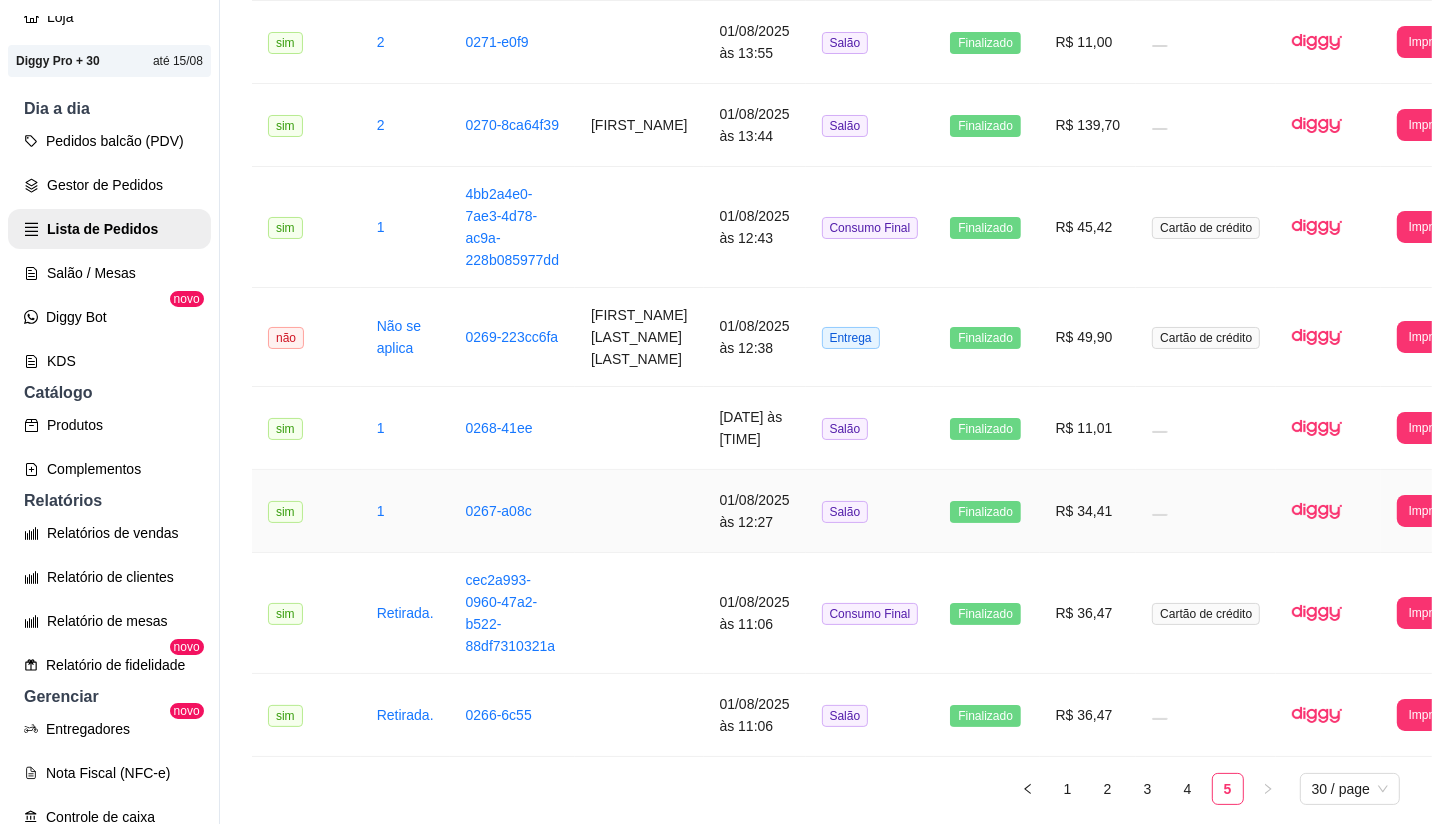scroll, scrollTop: 532, scrollLeft: 0, axis: vertical 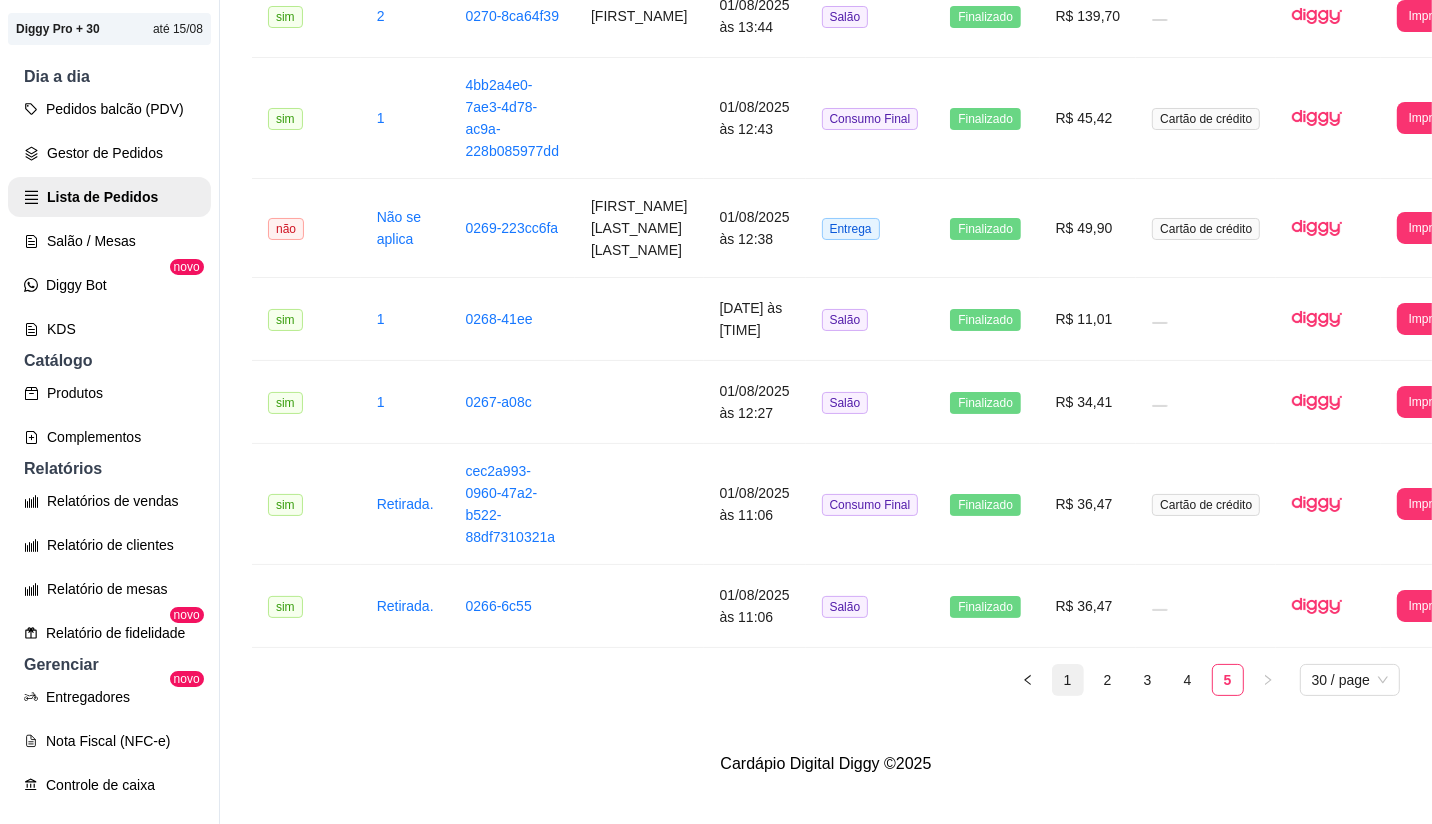 click on "1" at bounding box center (1068, 680) 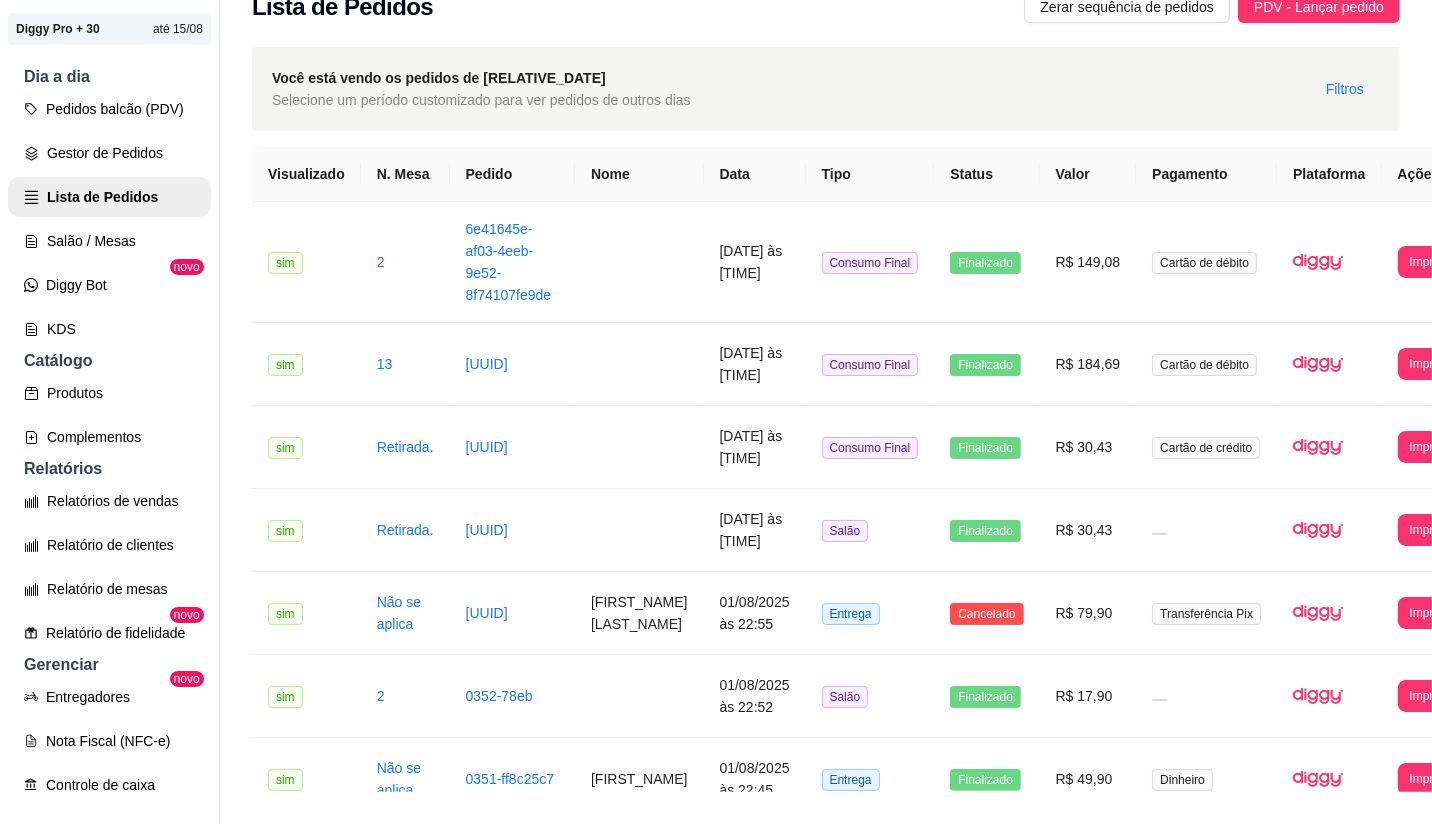 scroll, scrollTop: 0, scrollLeft: 0, axis: both 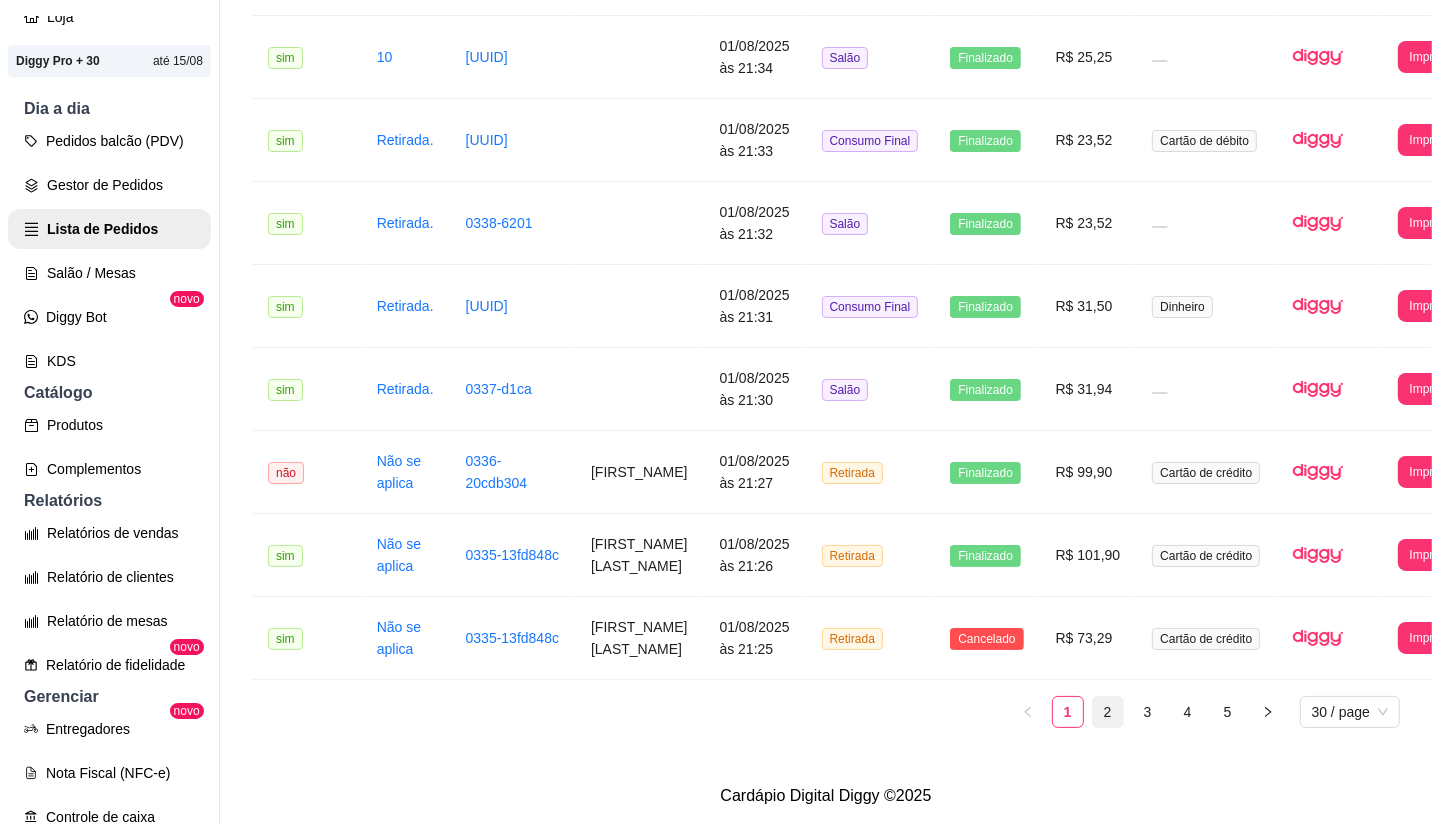 click on "2" at bounding box center (1108, 712) 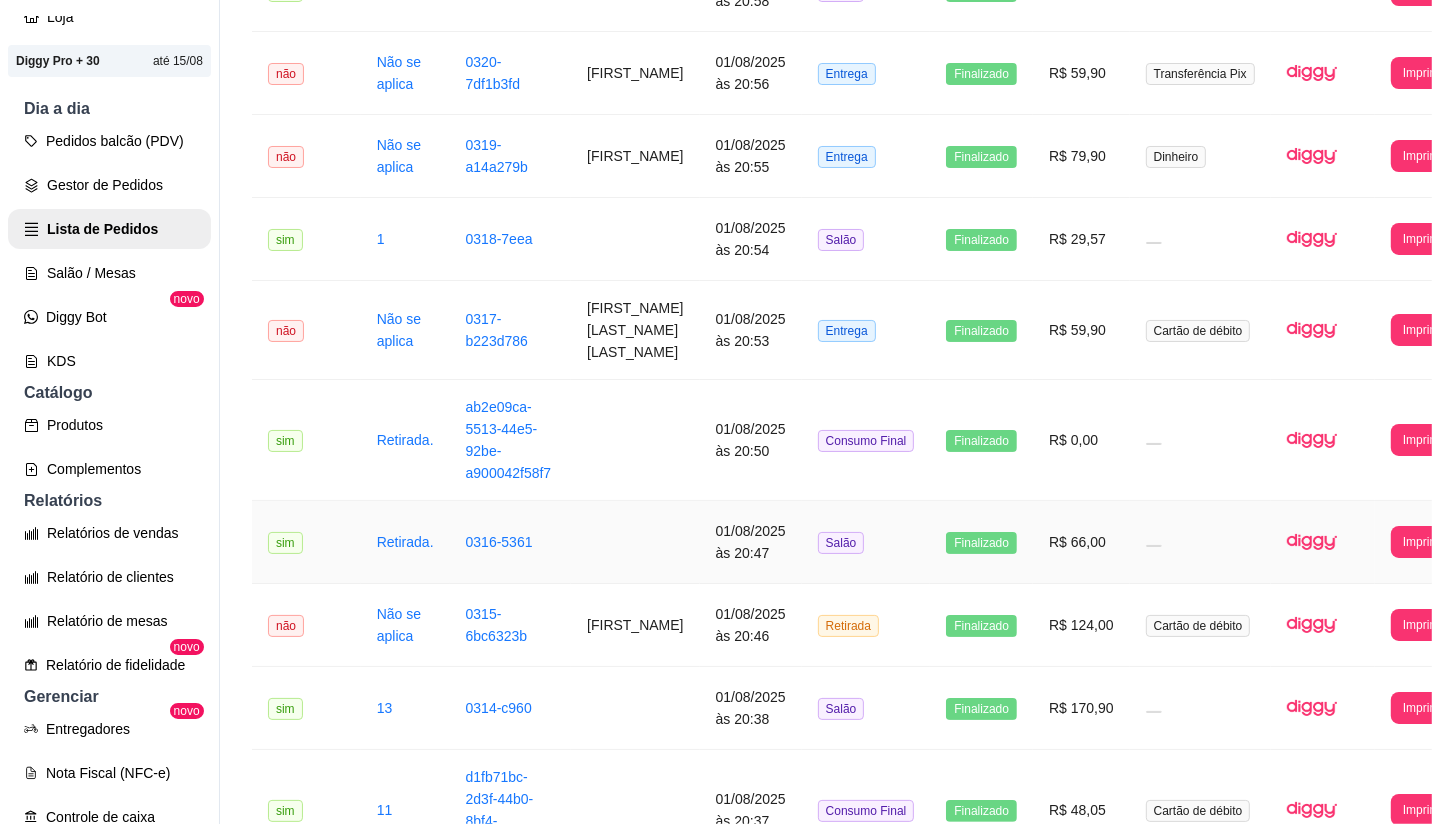 scroll, scrollTop: 2443, scrollLeft: 0, axis: vertical 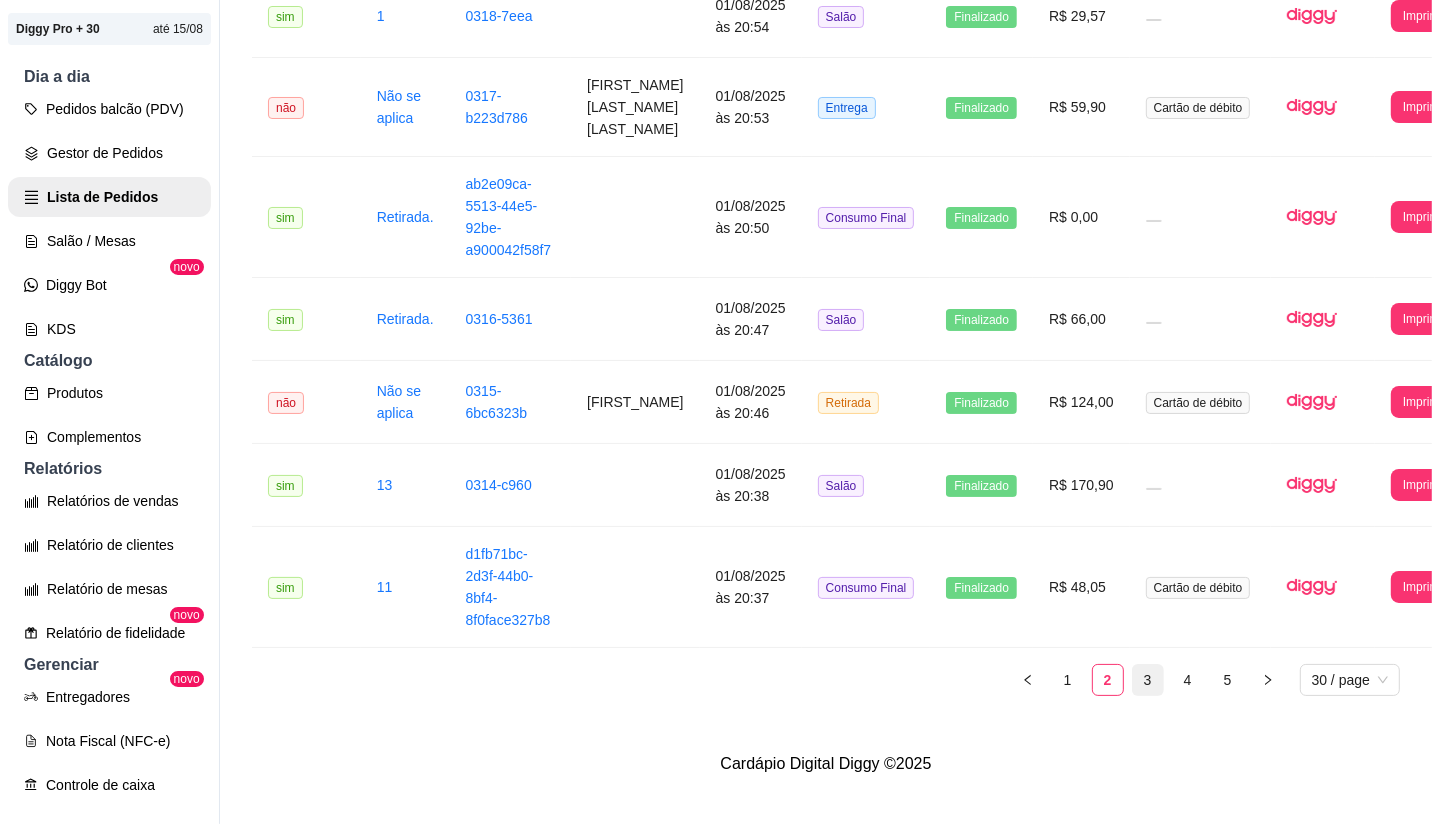click on "3" at bounding box center (1148, 680) 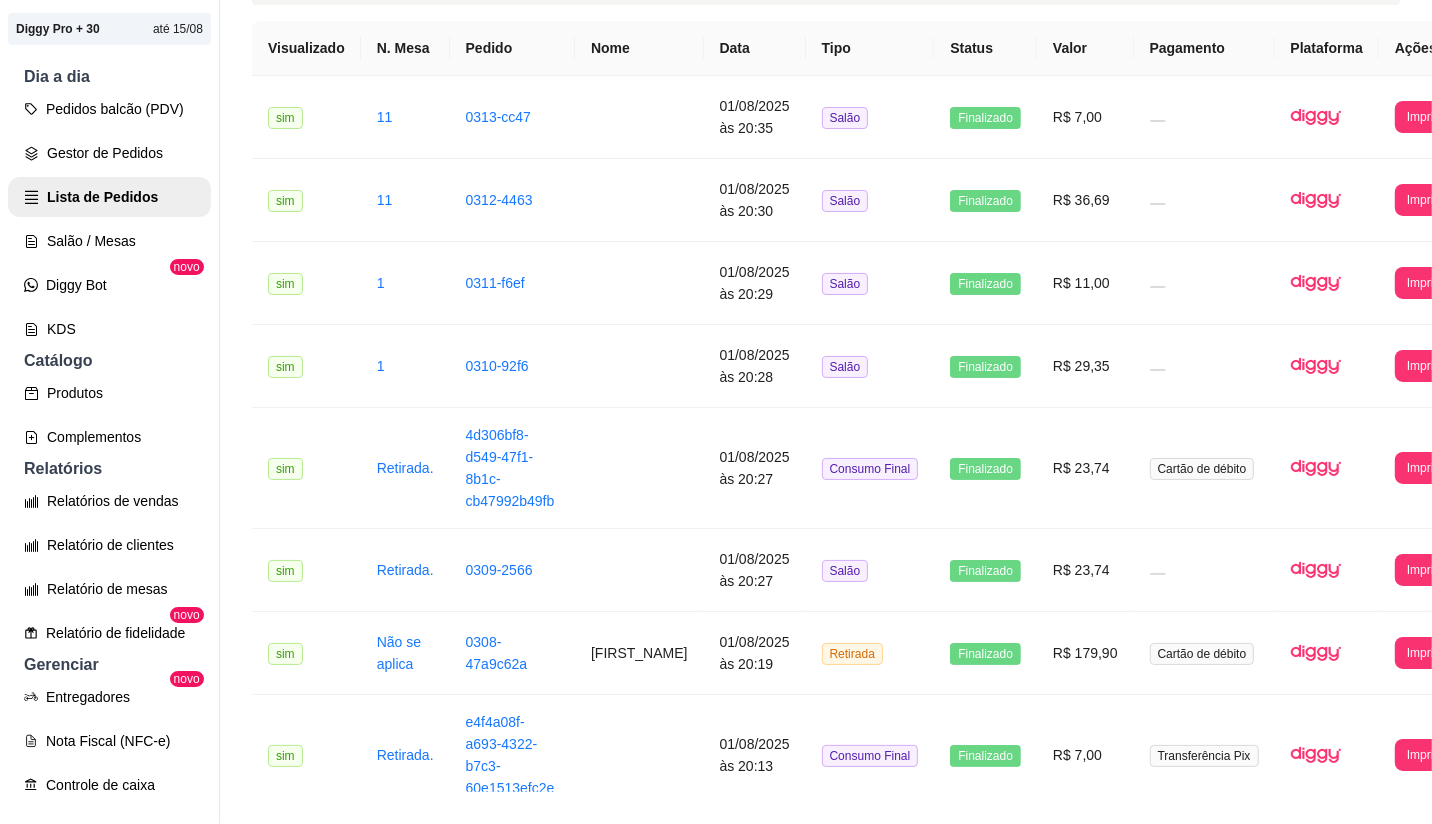 scroll, scrollTop: 0, scrollLeft: 0, axis: both 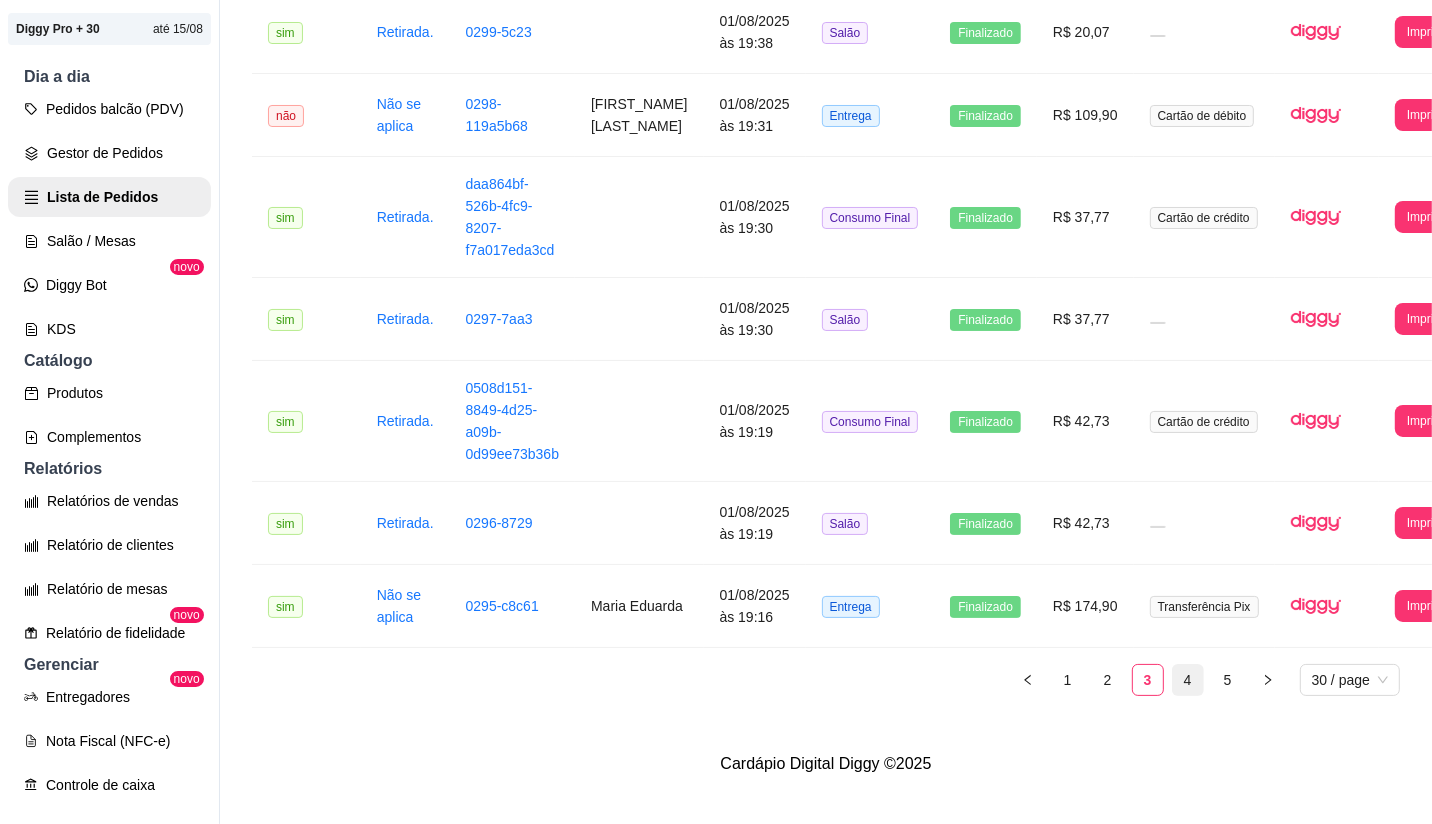 click on "4" at bounding box center [1188, 680] 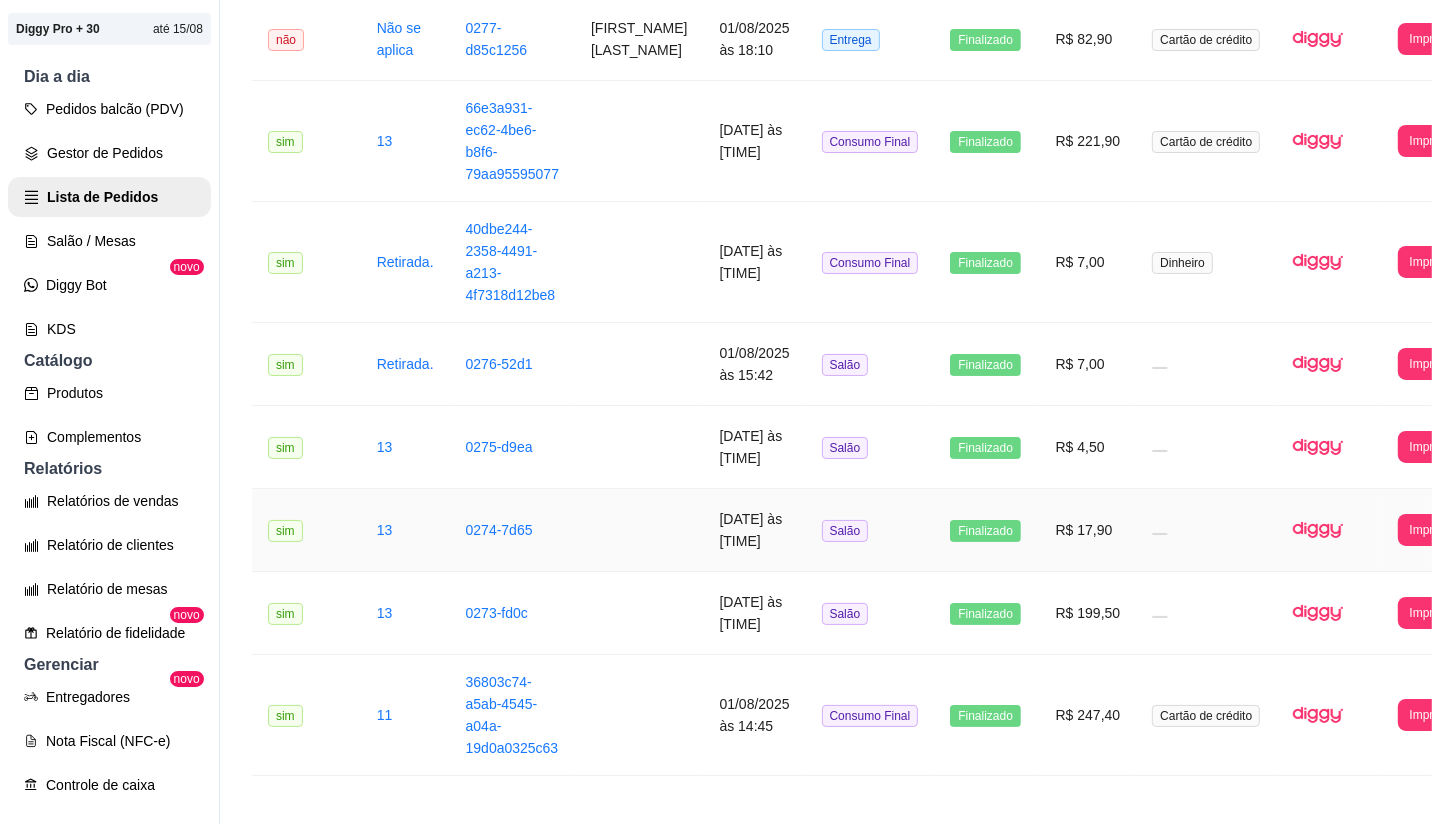 scroll, scrollTop: 2338, scrollLeft: 0, axis: vertical 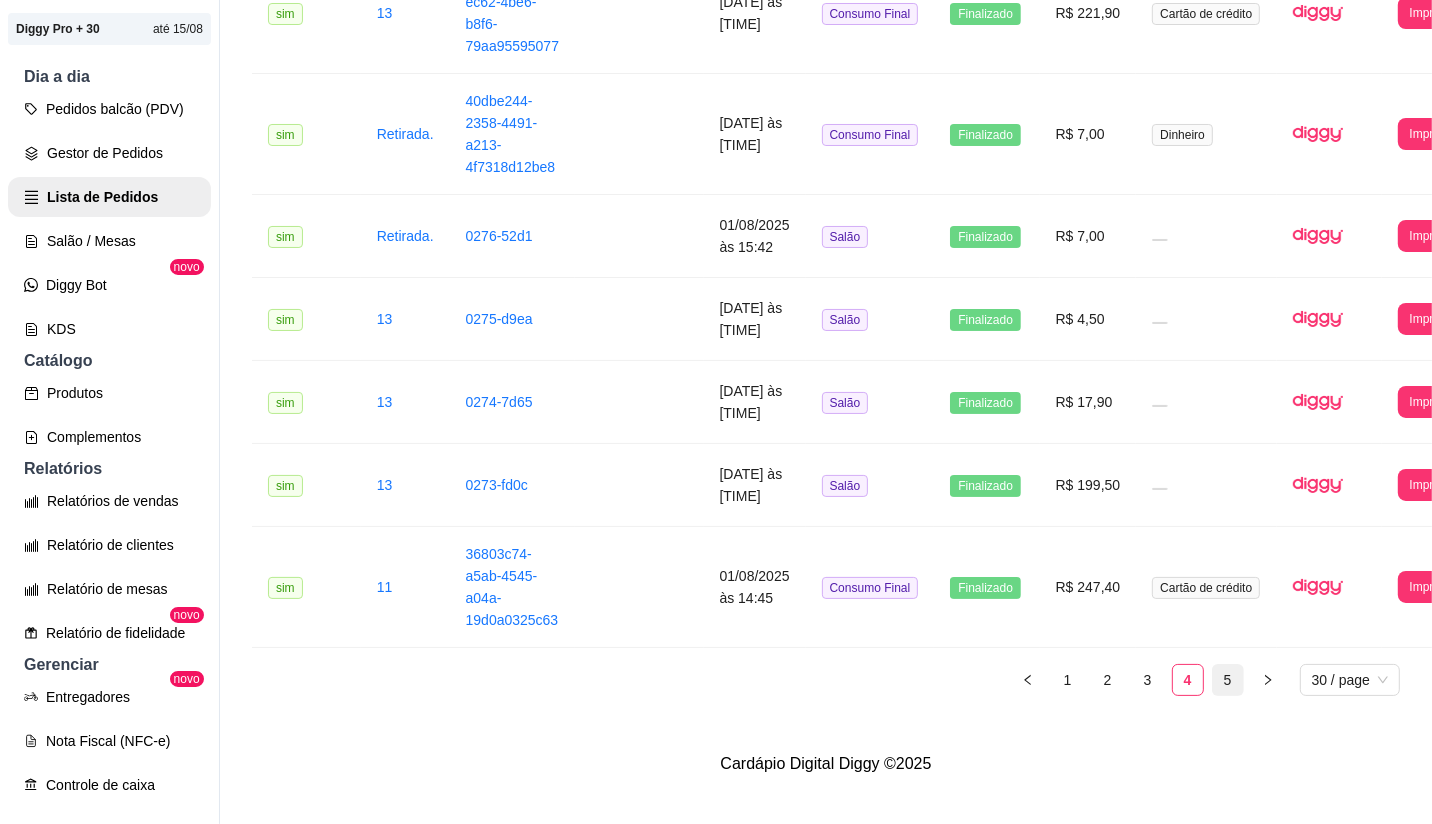 click on "5" at bounding box center (1228, 680) 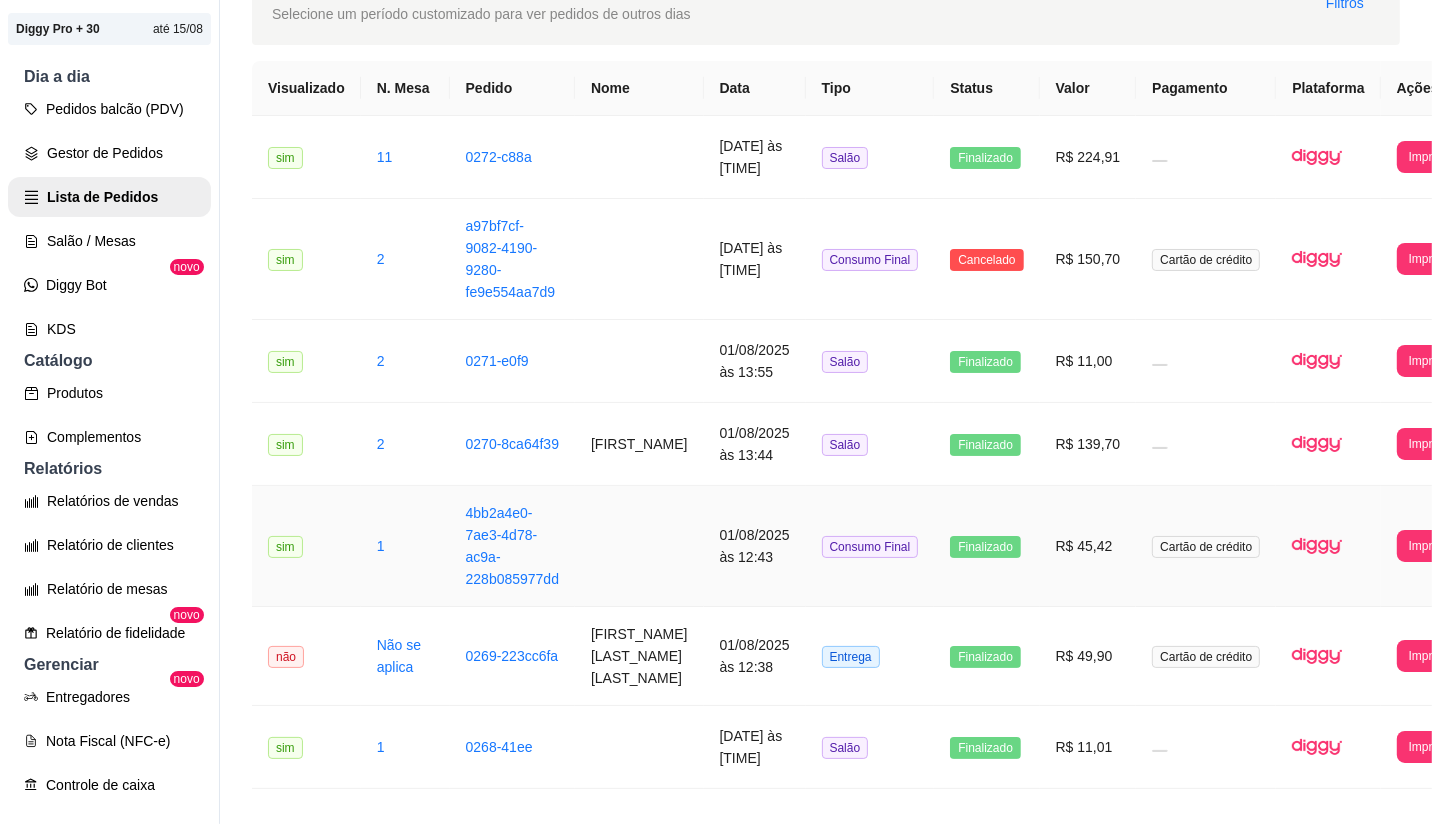 scroll, scrollTop: 0, scrollLeft: 0, axis: both 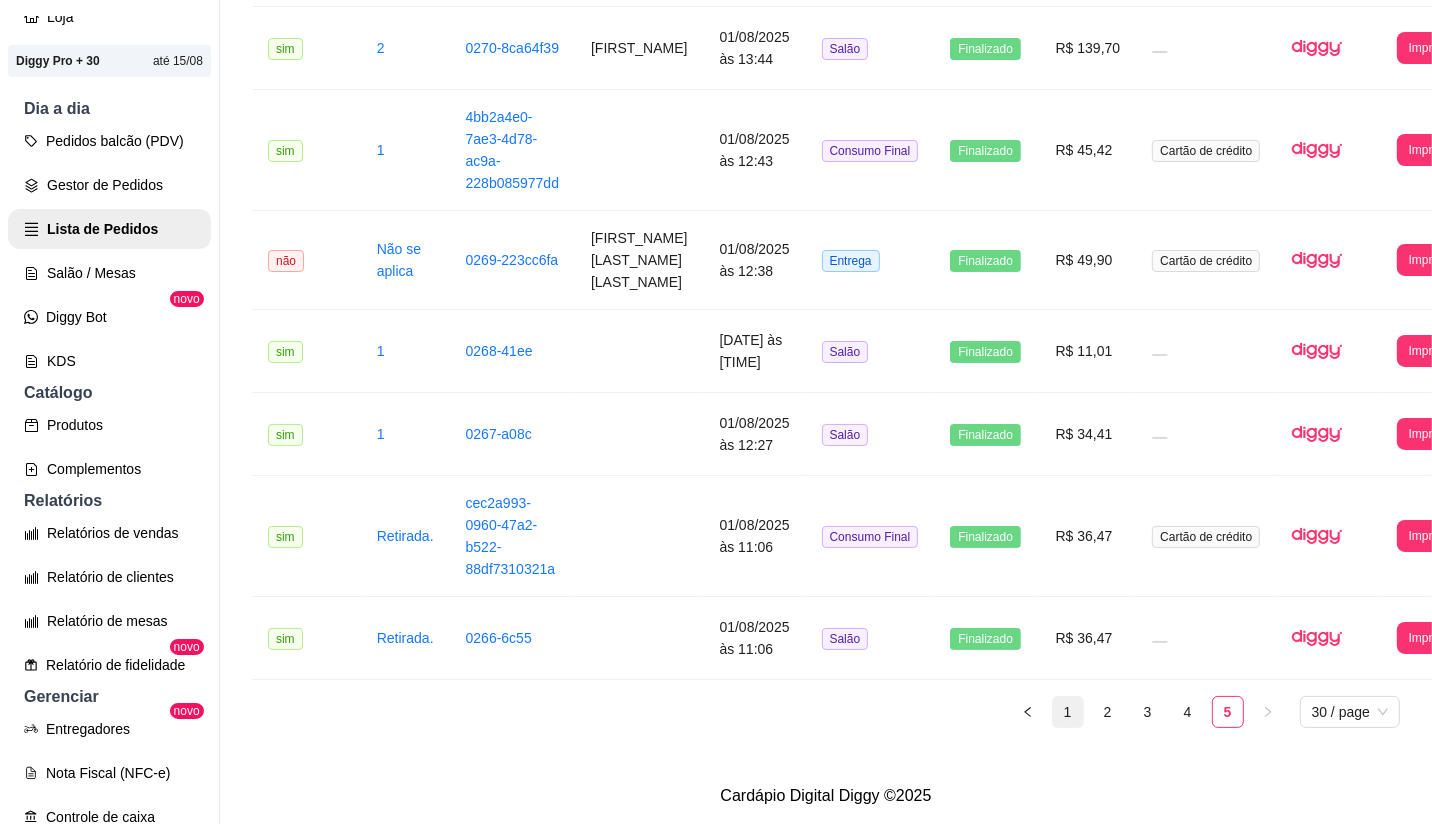 click on "1" at bounding box center [1068, 712] 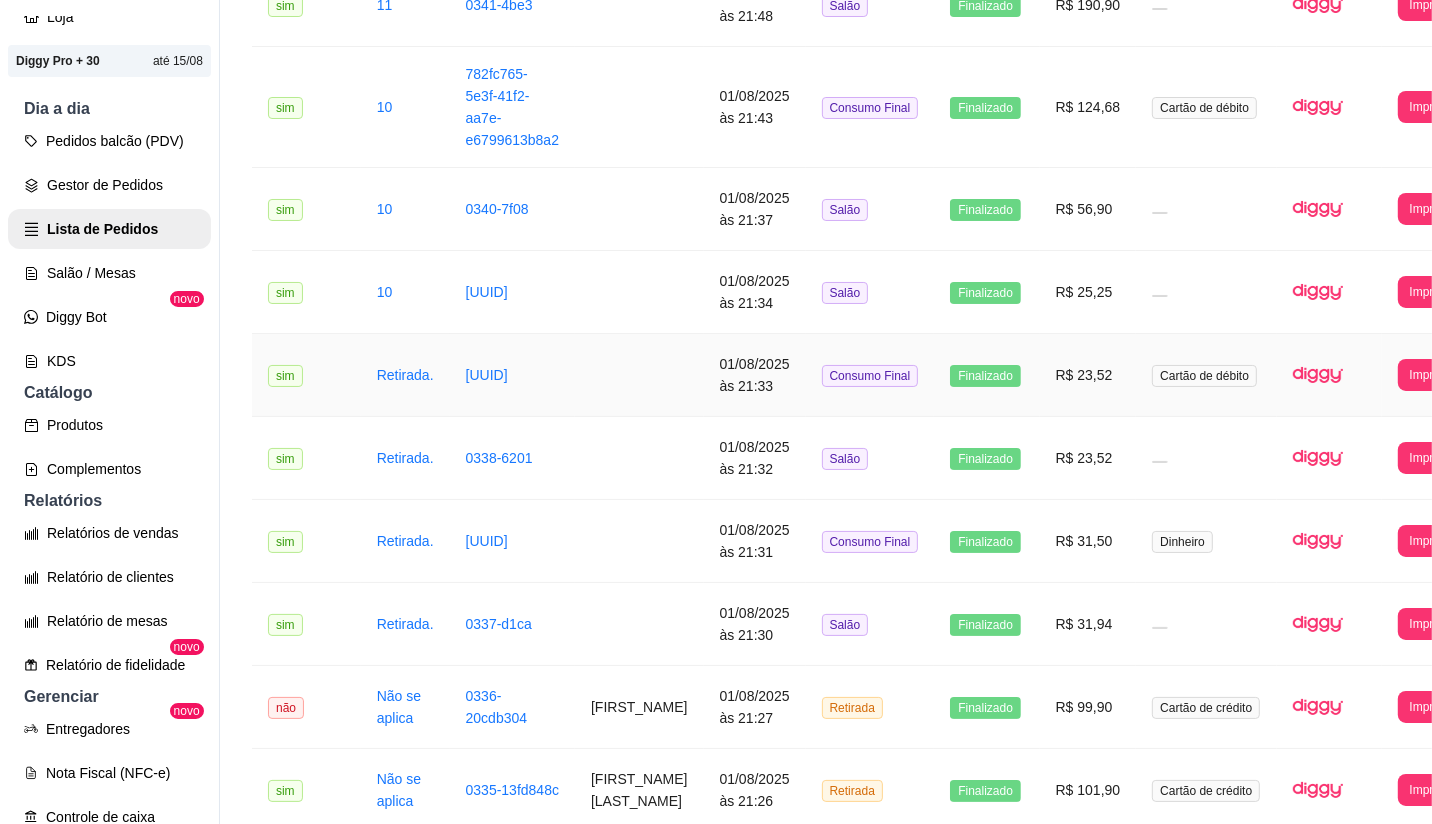 scroll, scrollTop: 2405, scrollLeft: 0, axis: vertical 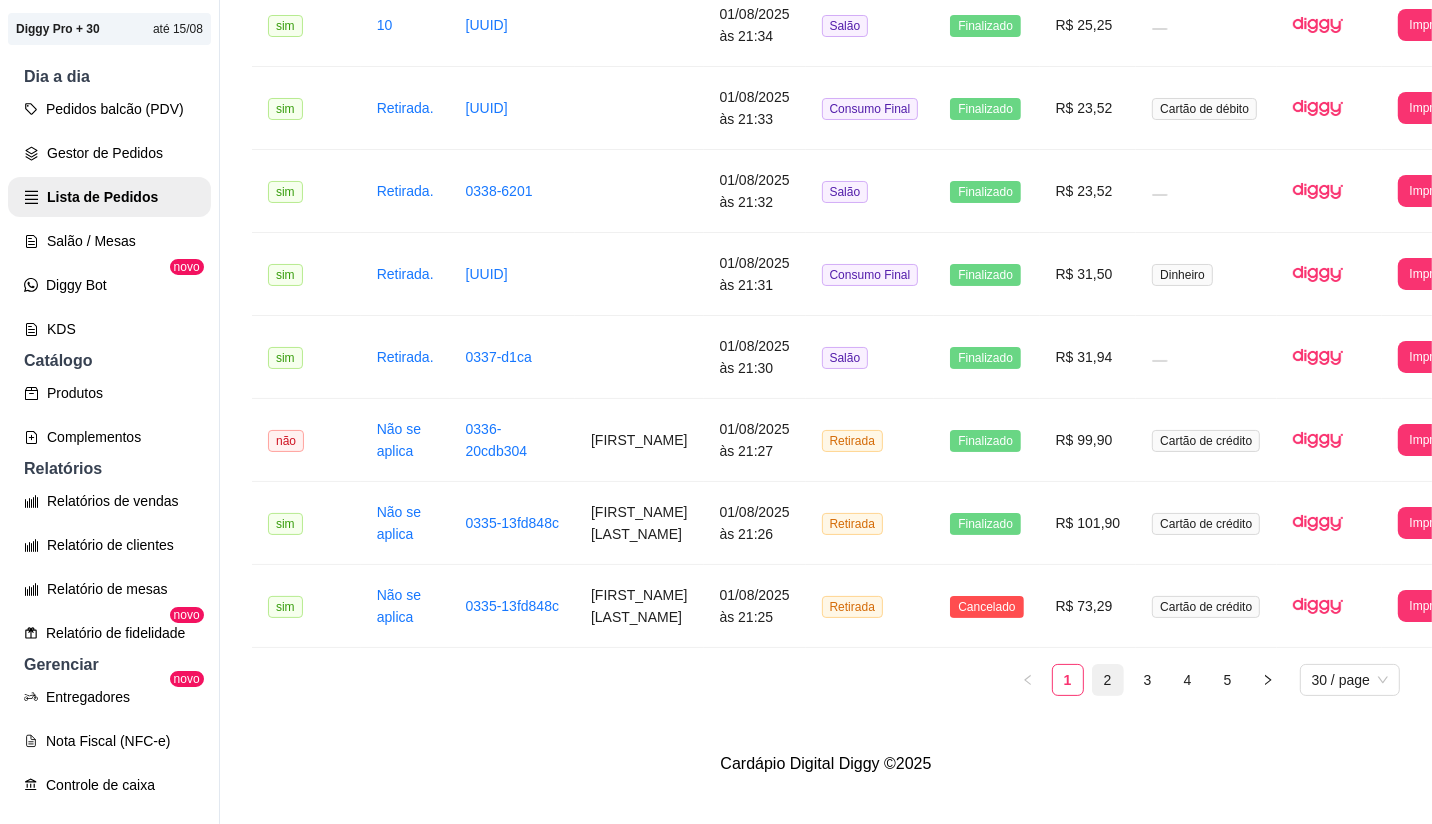 click on "2" at bounding box center [1108, 680] 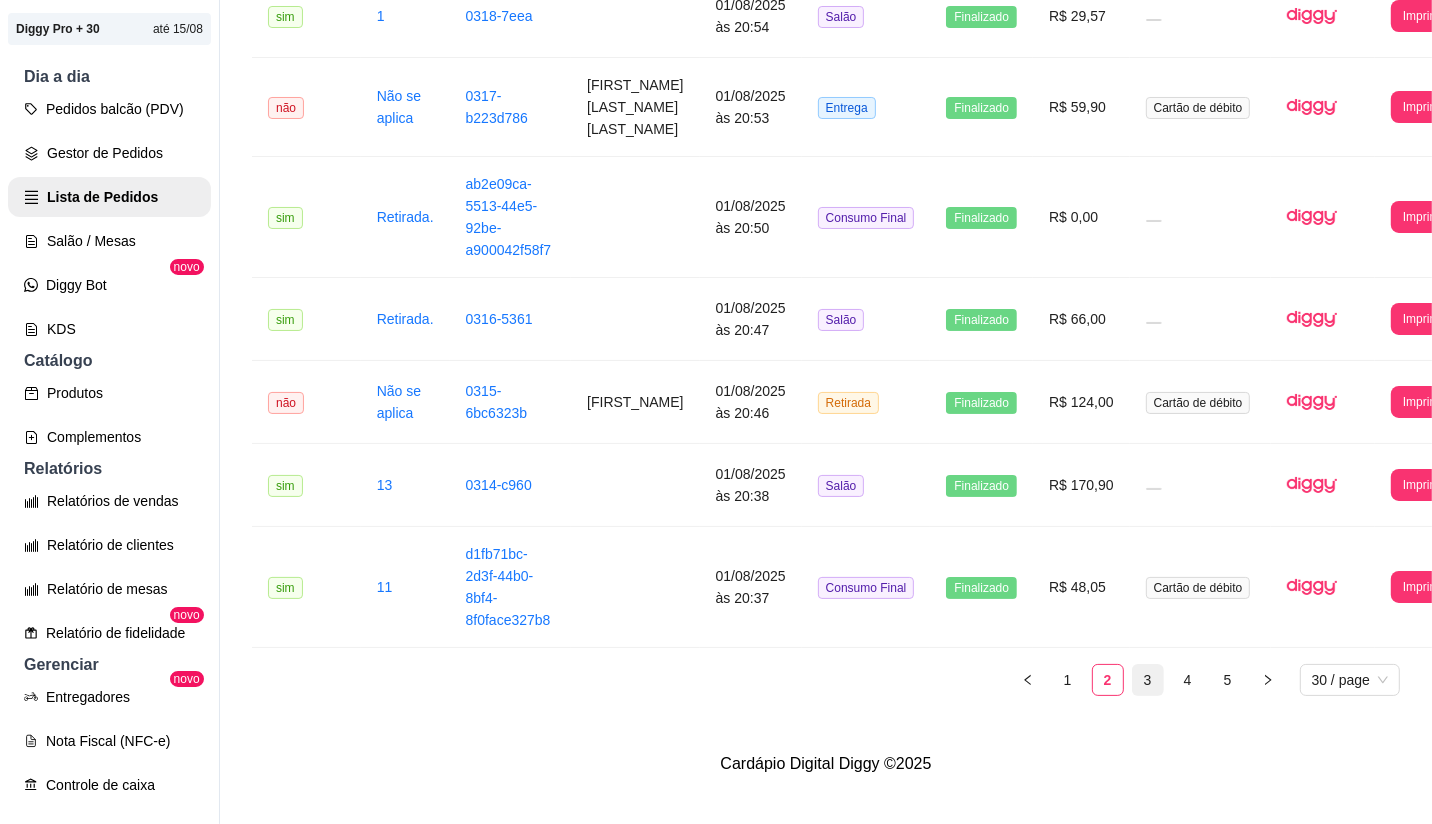 scroll, scrollTop: 2443, scrollLeft: 0, axis: vertical 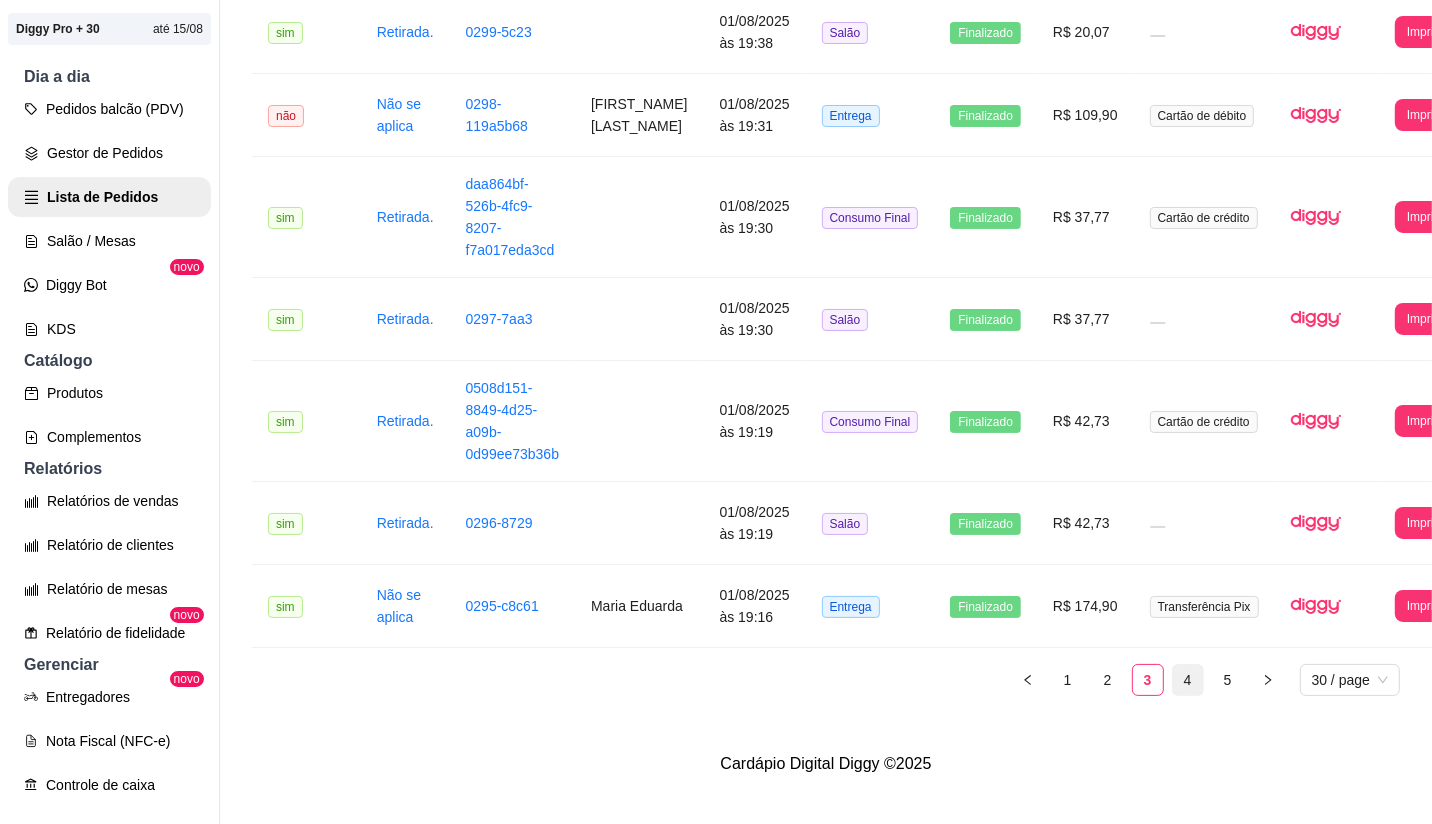 click on "4" at bounding box center [1188, 680] 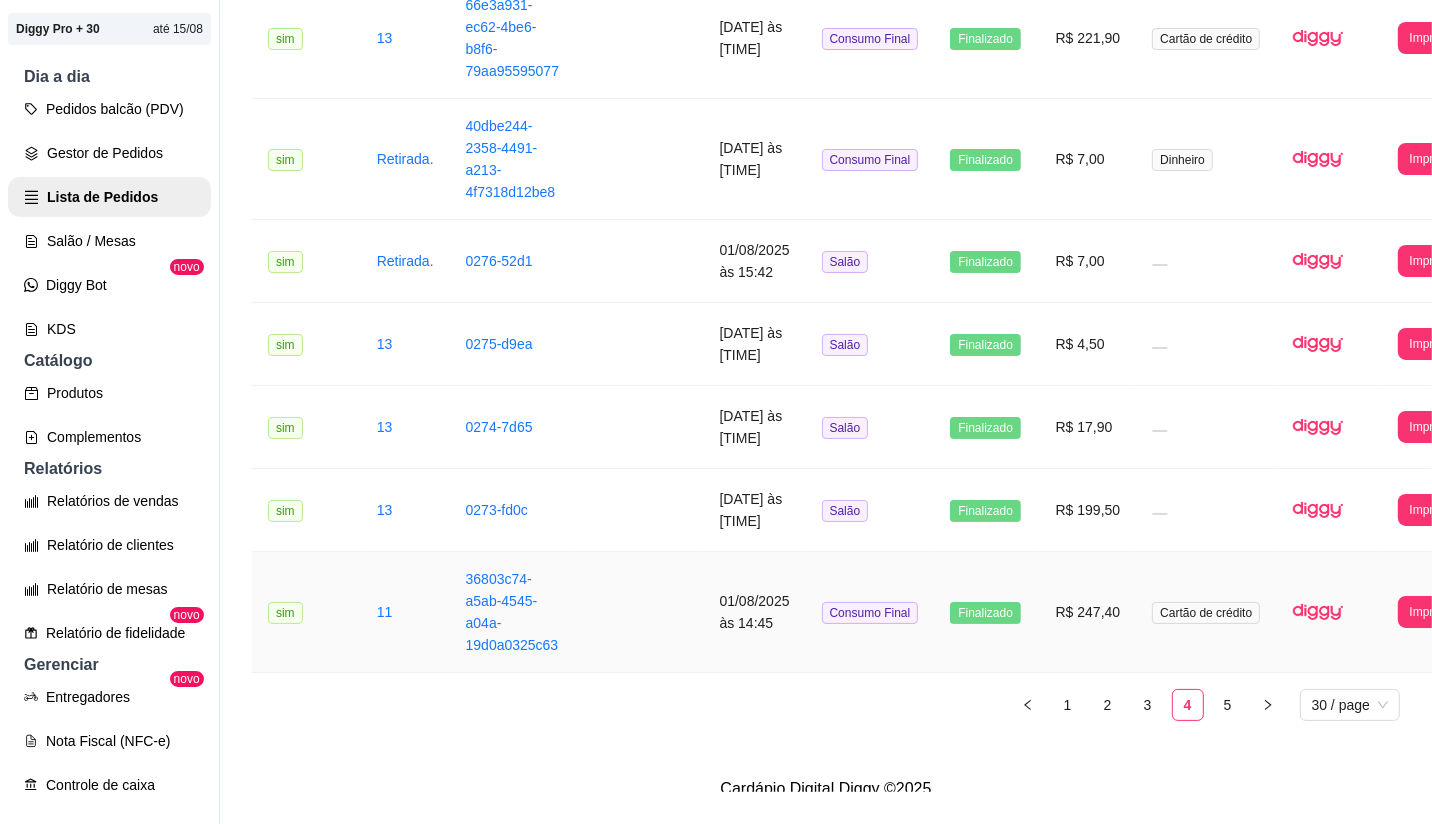 scroll, scrollTop: 2338, scrollLeft: 0, axis: vertical 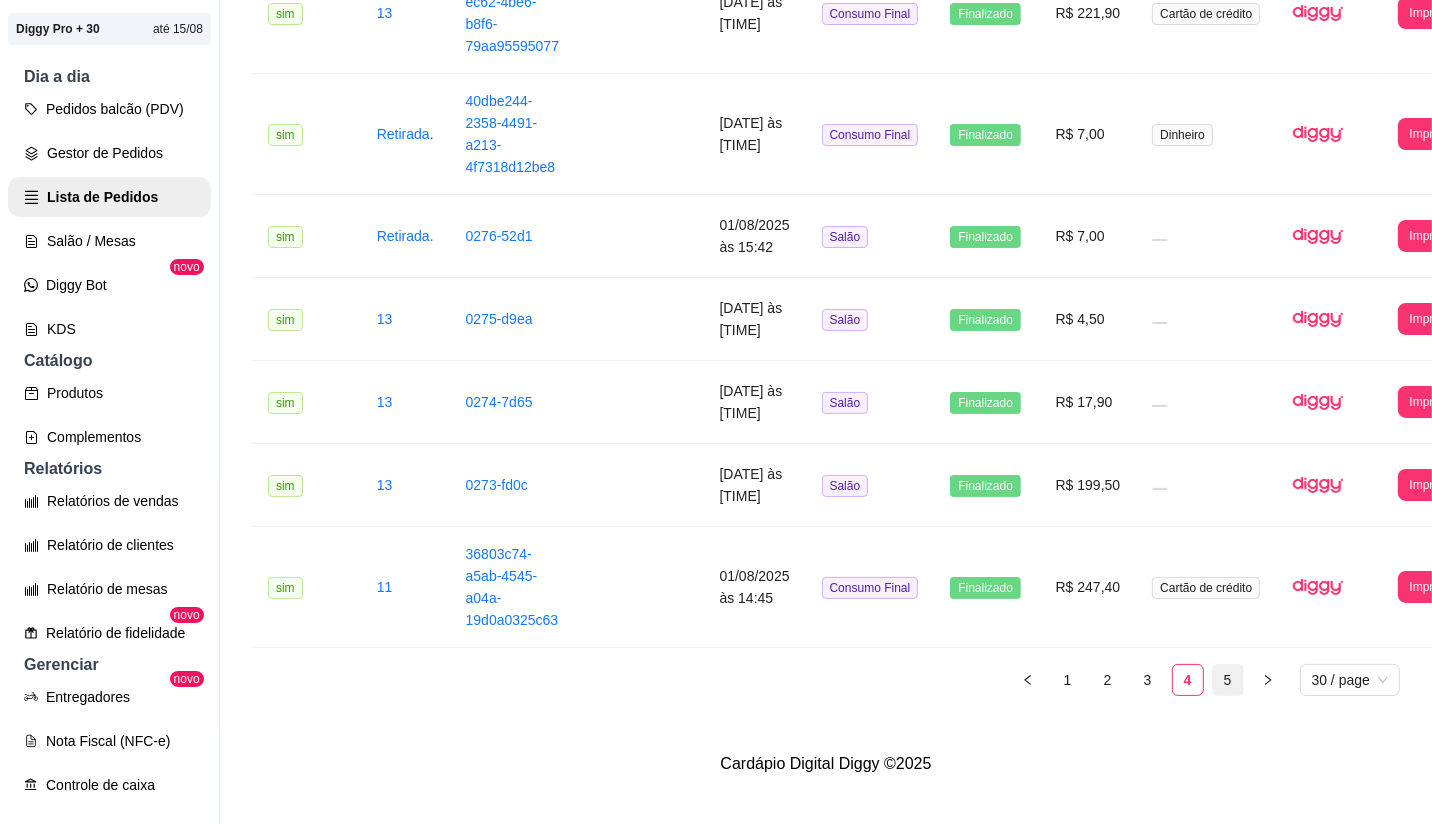 click on "5" at bounding box center (1228, 680) 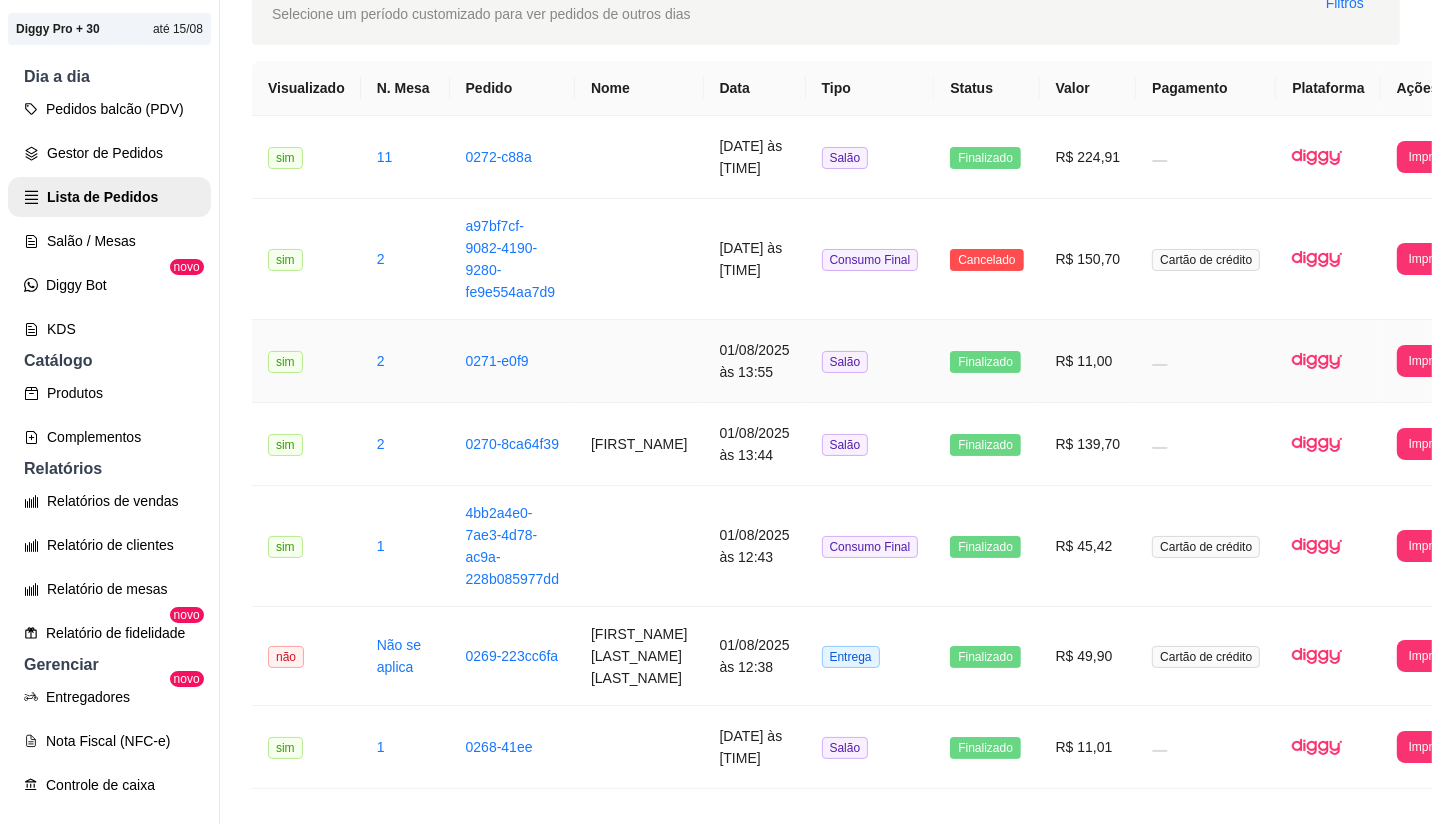 scroll, scrollTop: 0, scrollLeft: 0, axis: both 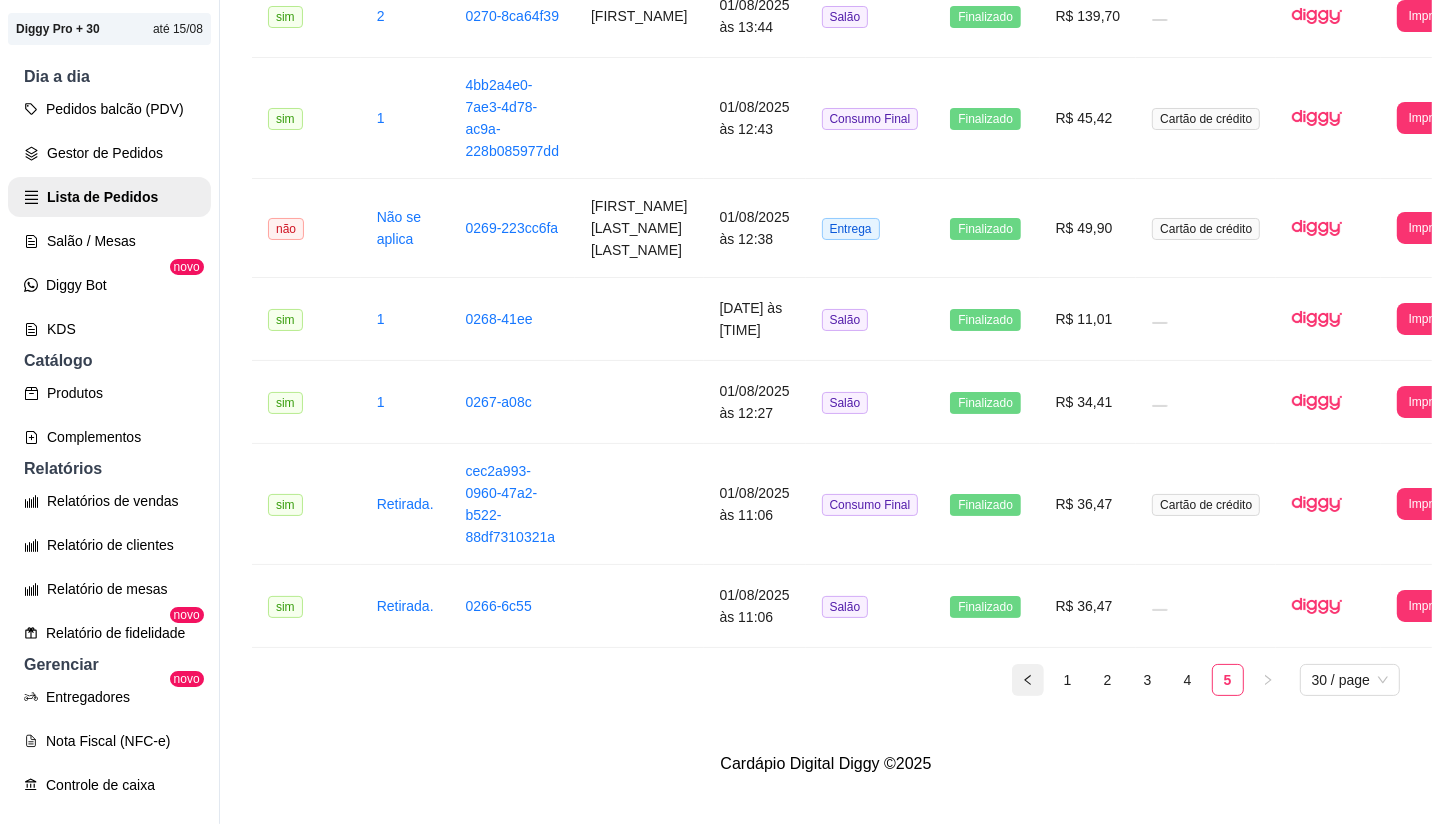 click 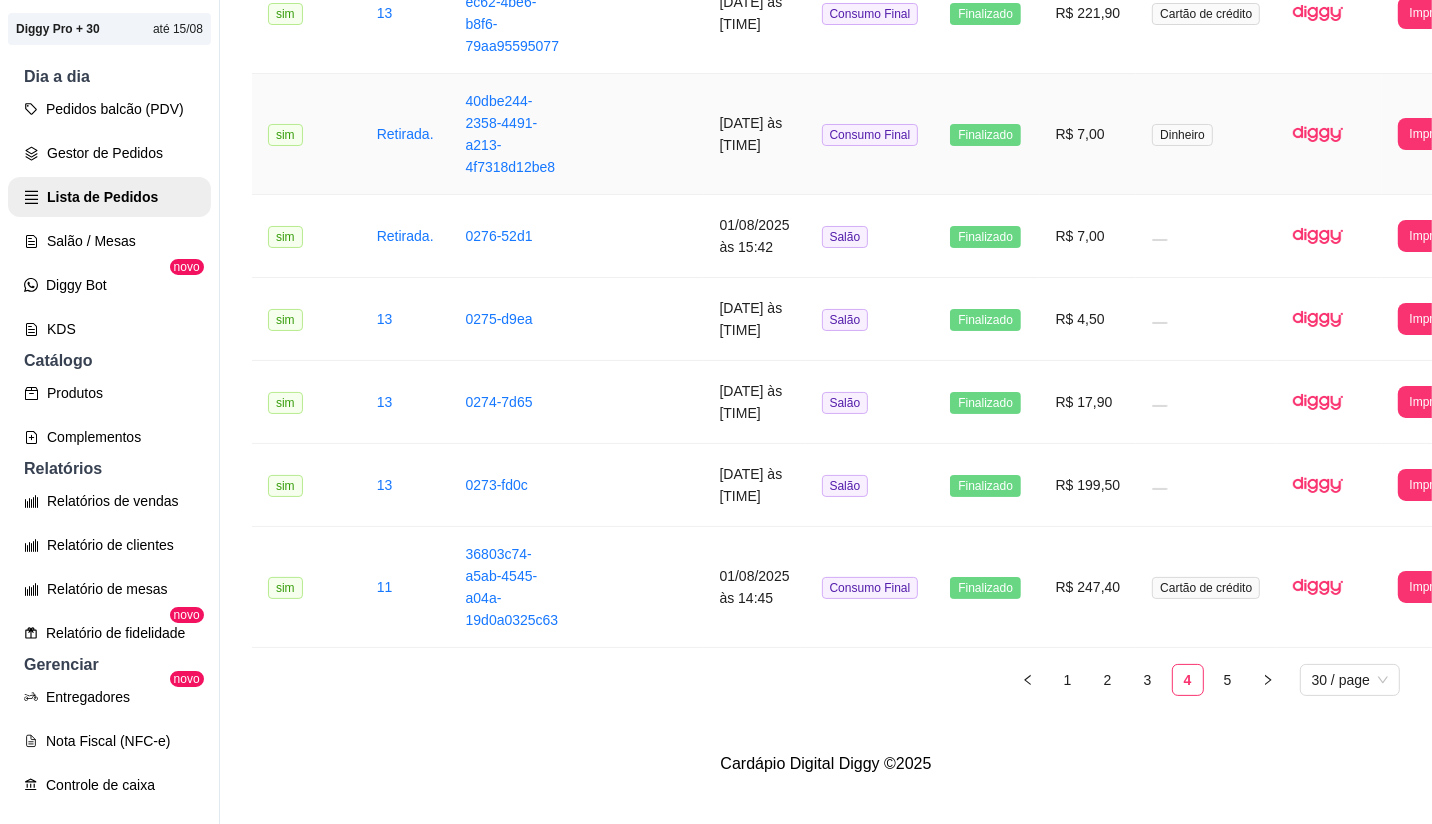 scroll, scrollTop: 2338, scrollLeft: 0, axis: vertical 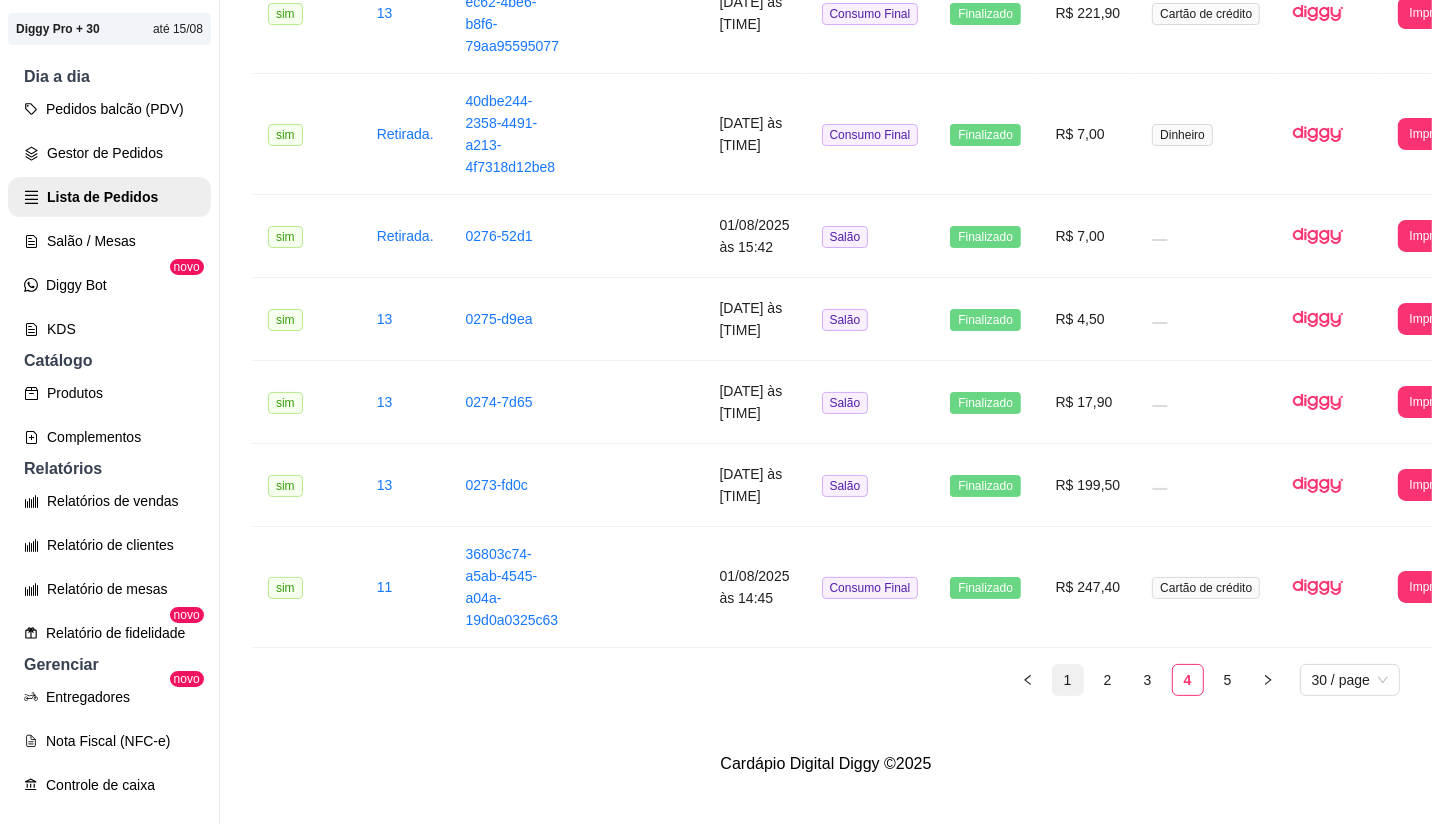 click on "1" at bounding box center (1068, 680) 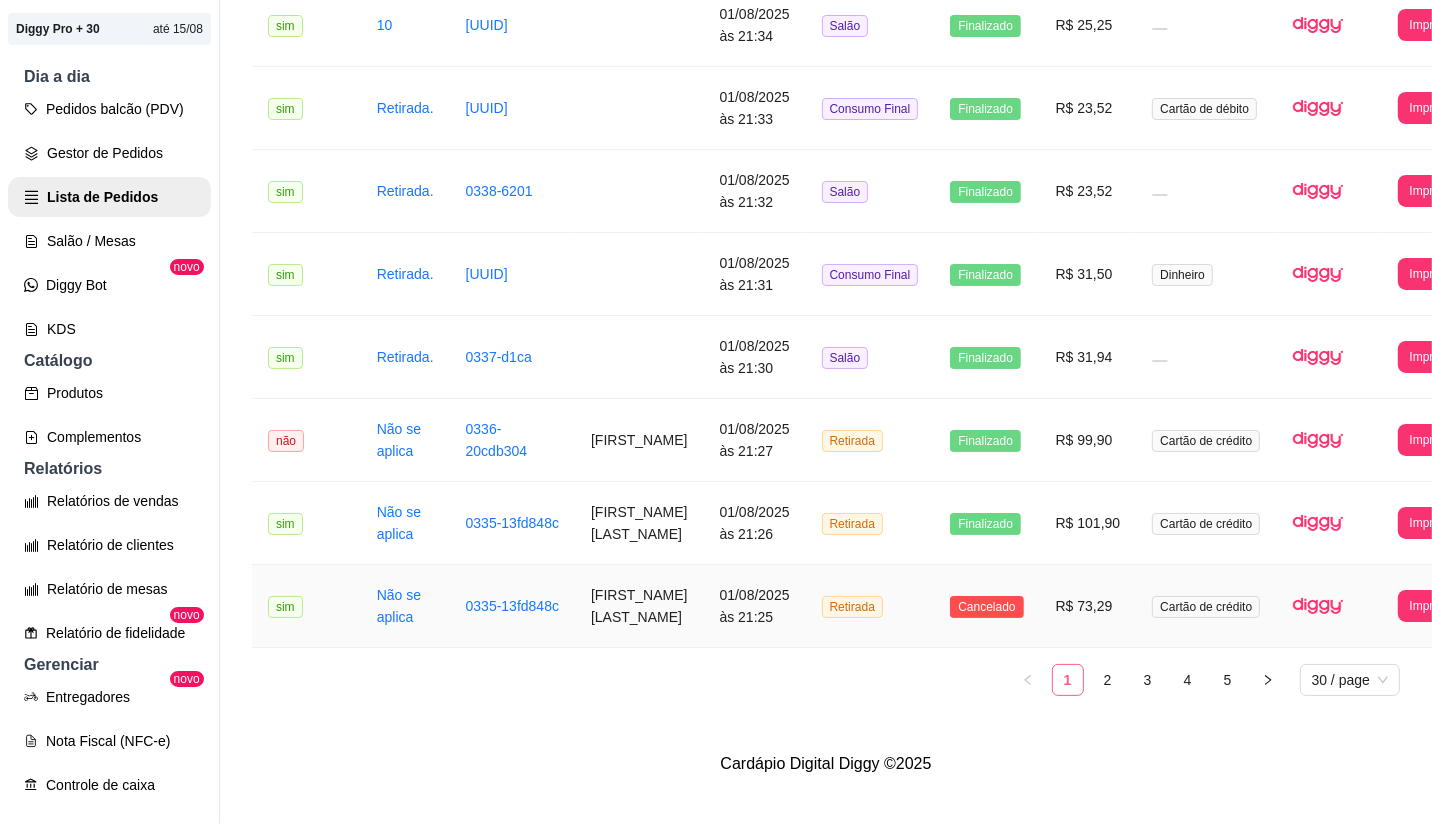 click on "R$ 73,29" at bounding box center [1088, 606] 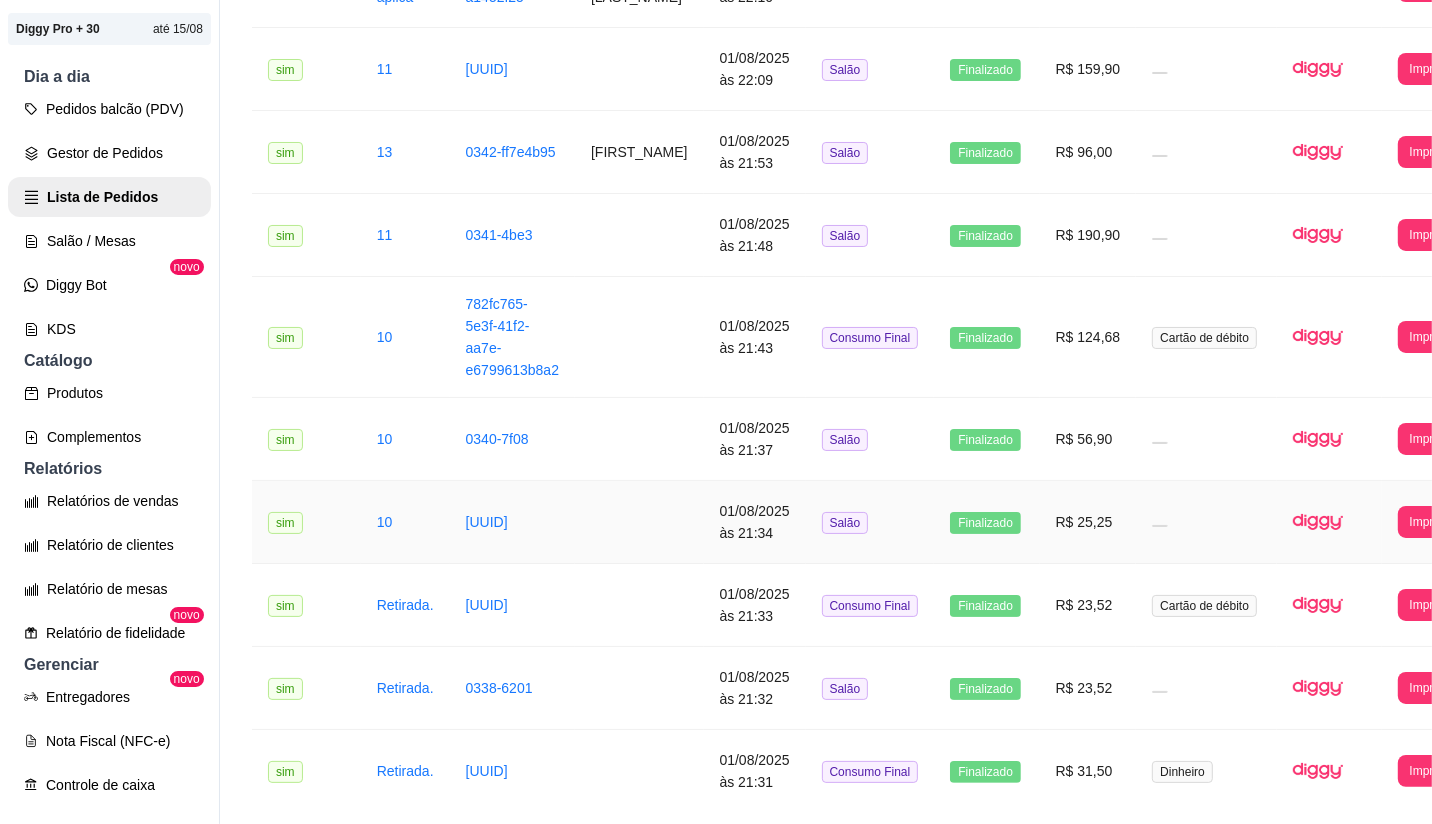 scroll, scrollTop: 2405, scrollLeft: 0, axis: vertical 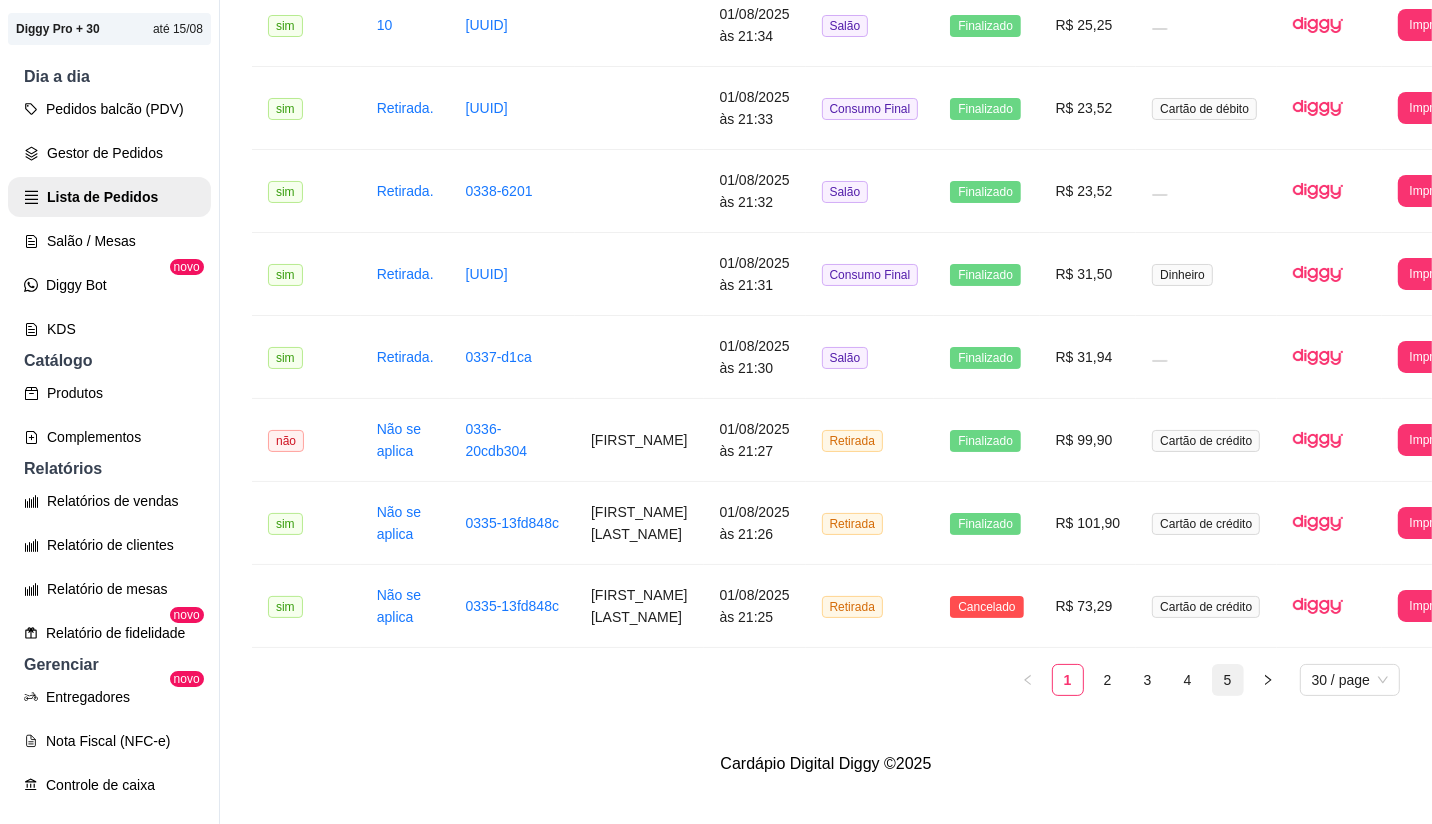click on "5" at bounding box center (1228, 680) 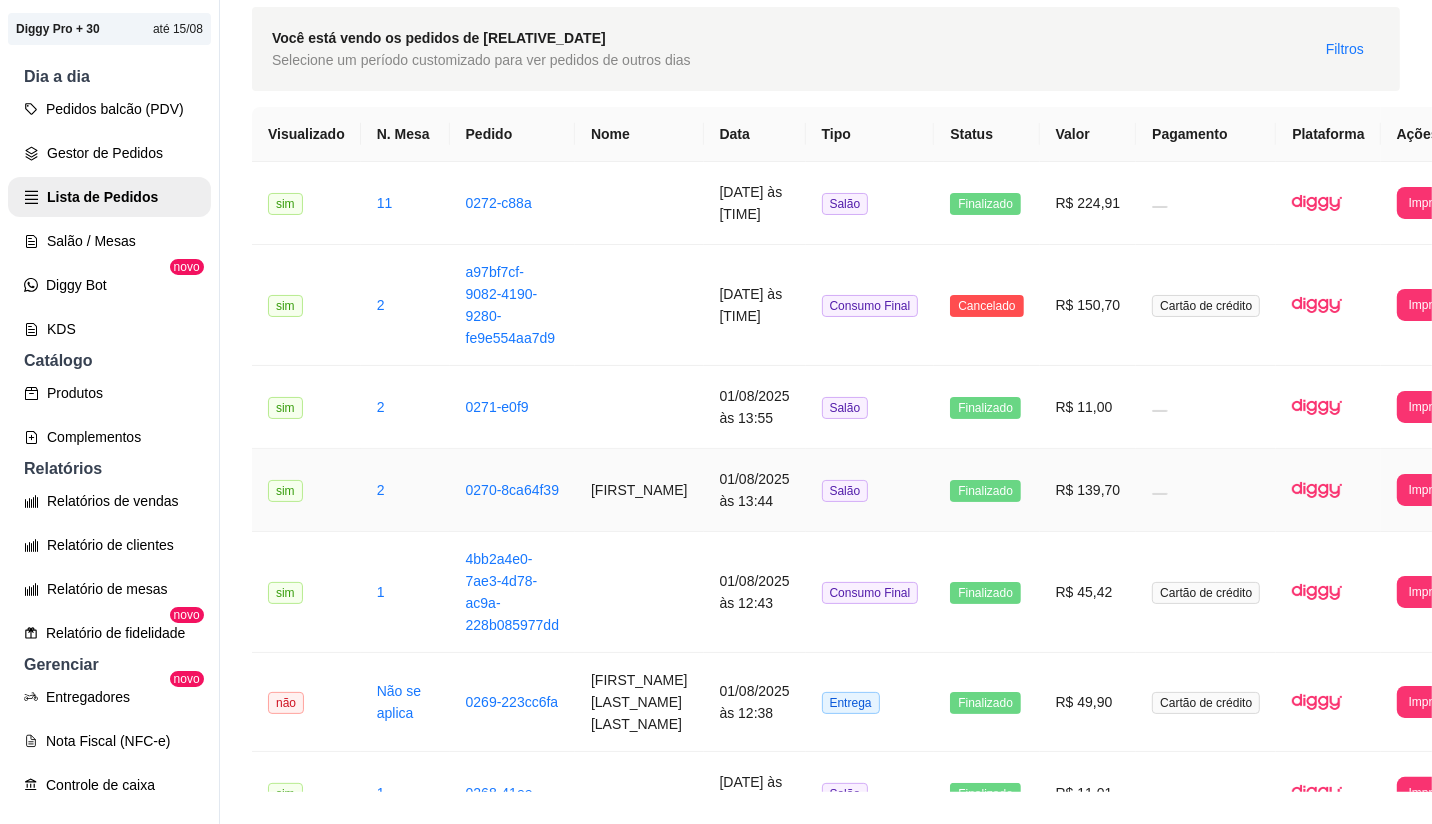 scroll, scrollTop: 0, scrollLeft: 0, axis: both 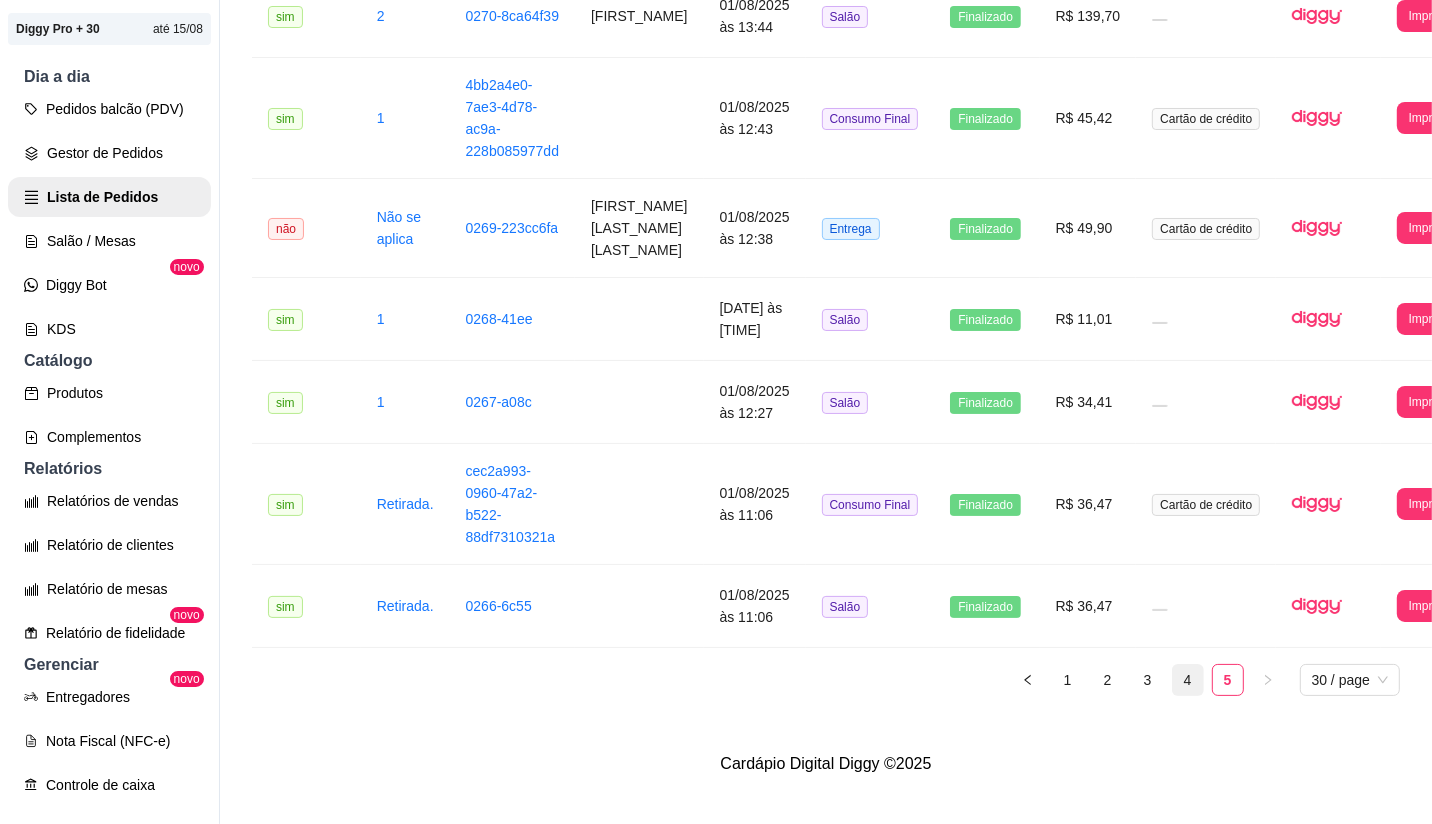 click on "4" at bounding box center [1188, 680] 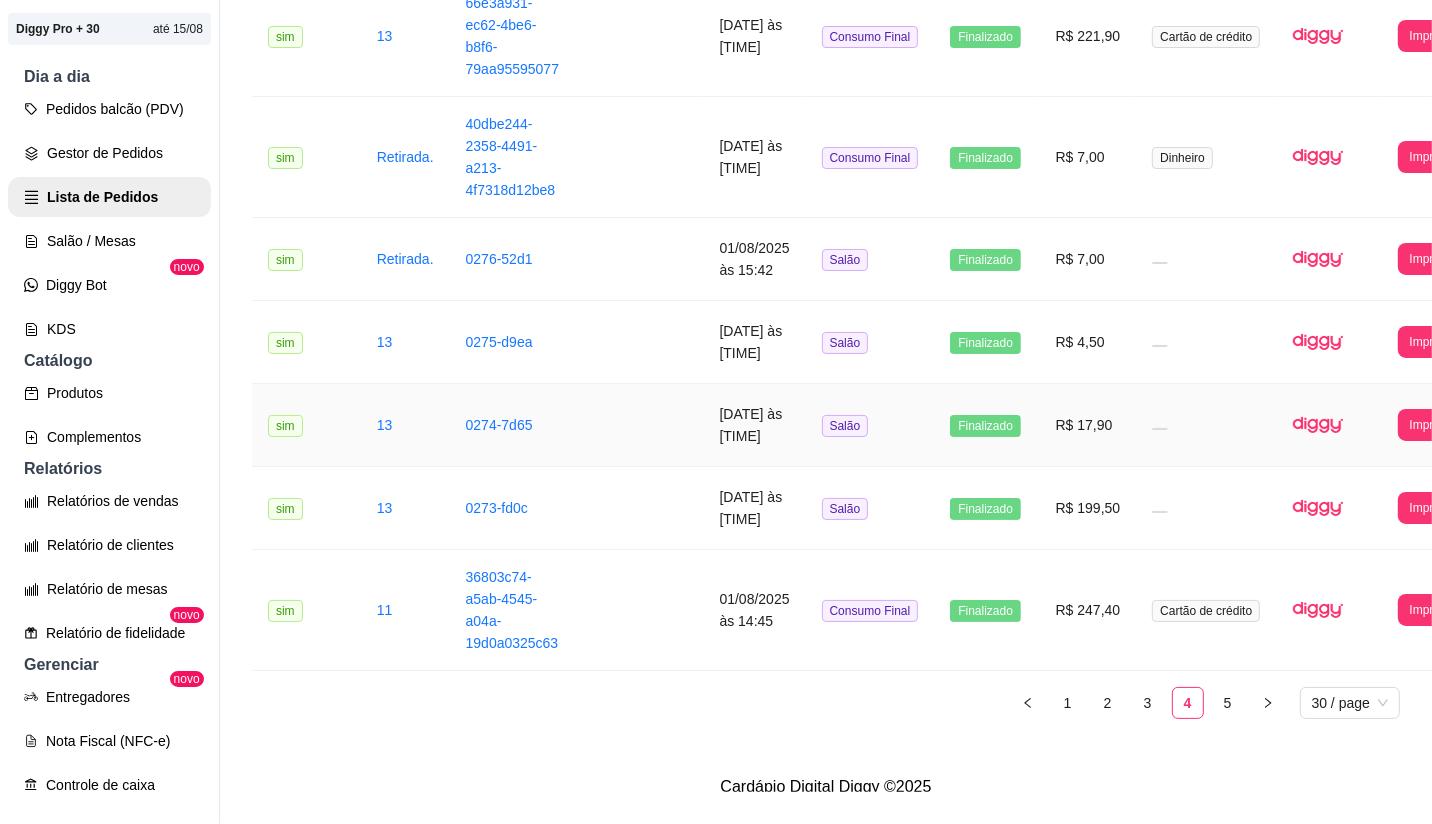scroll, scrollTop: 2338, scrollLeft: 0, axis: vertical 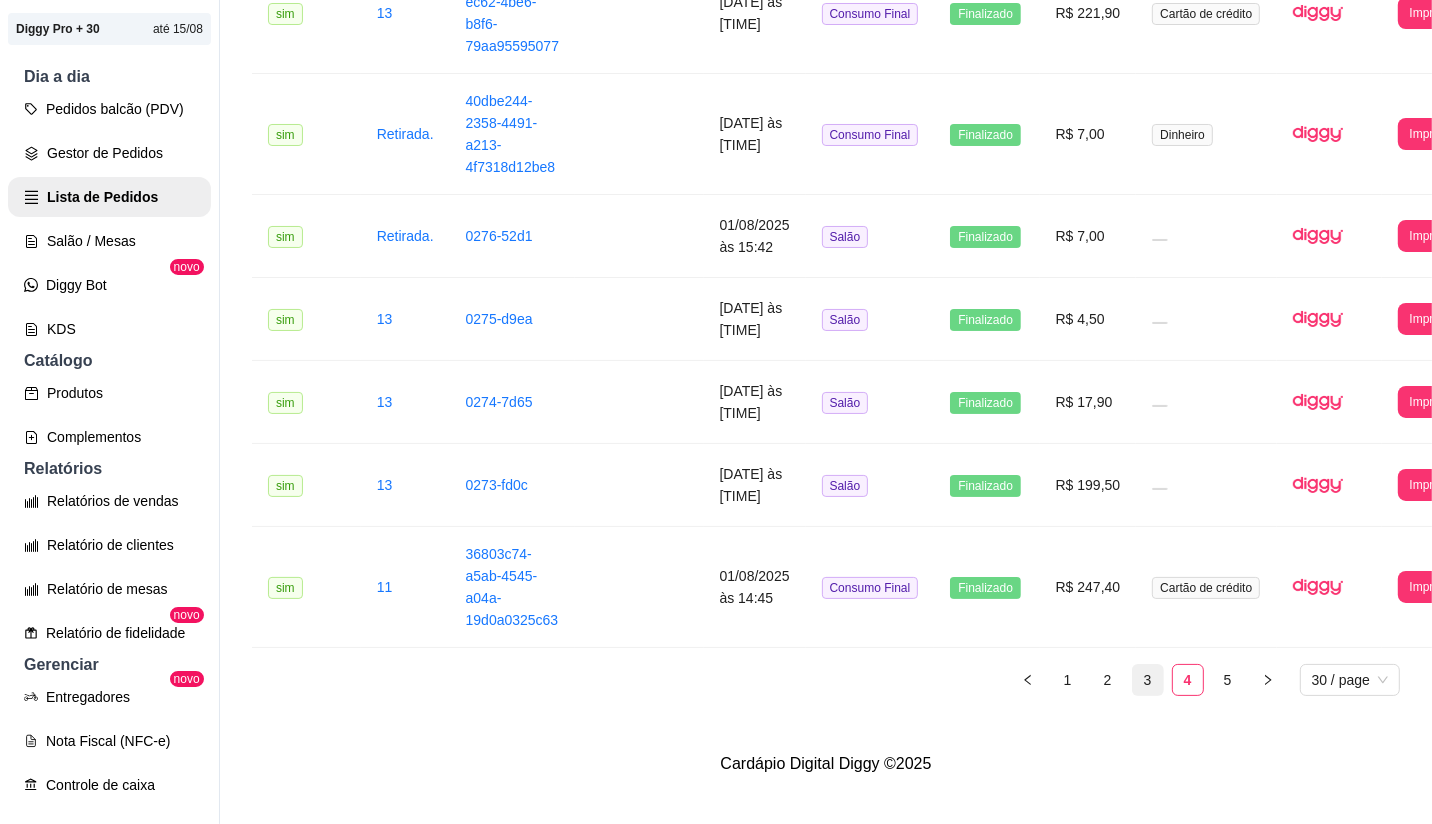 click on "3" at bounding box center (1148, 680) 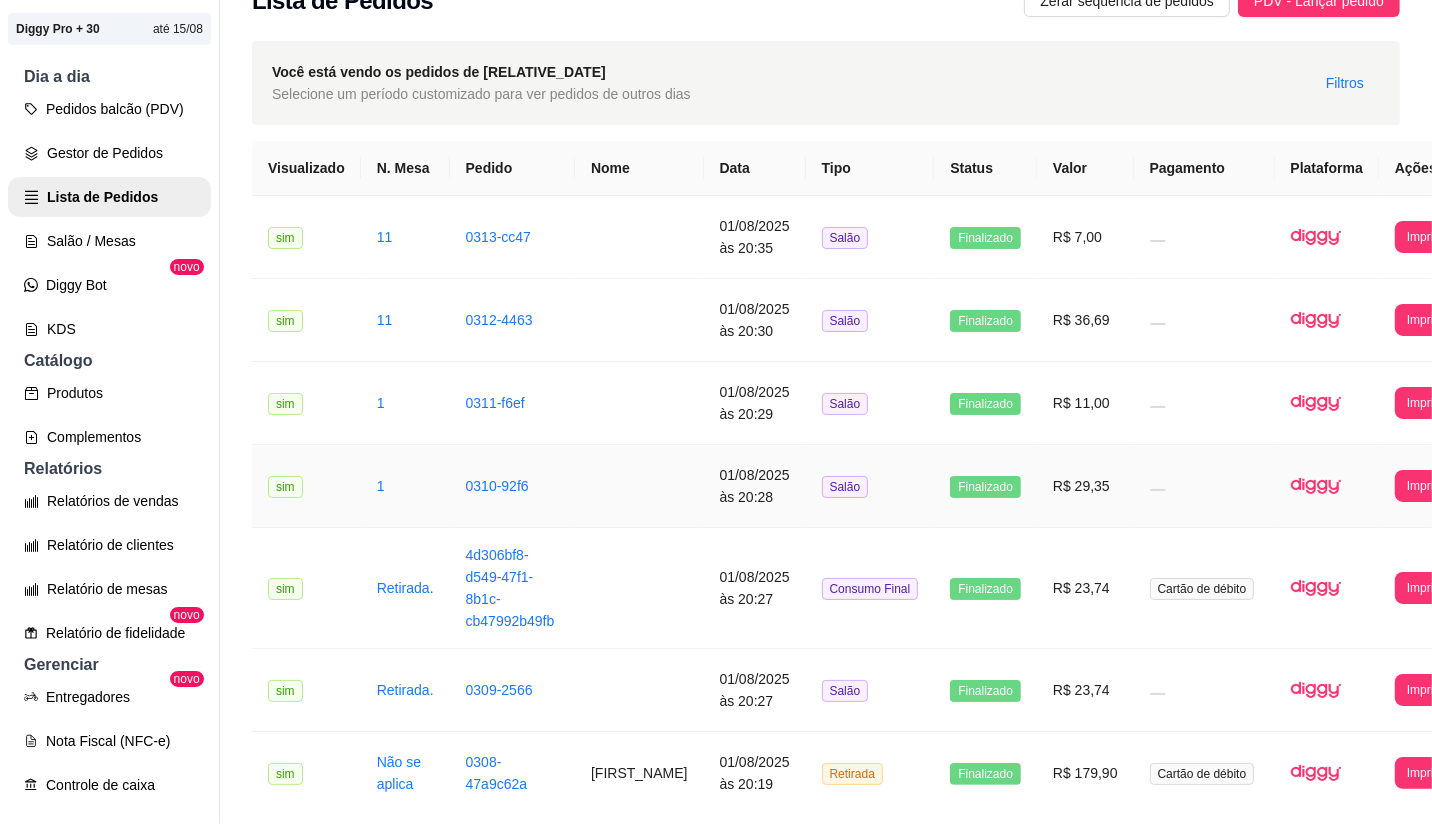 scroll, scrollTop: 0, scrollLeft: 0, axis: both 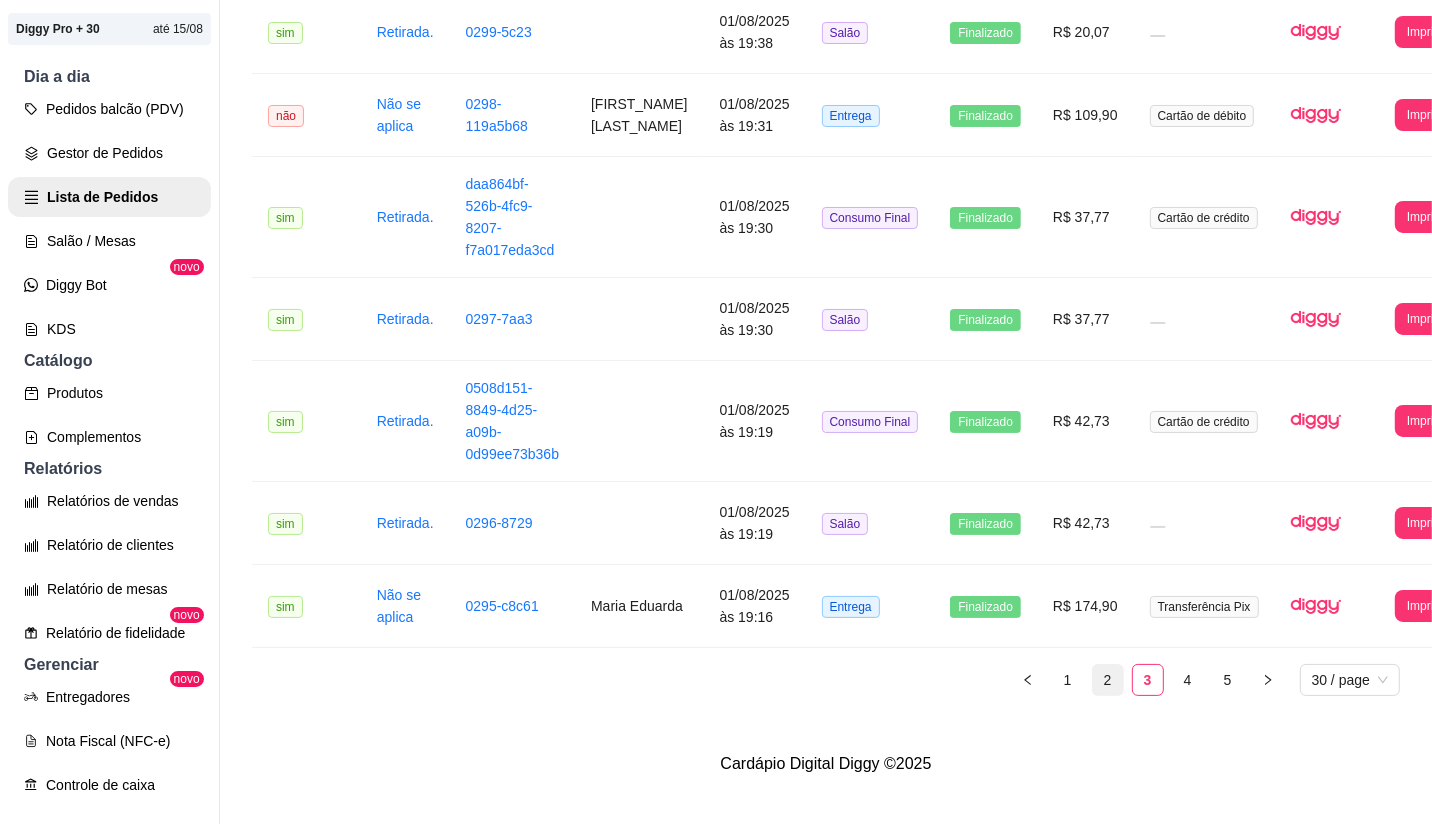 click on "2" at bounding box center (1108, 680) 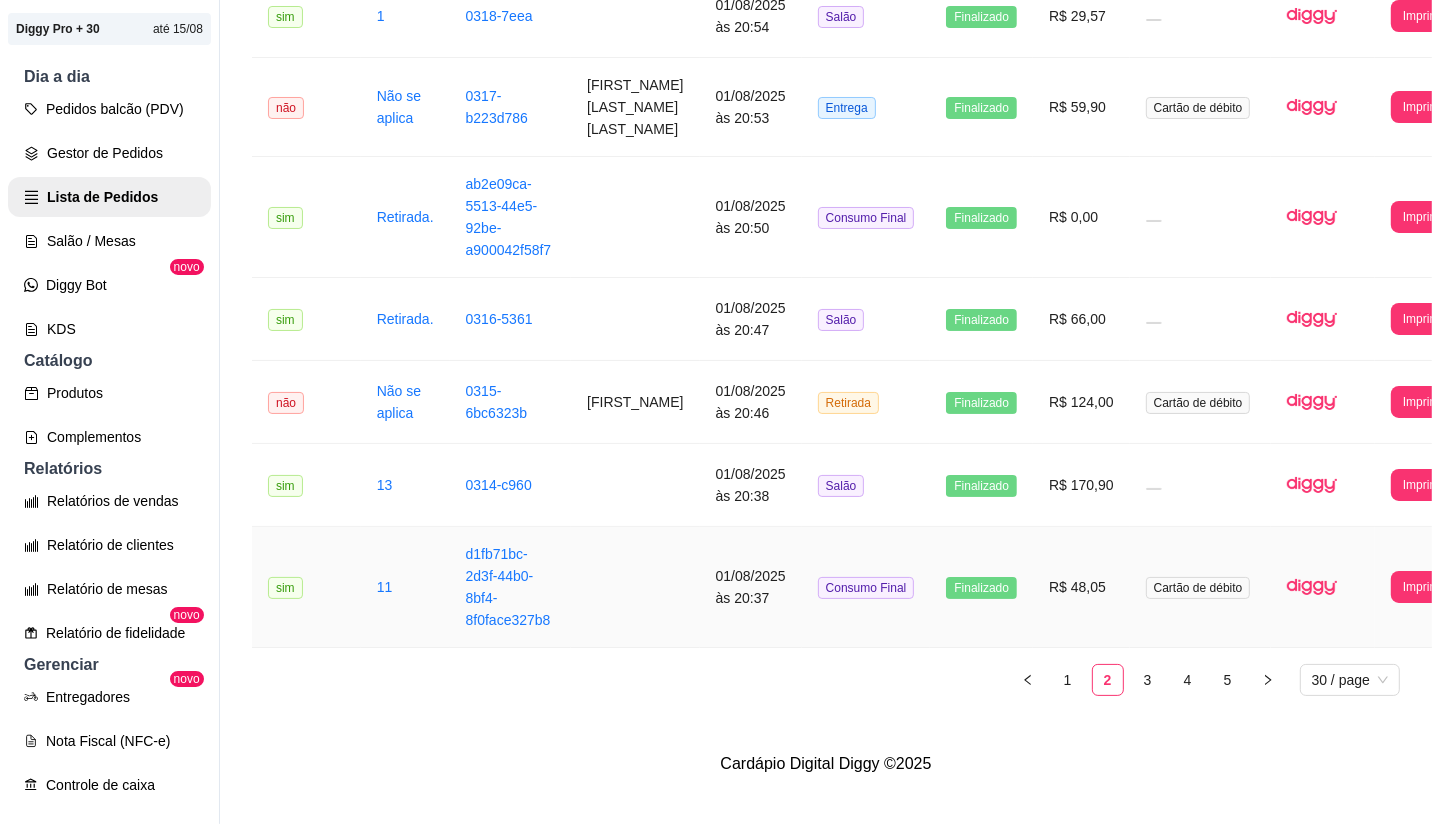 scroll, scrollTop: 2443, scrollLeft: 0, axis: vertical 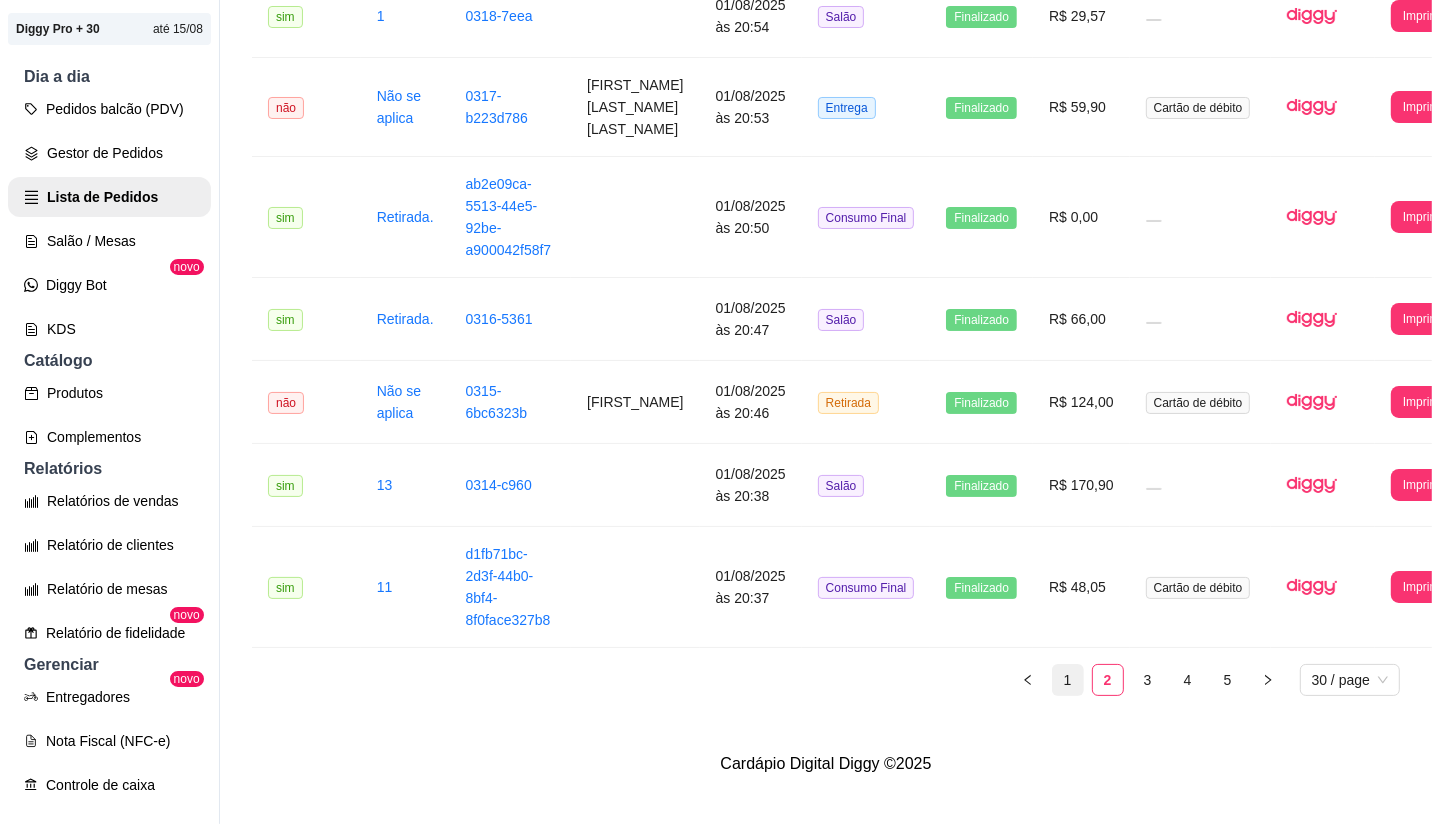 click on "1" at bounding box center [1068, 680] 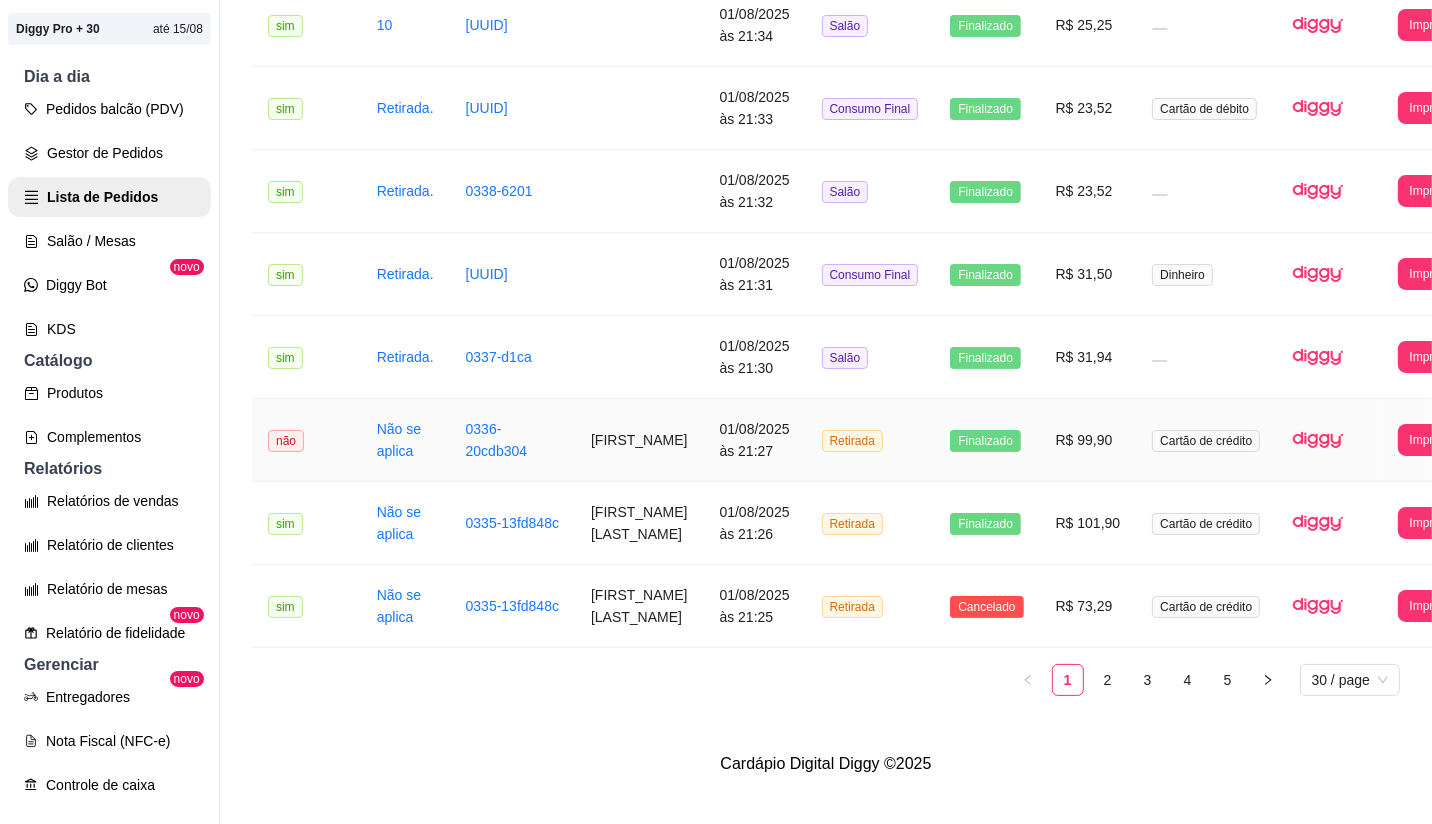 scroll, scrollTop: 2405, scrollLeft: 0, axis: vertical 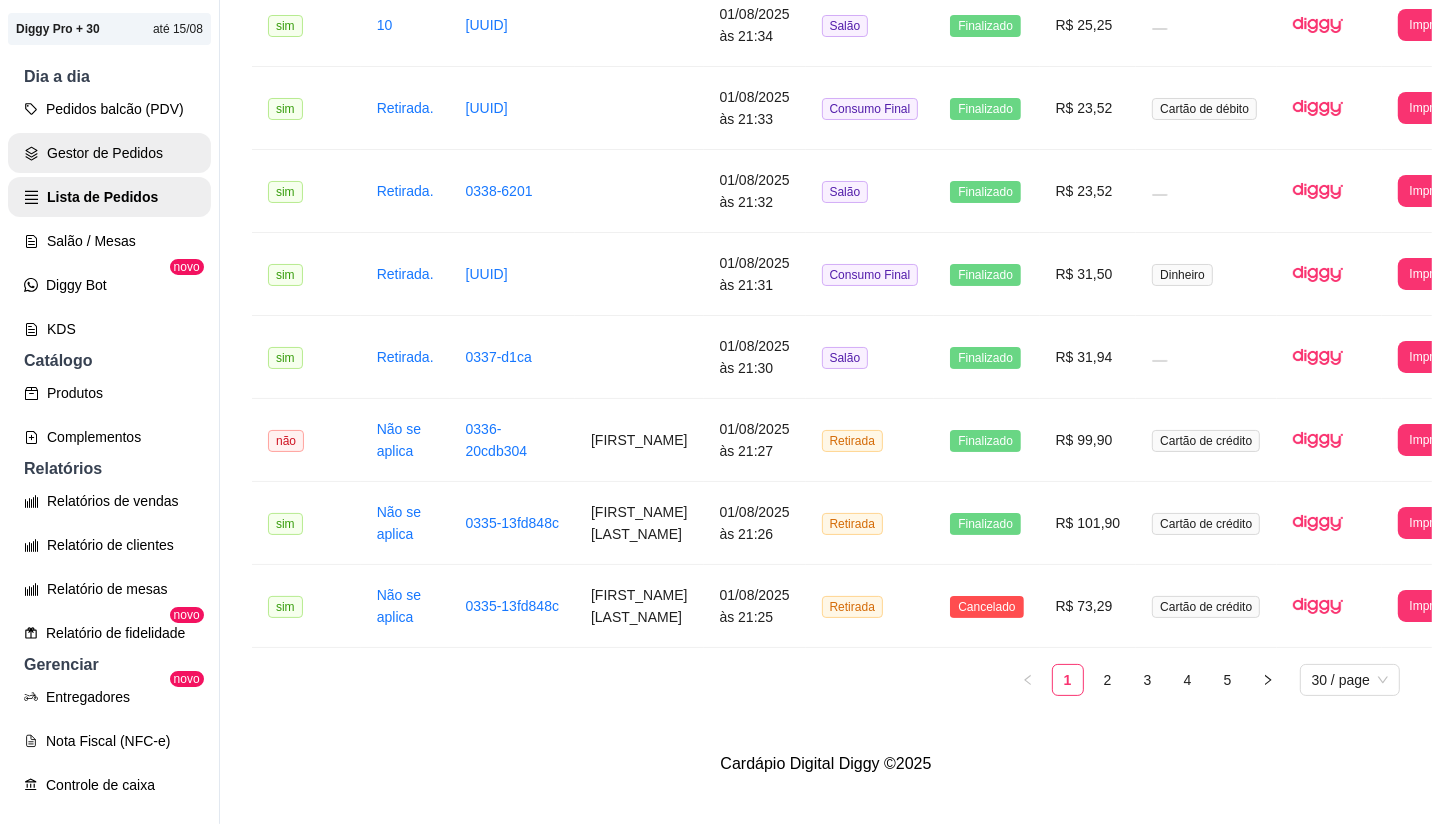 click on "Gestor de Pedidos" at bounding box center (109, 153) 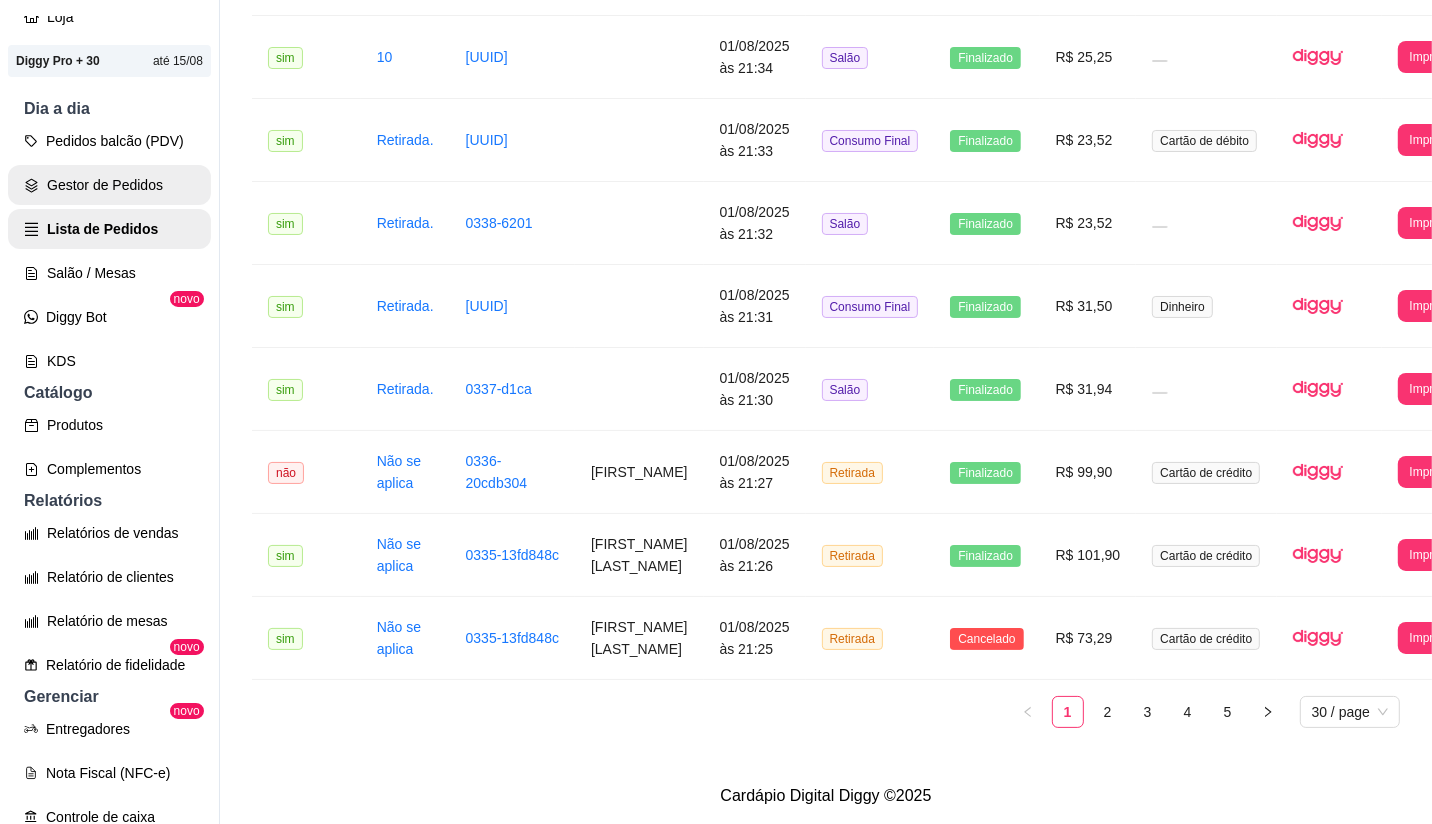 scroll, scrollTop: 0, scrollLeft: 0, axis: both 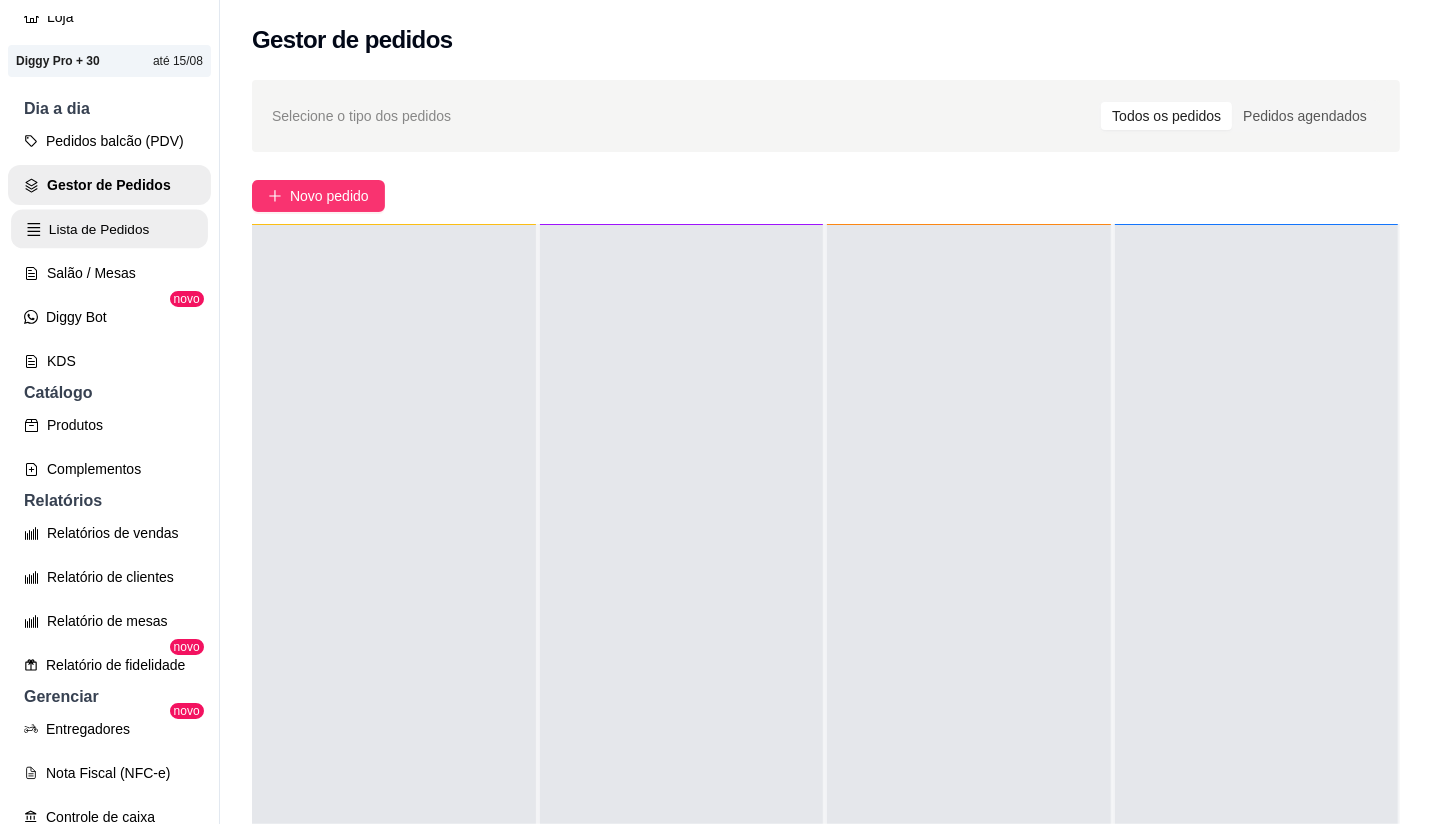 click on "Lista de Pedidos" at bounding box center [109, 229] 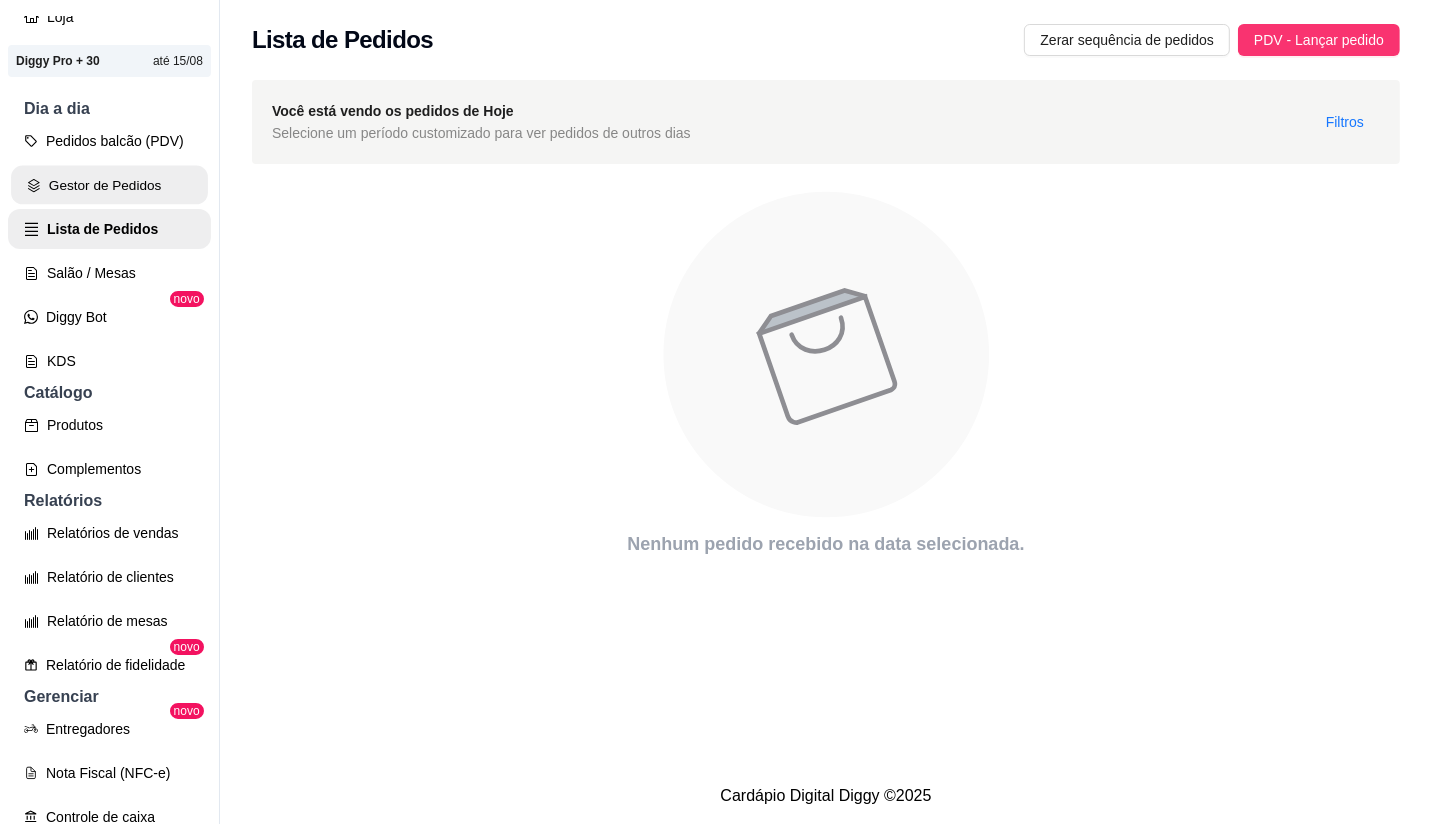 click on "Gestor de Pedidos" at bounding box center (109, 185) 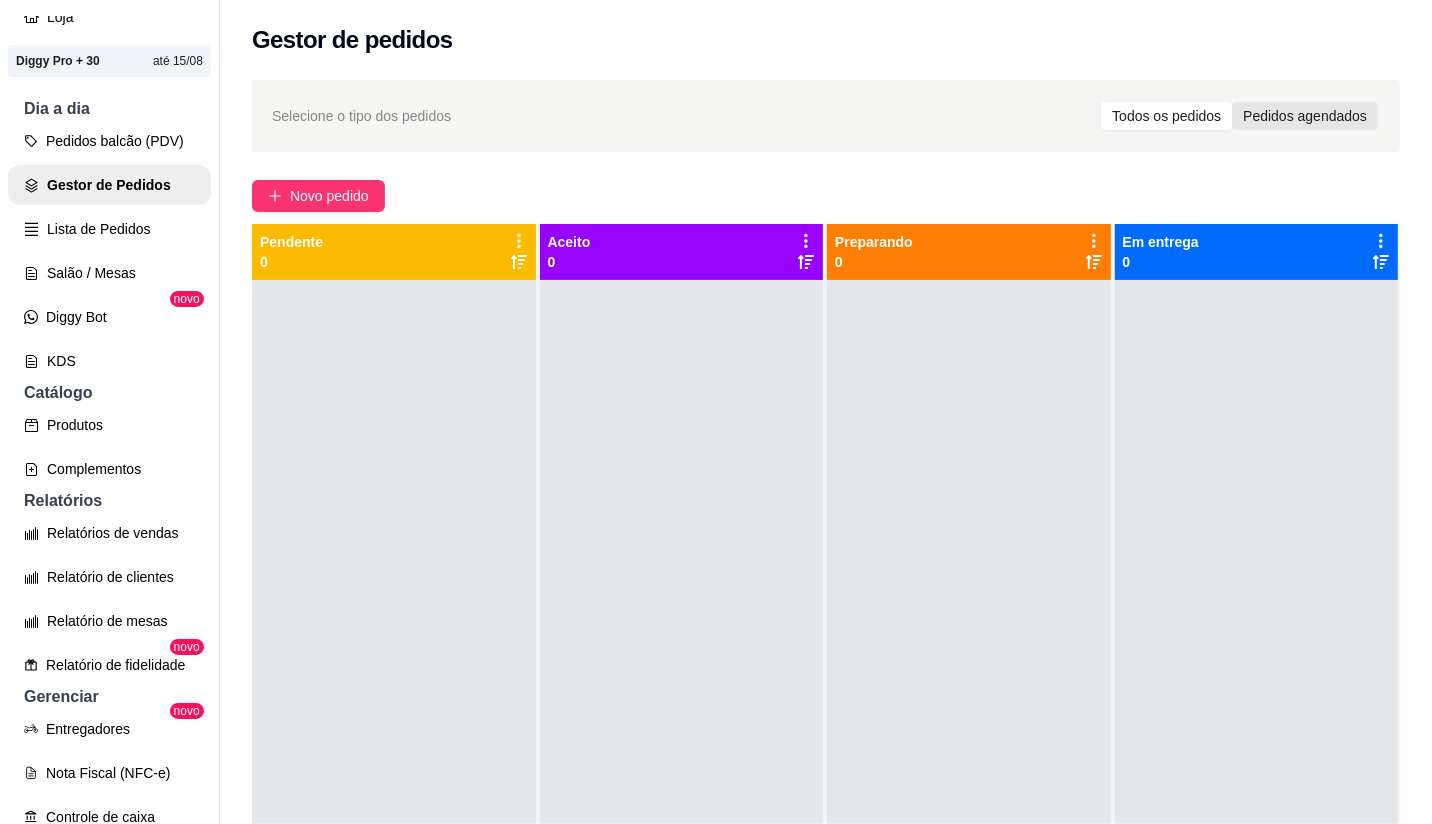 click on "Pedidos agendados" at bounding box center [1305, 116] 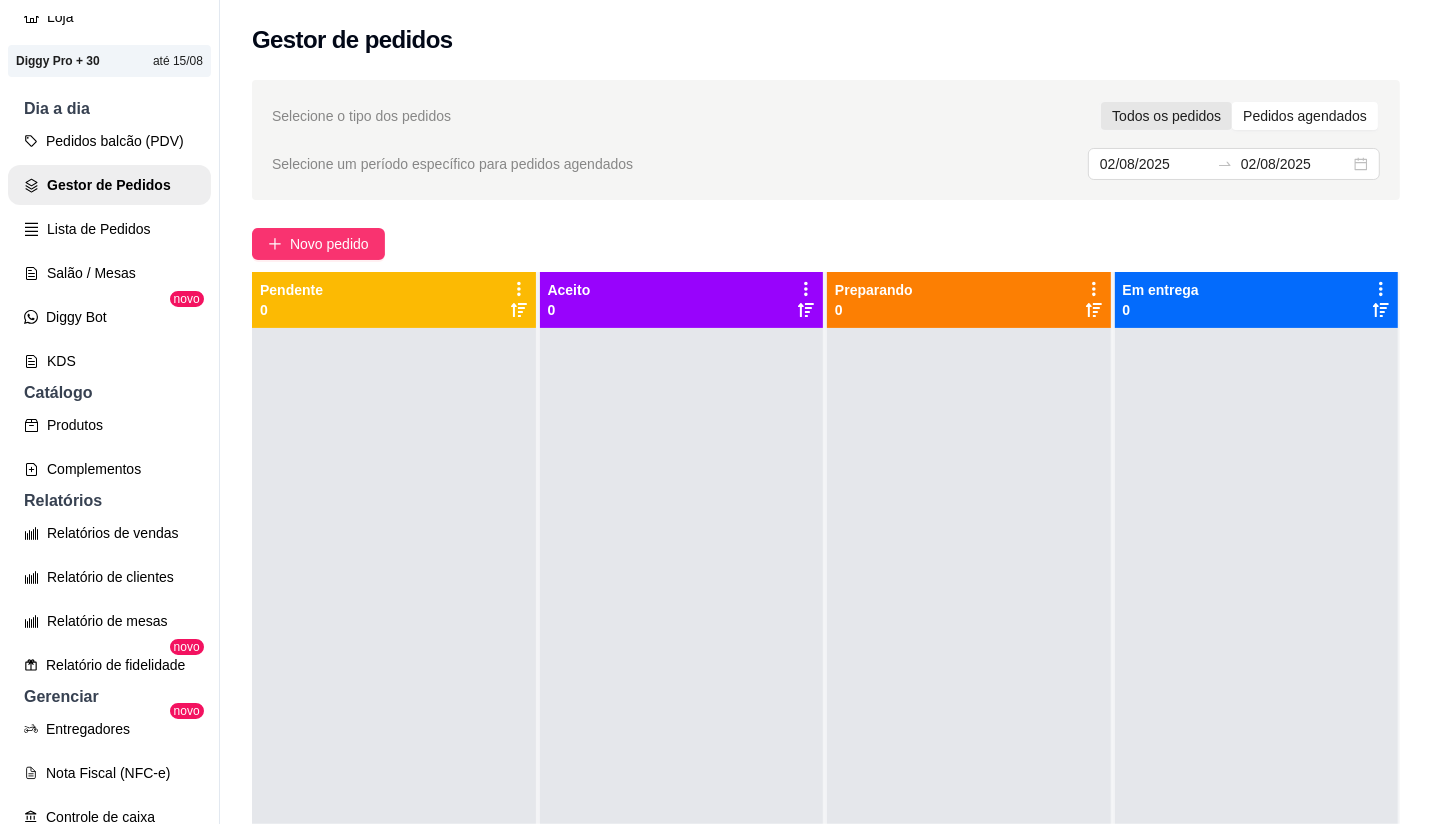 click on "Todos os pedidos" at bounding box center [1166, 116] 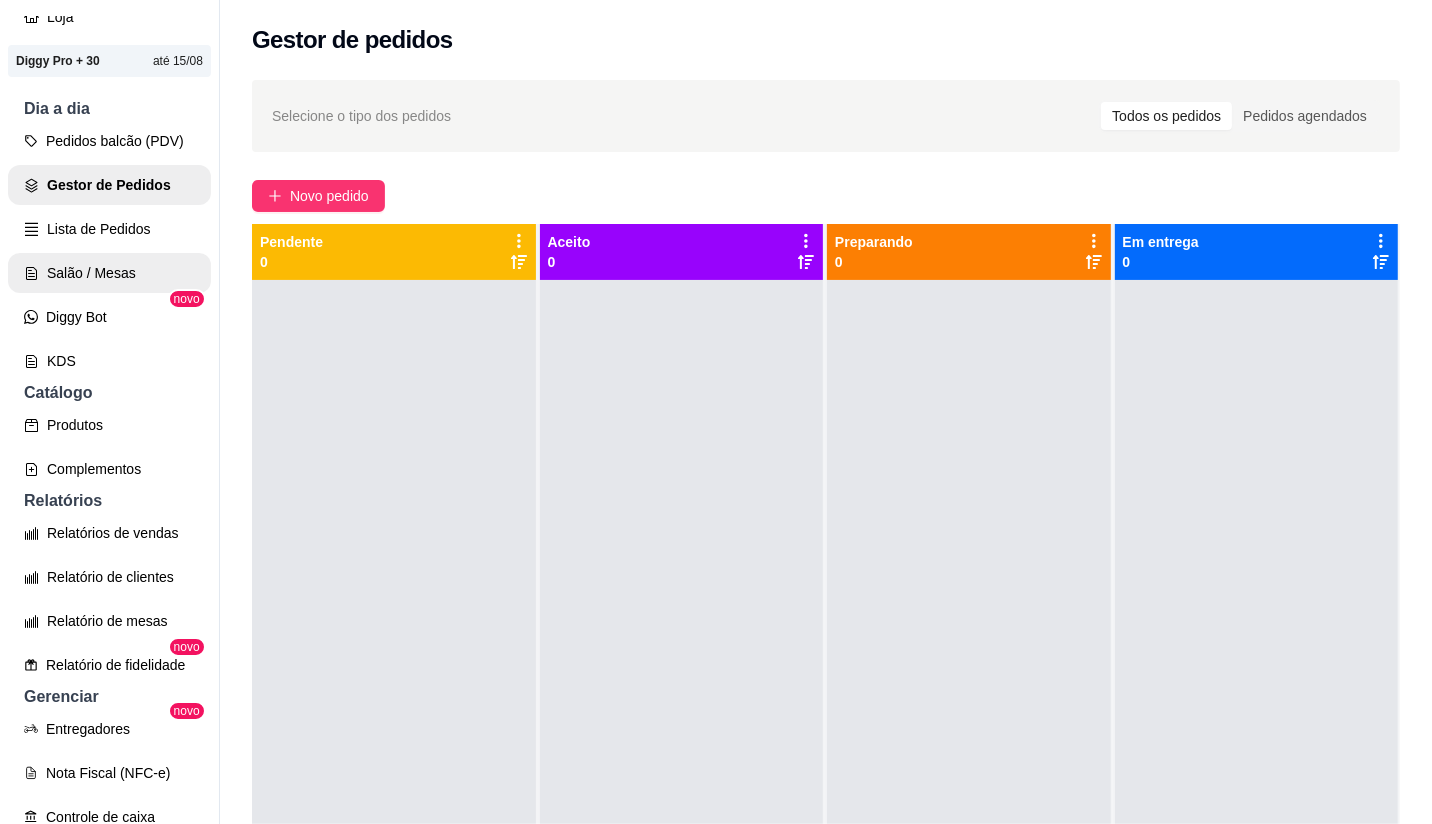 click on "Salão / Mesas" at bounding box center (109, 273) 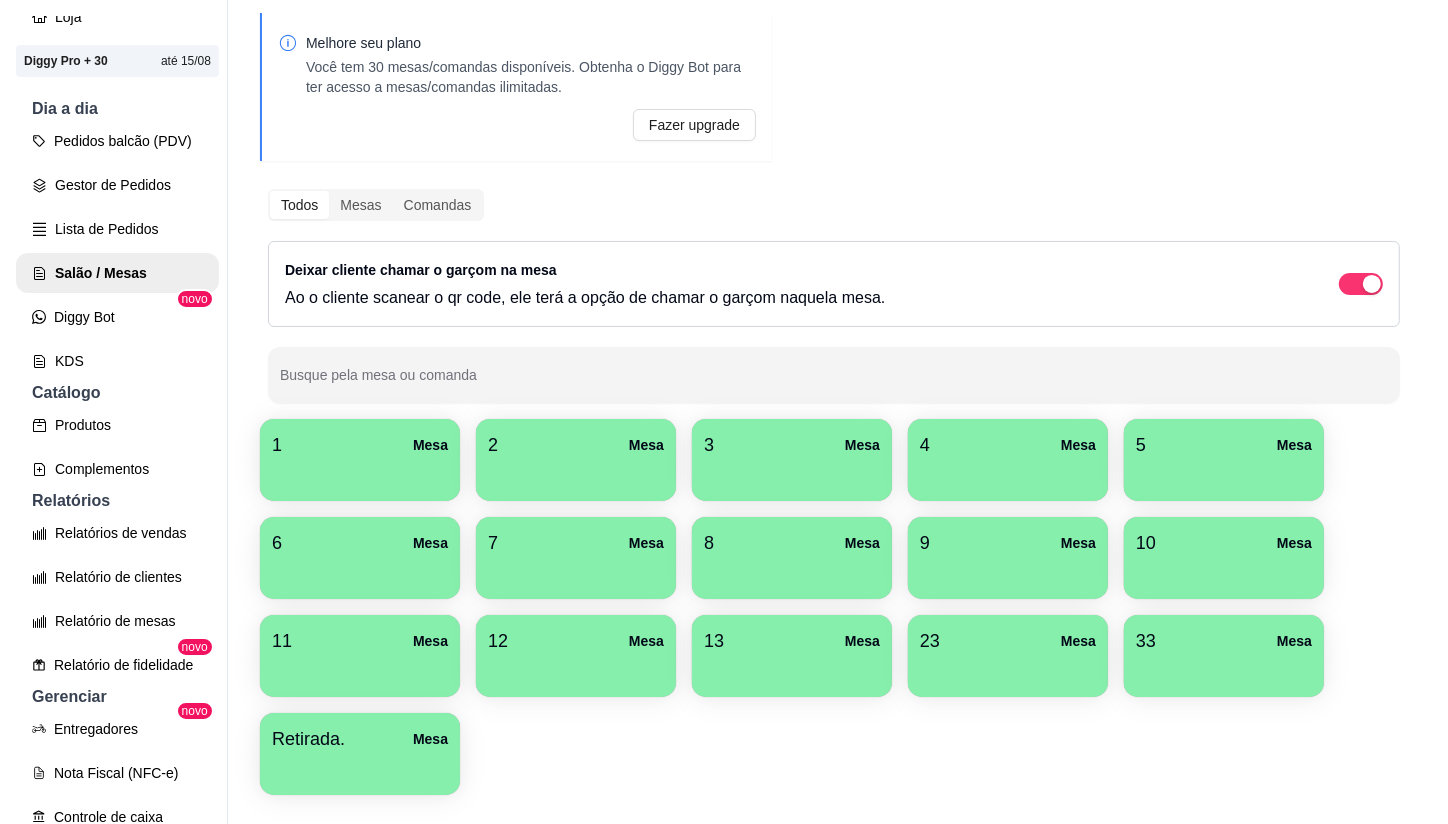 scroll, scrollTop: 134, scrollLeft: 0, axis: vertical 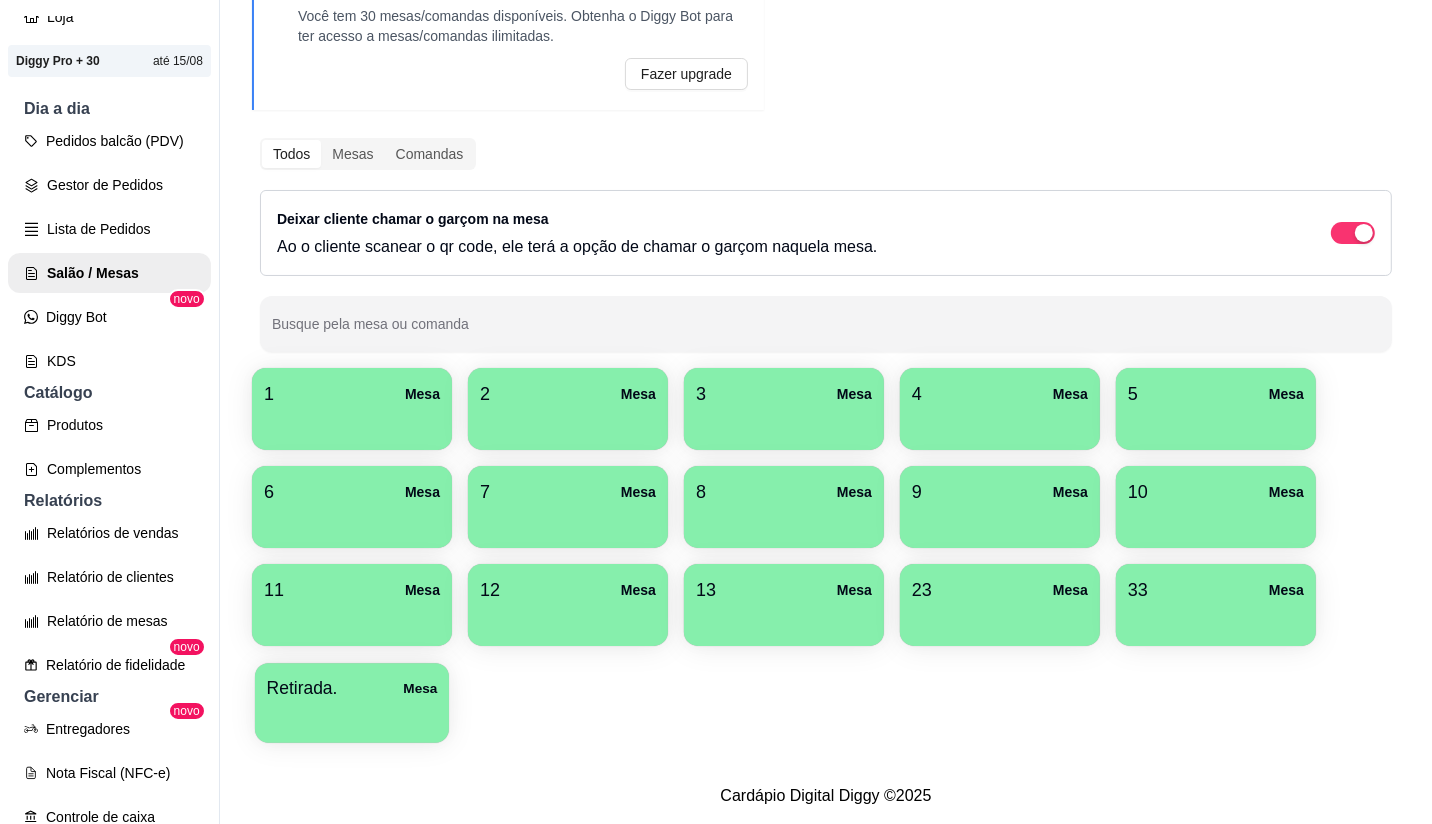 click at bounding box center (352, 716) 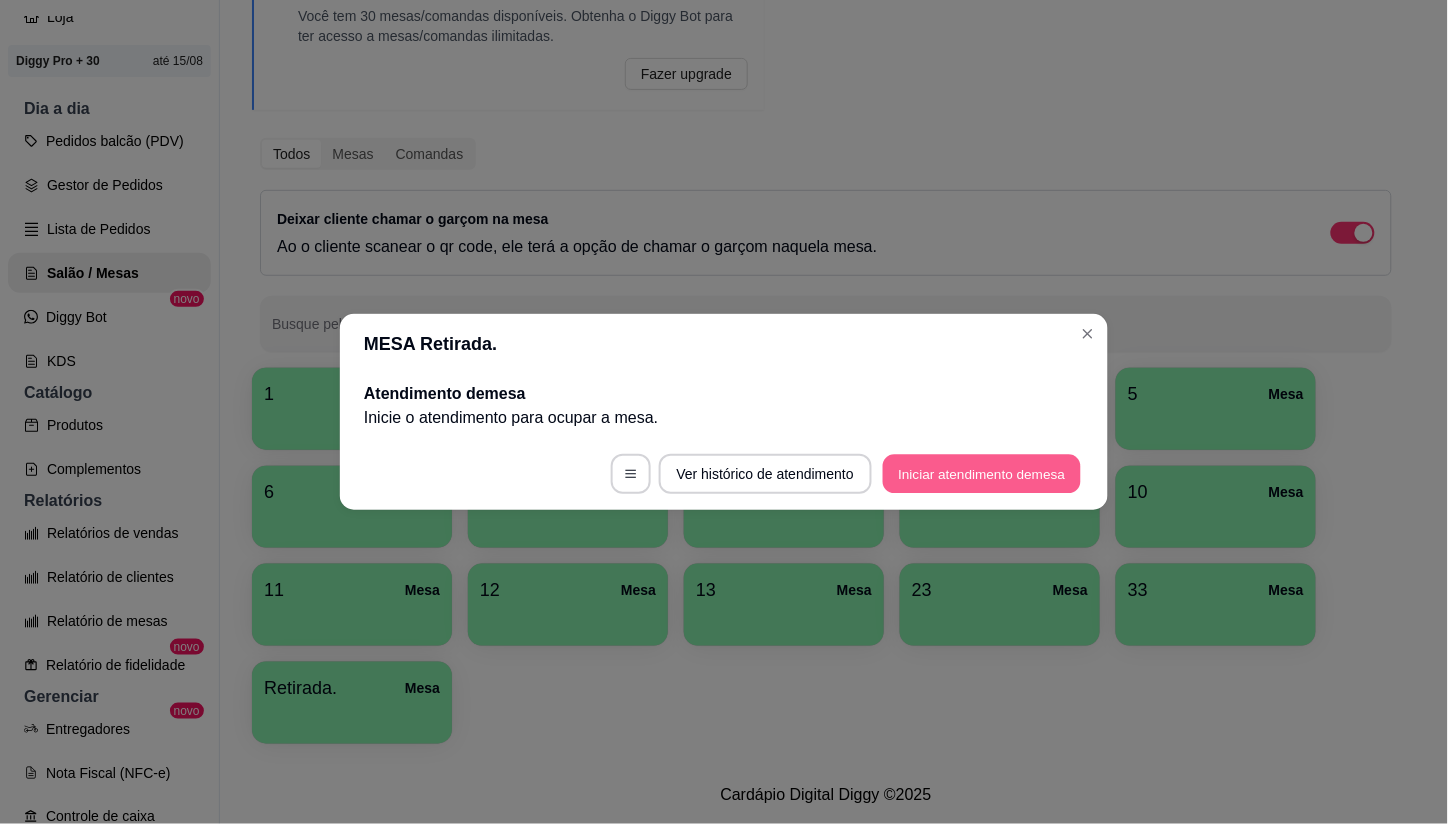 click on "Iniciar atendimento de  mesa" at bounding box center [982, 474] 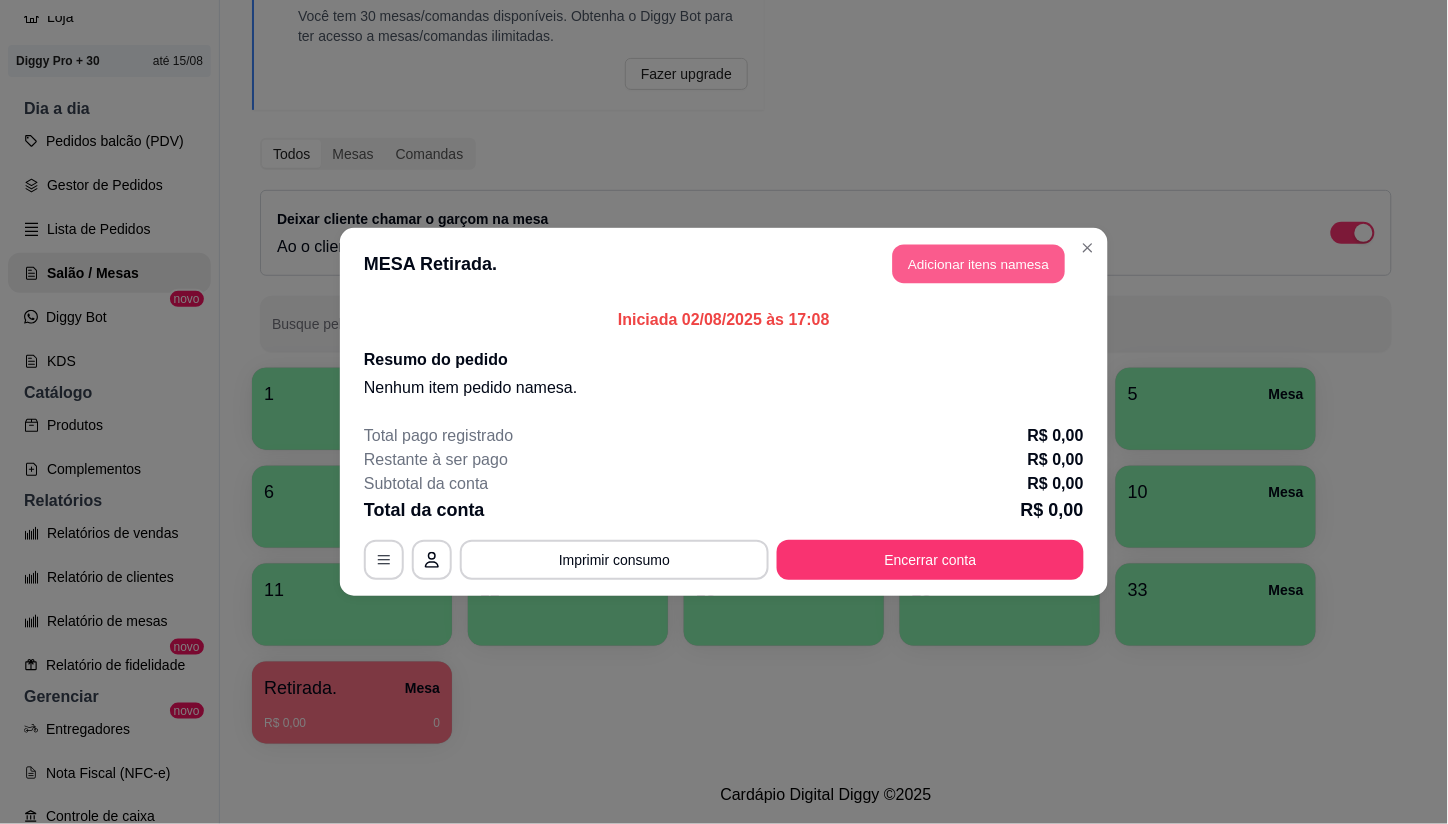 click on "Adicionar itens na  mesa" at bounding box center (979, 264) 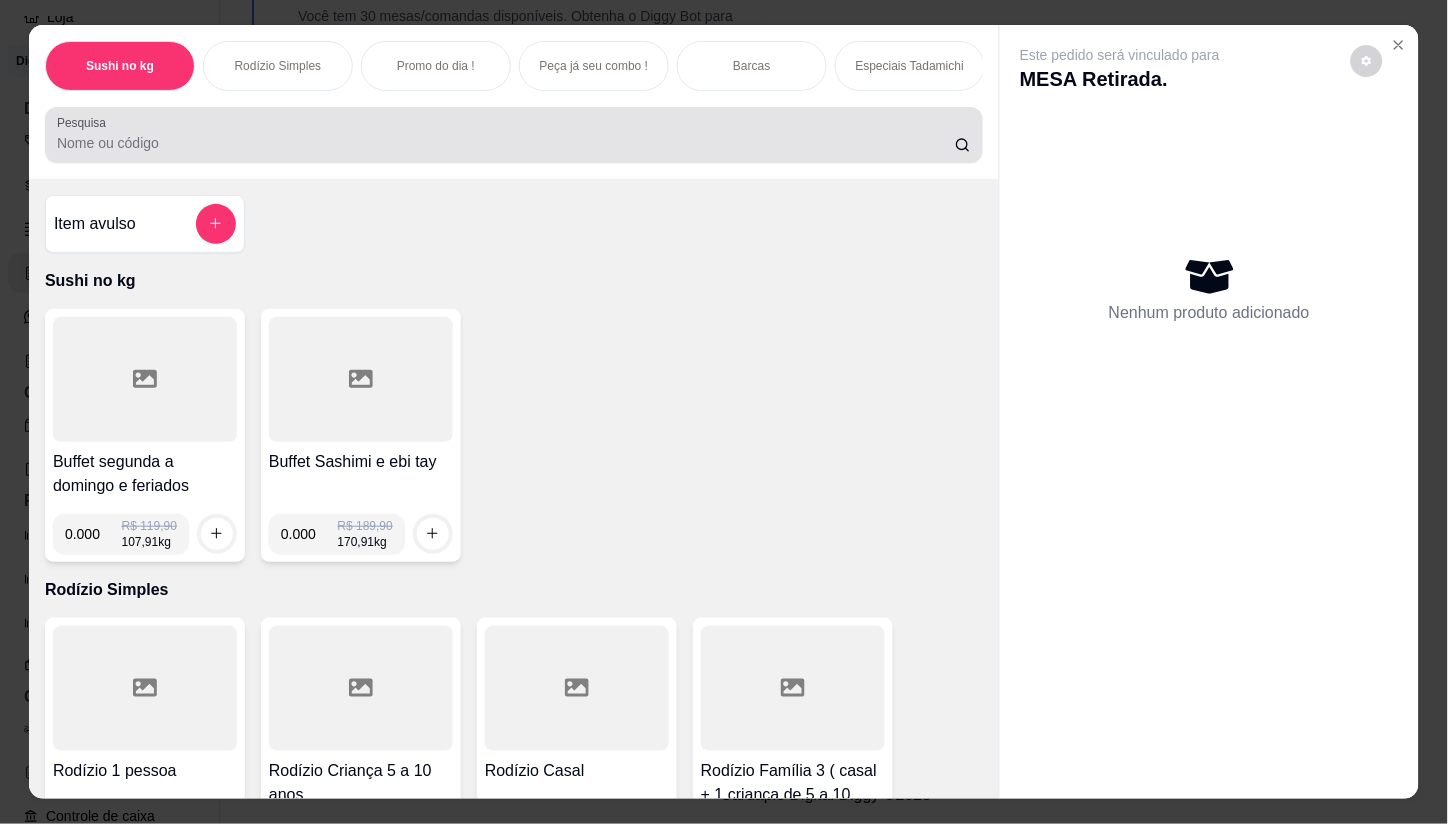 click on "Pesquisa" at bounding box center (506, 143) 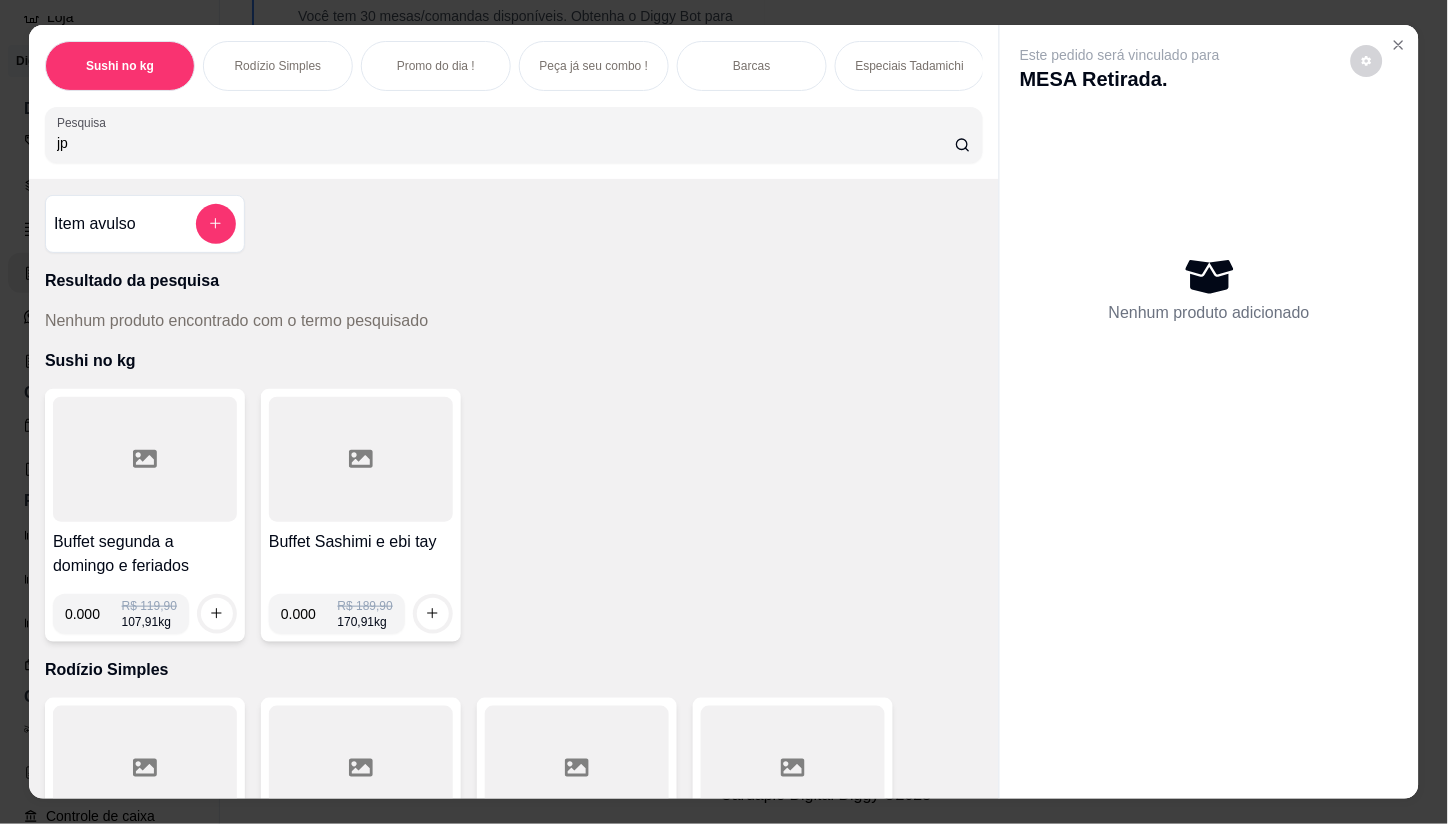 type on "j" 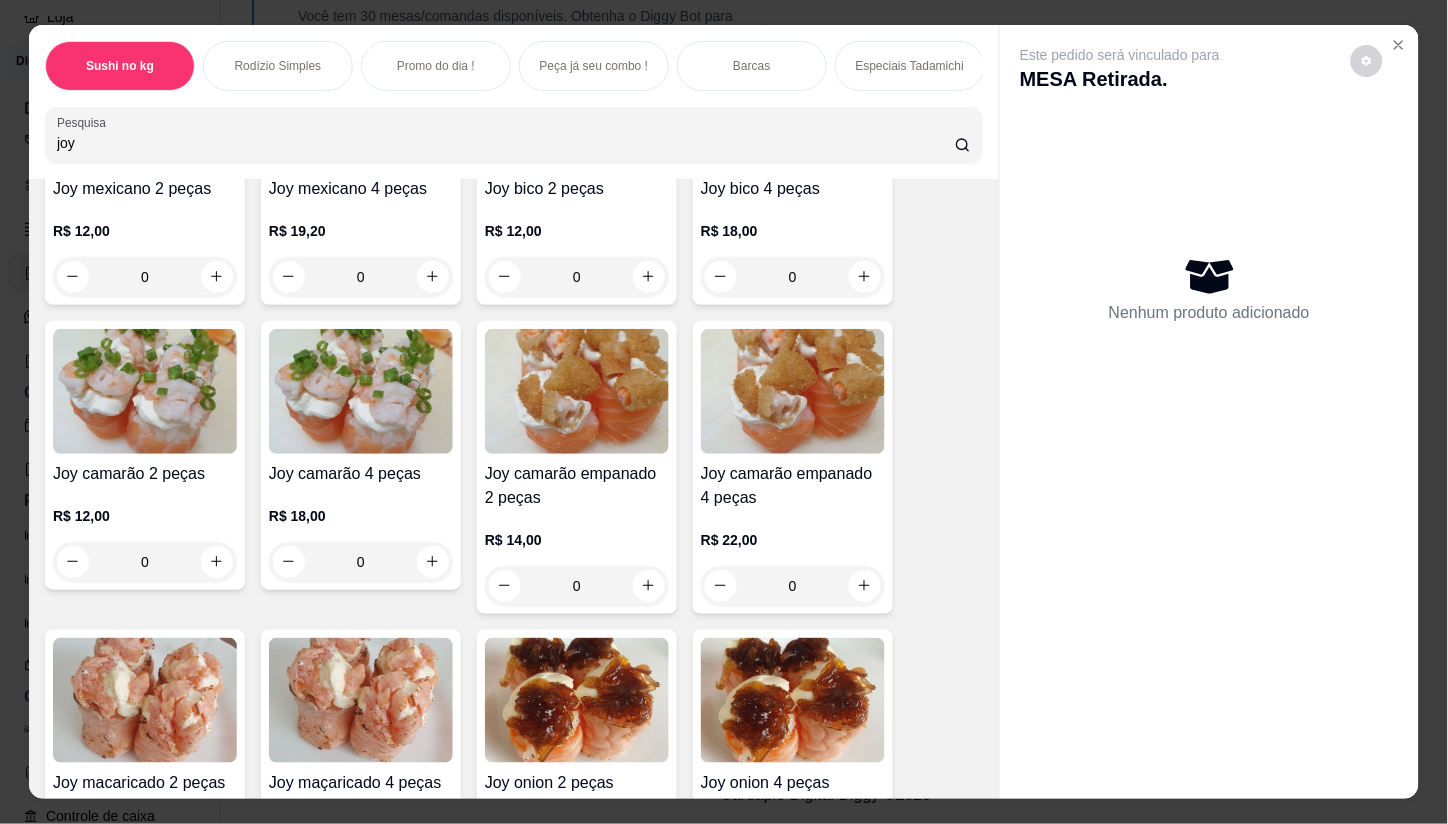 scroll, scrollTop: 777, scrollLeft: 0, axis: vertical 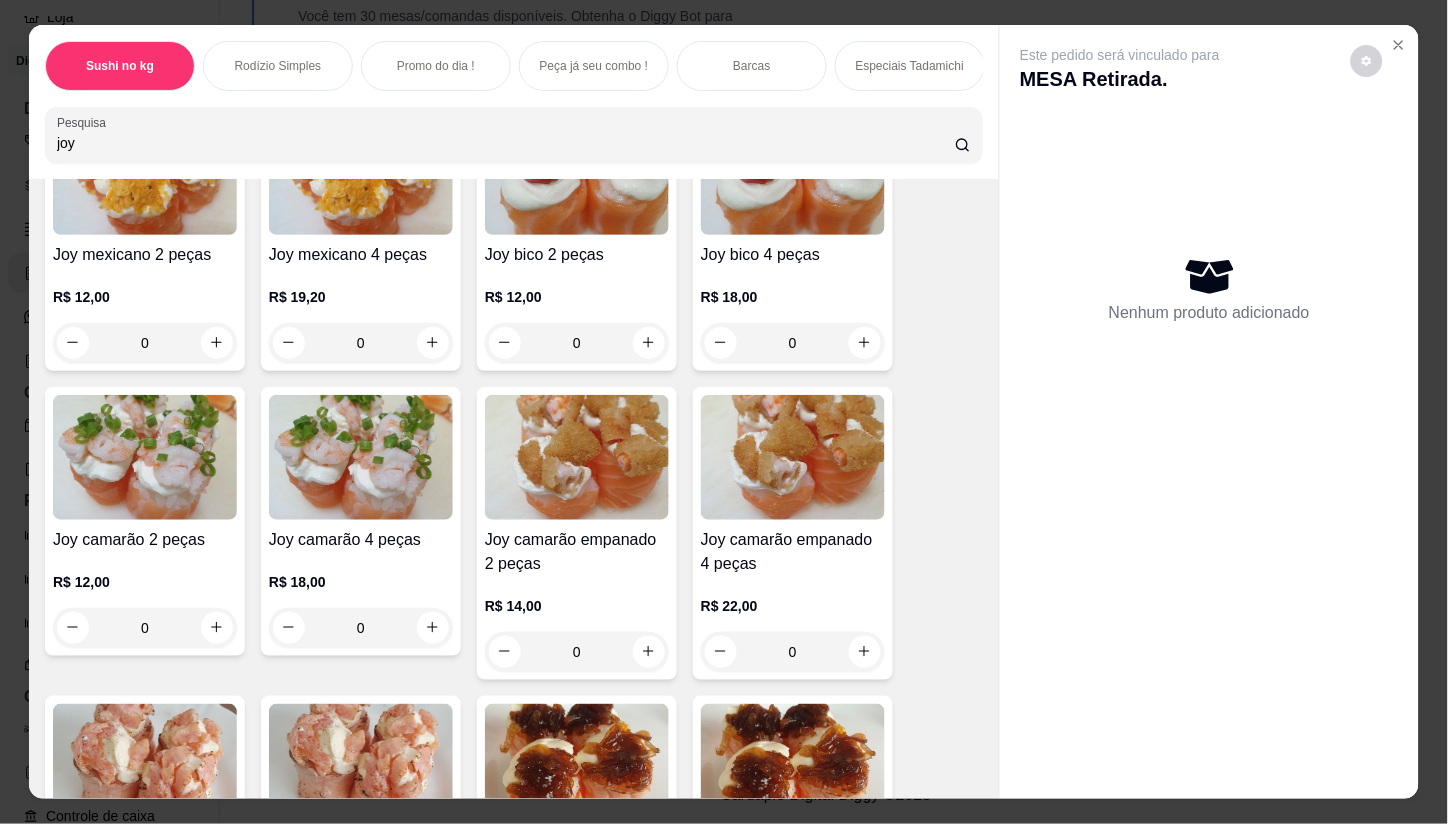 click on "joy" at bounding box center (506, 143) 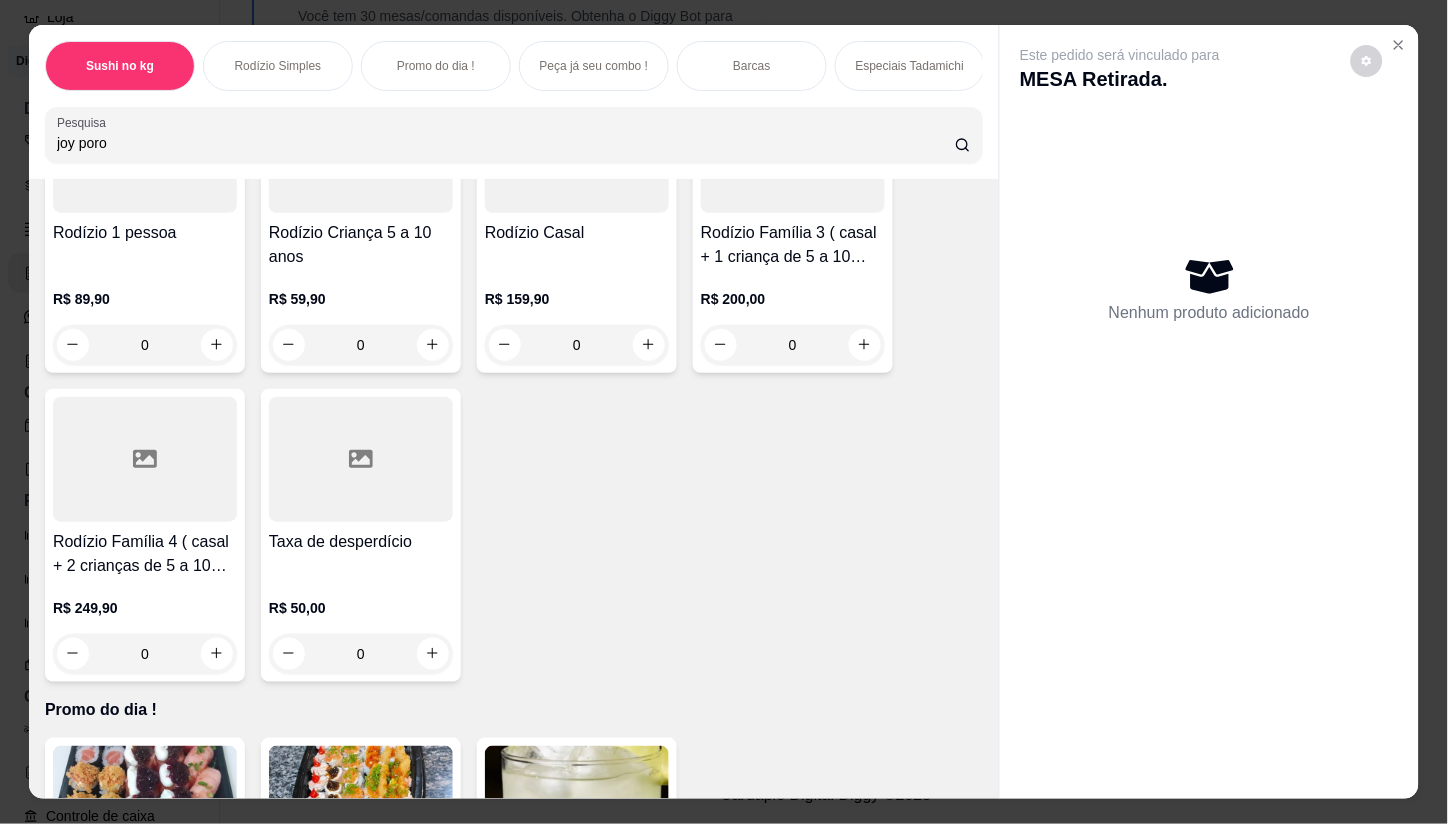 scroll, scrollTop: 0, scrollLeft: 0, axis: both 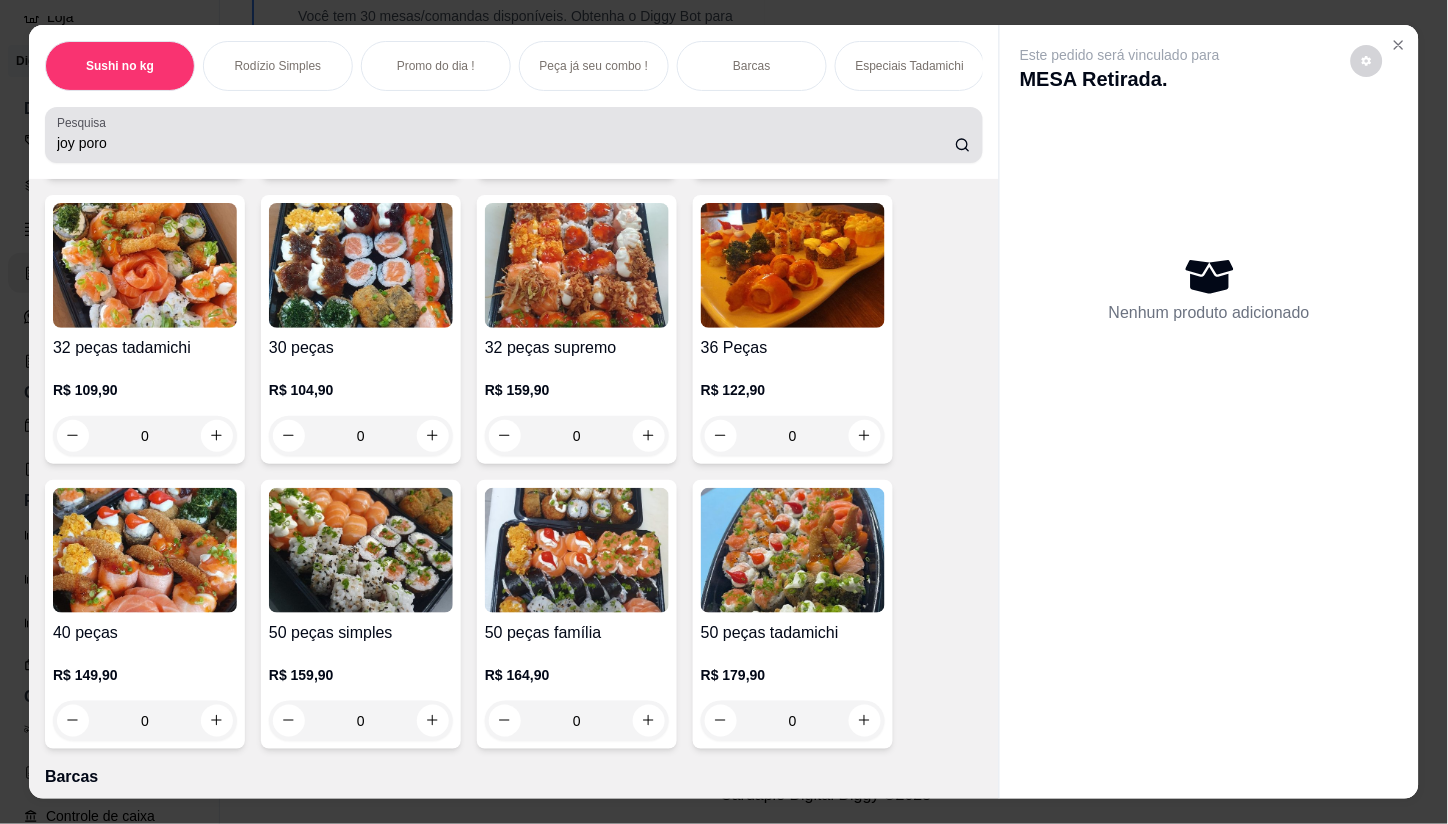 click on "joy poro" at bounding box center (506, 143) 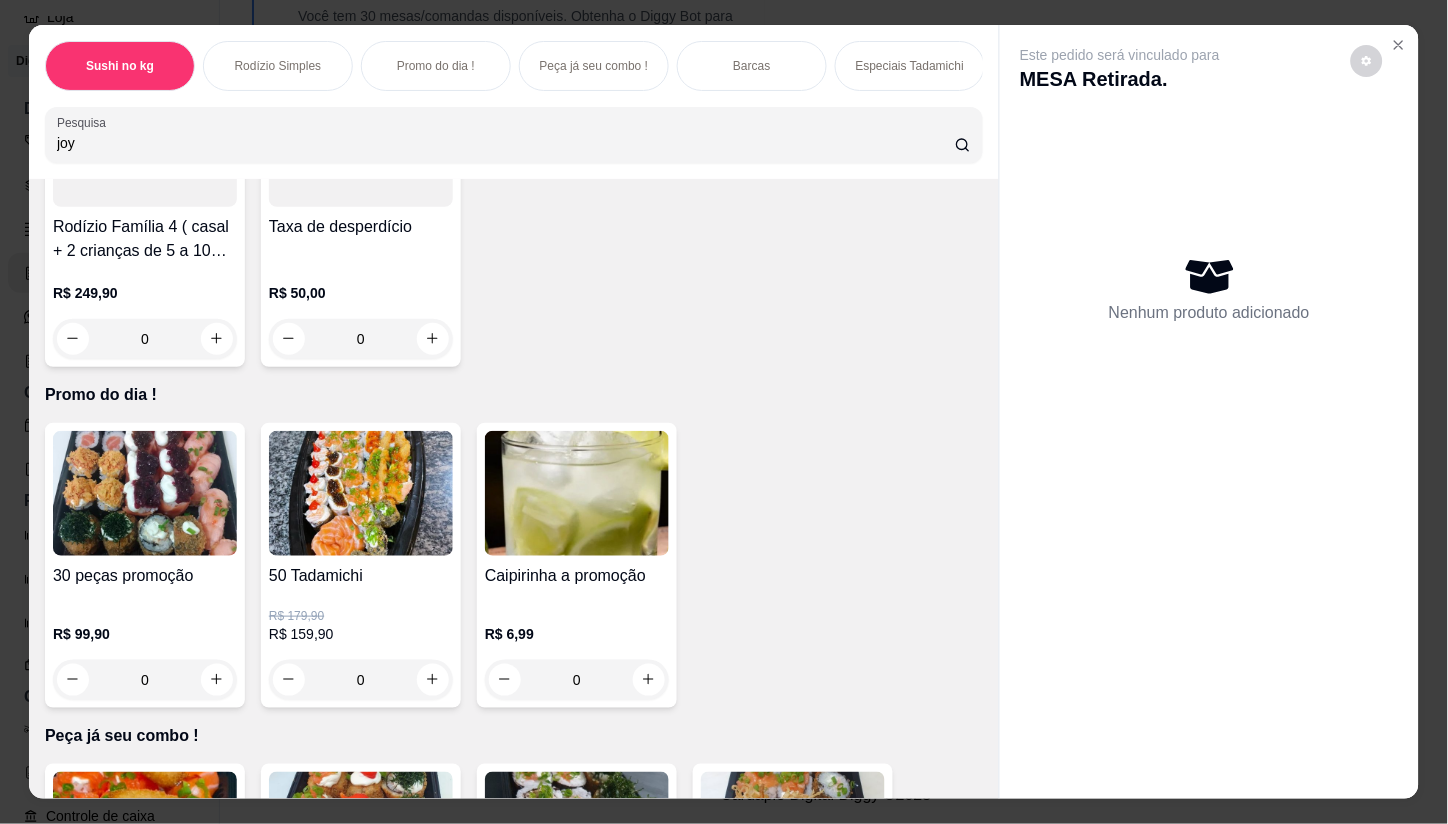 scroll, scrollTop: 4645, scrollLeft: 0, axis: vertical 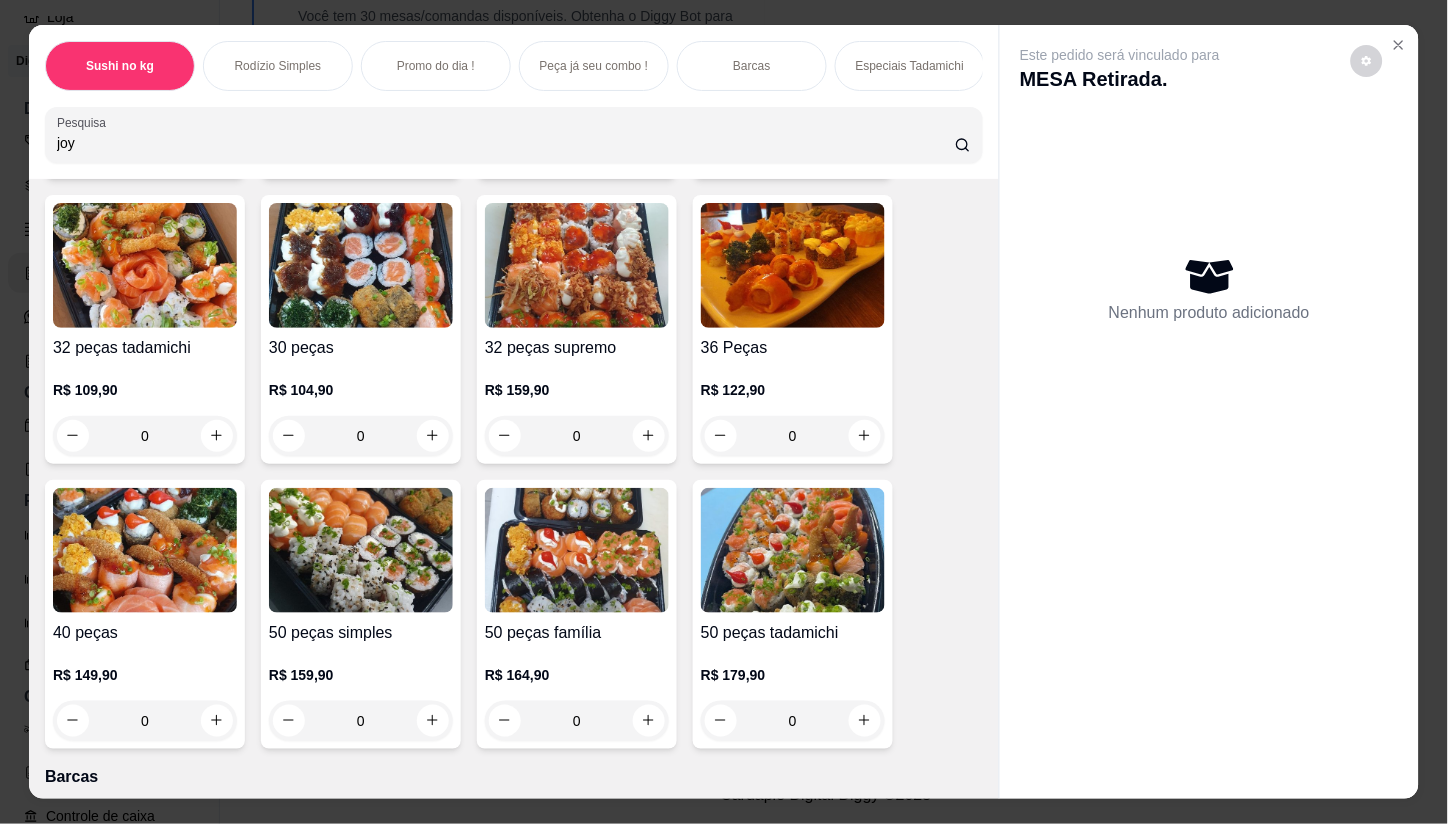 type on "joy" 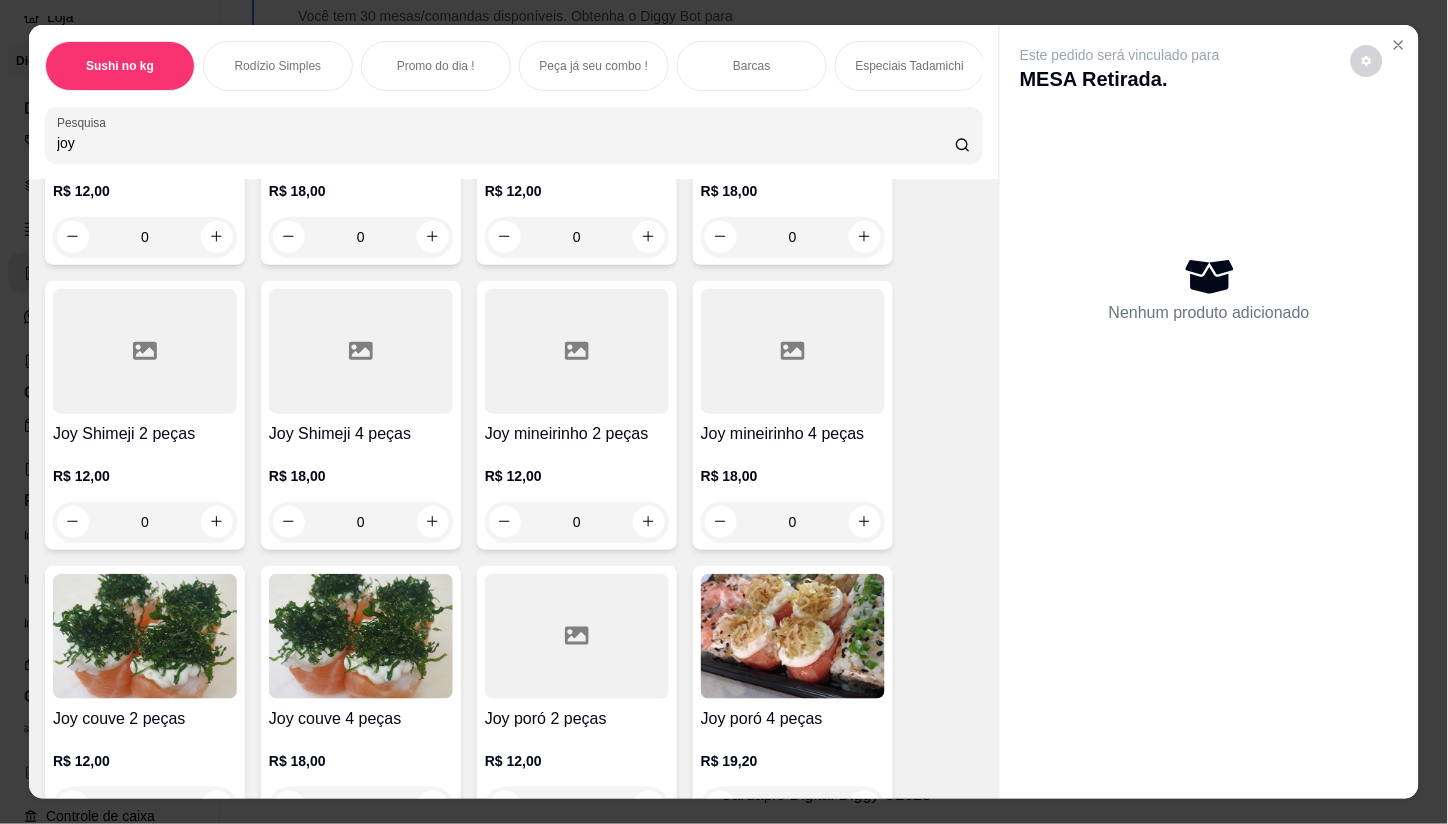 scroll, scrollTop: 1588, scrollLeft: 0, axis: vertical 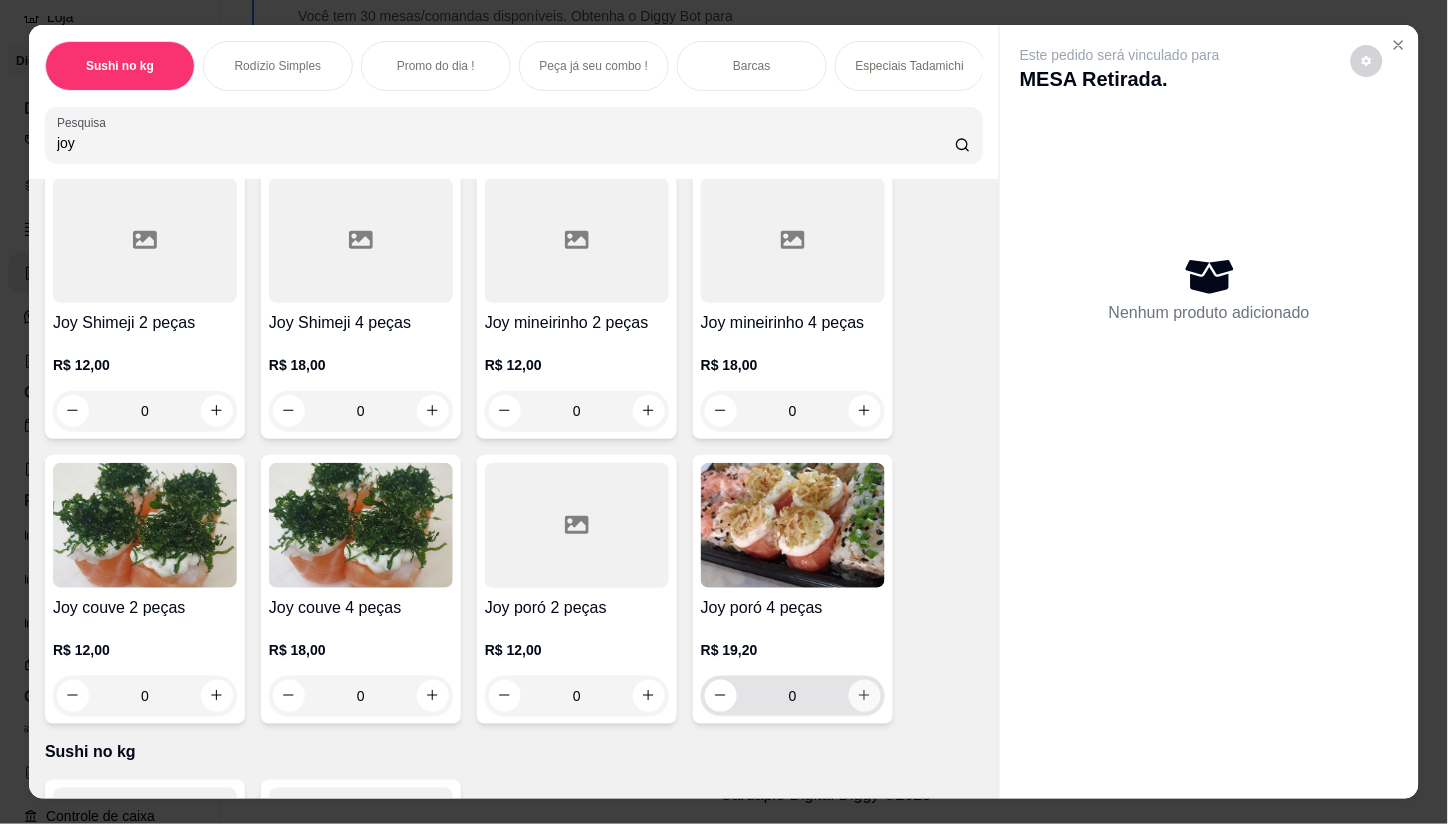 click at bounding box center [865, 696] 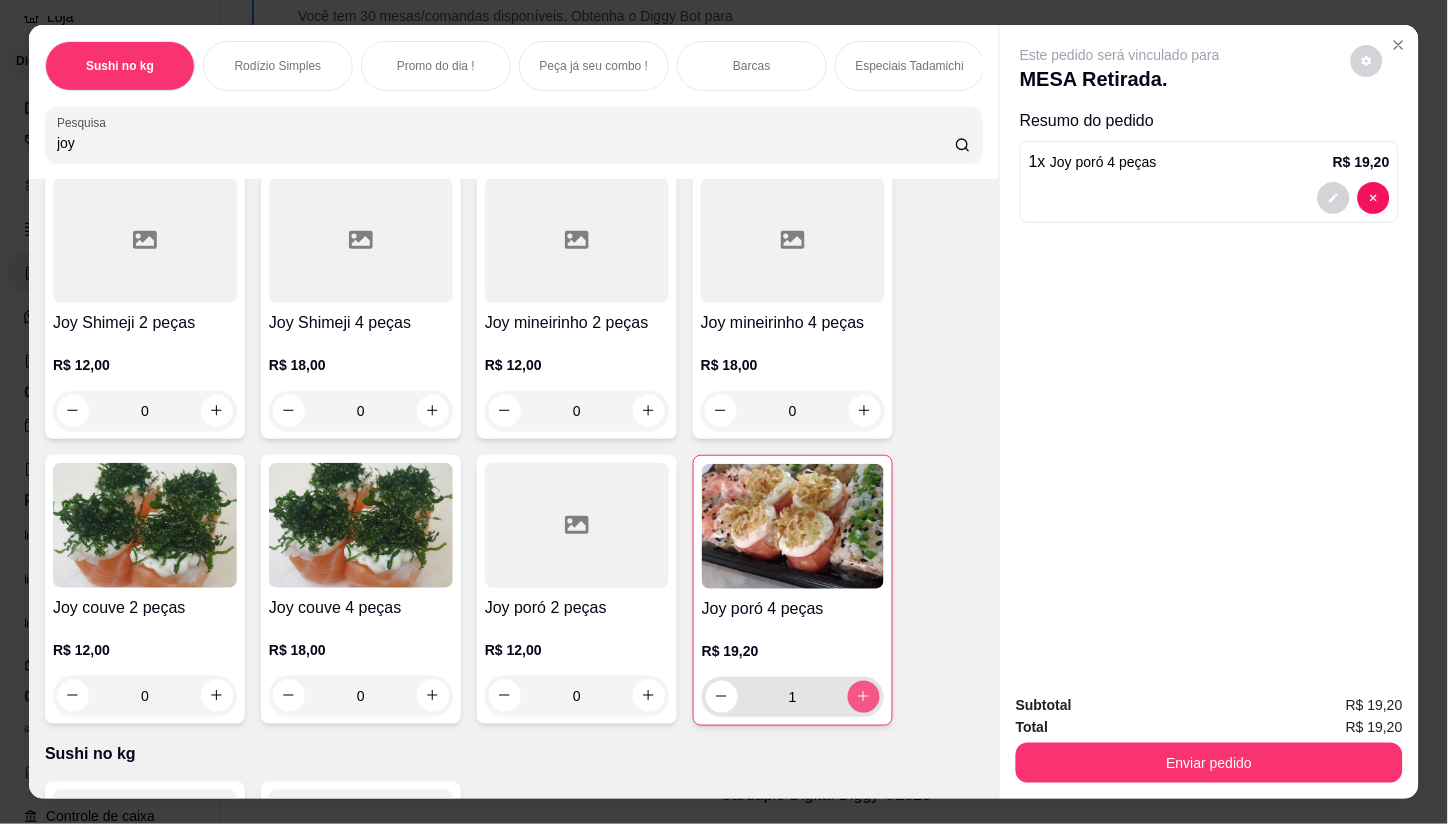 type on "1" 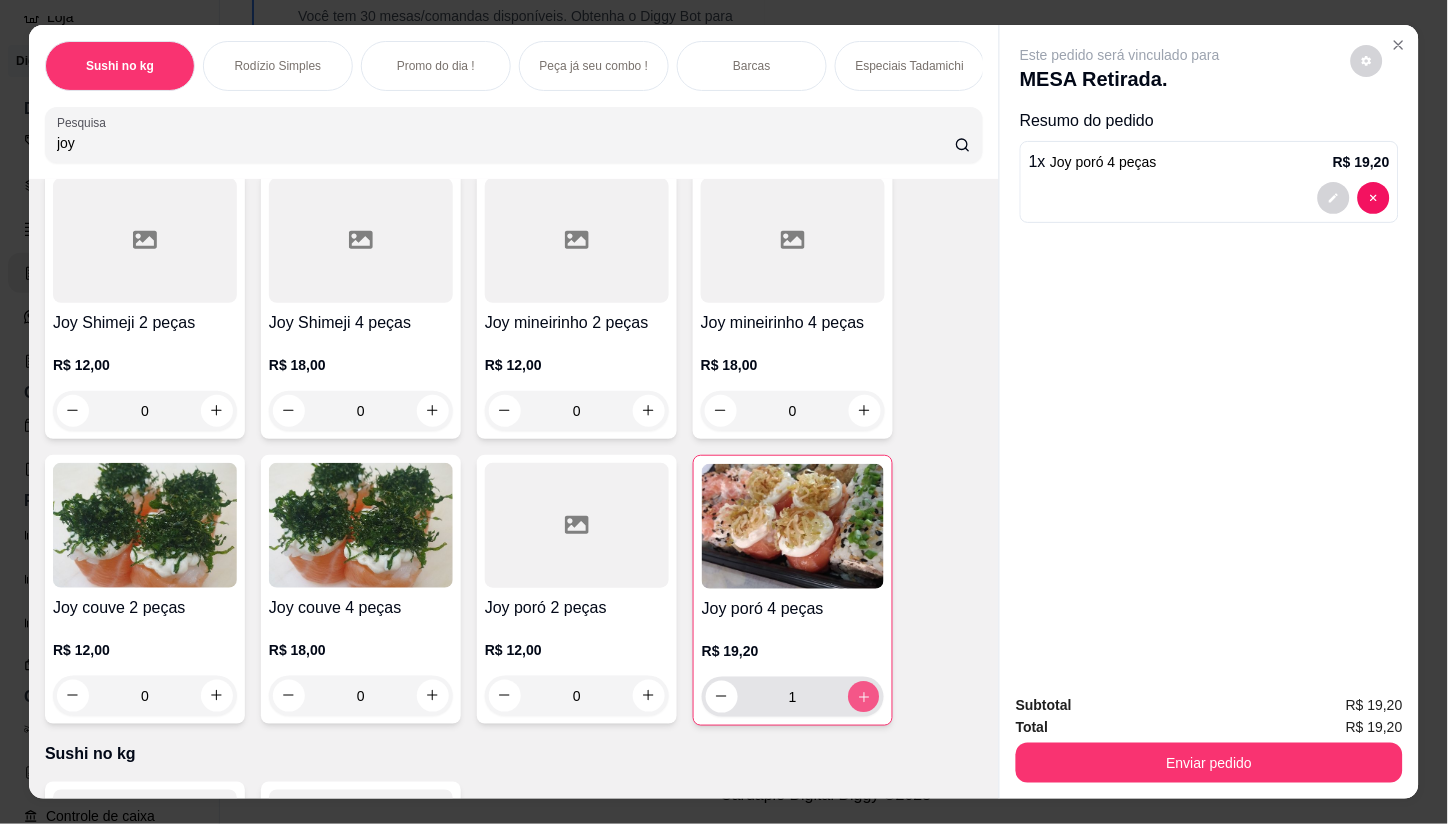 click 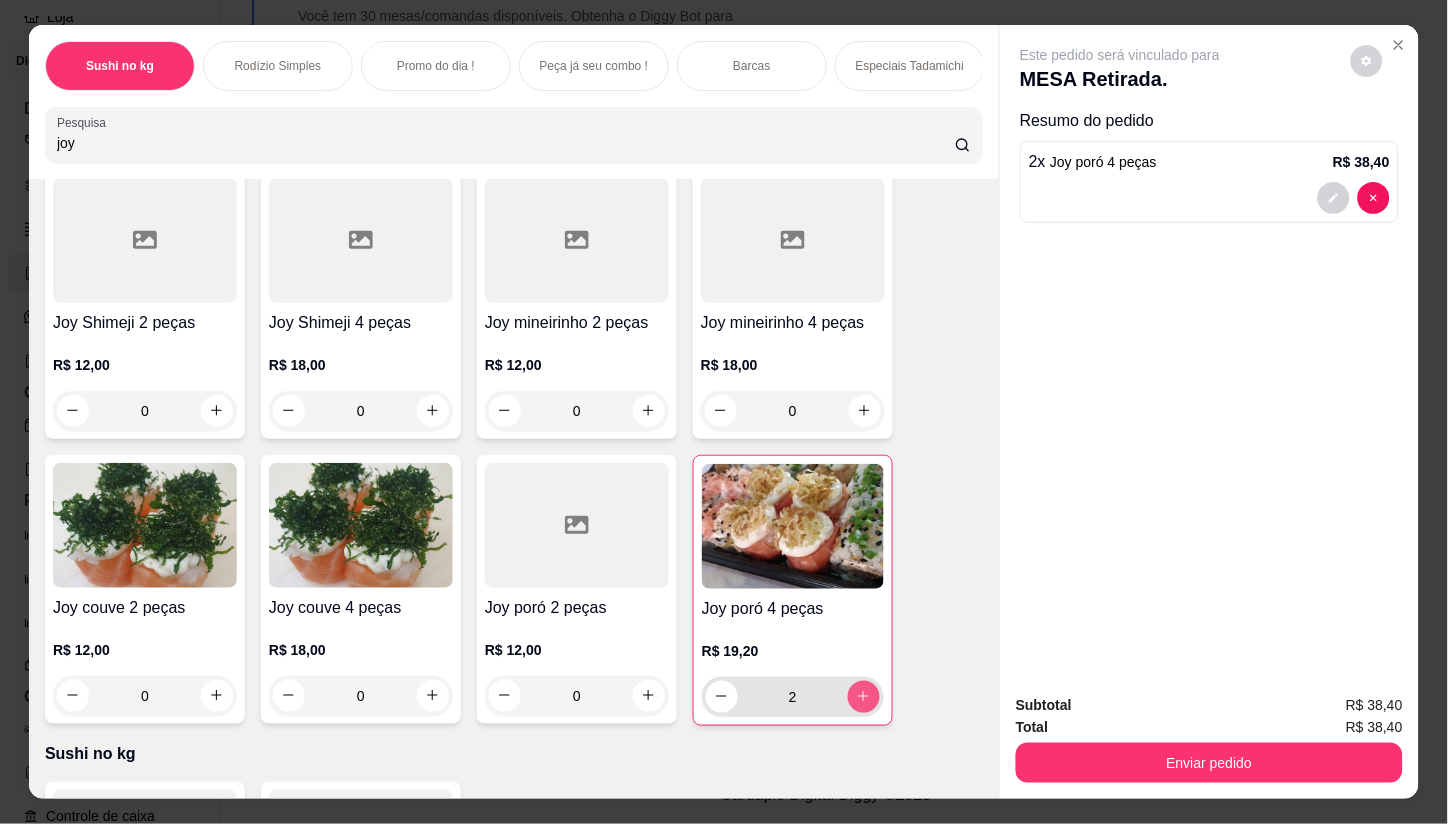 click 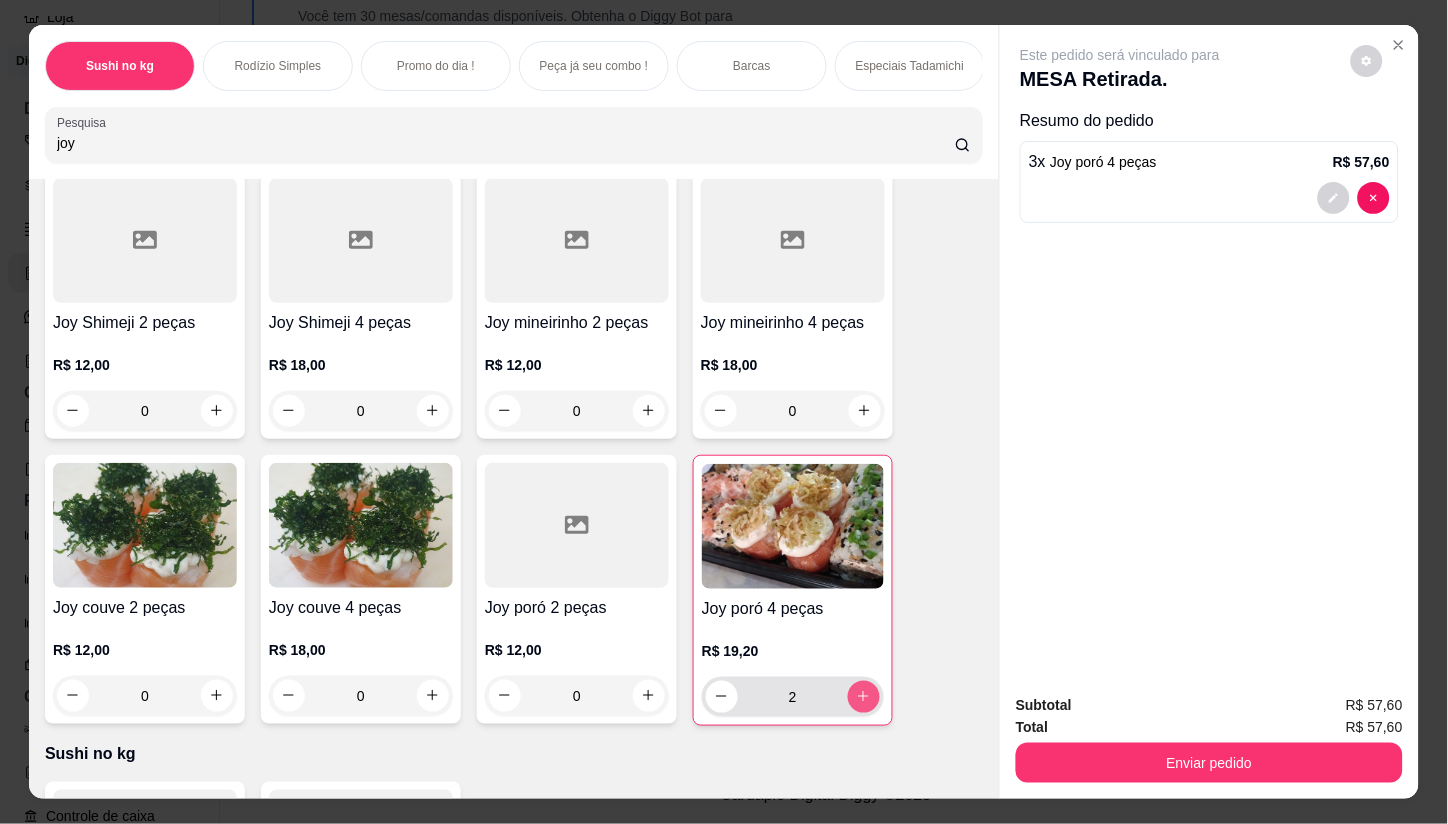 type on "3" 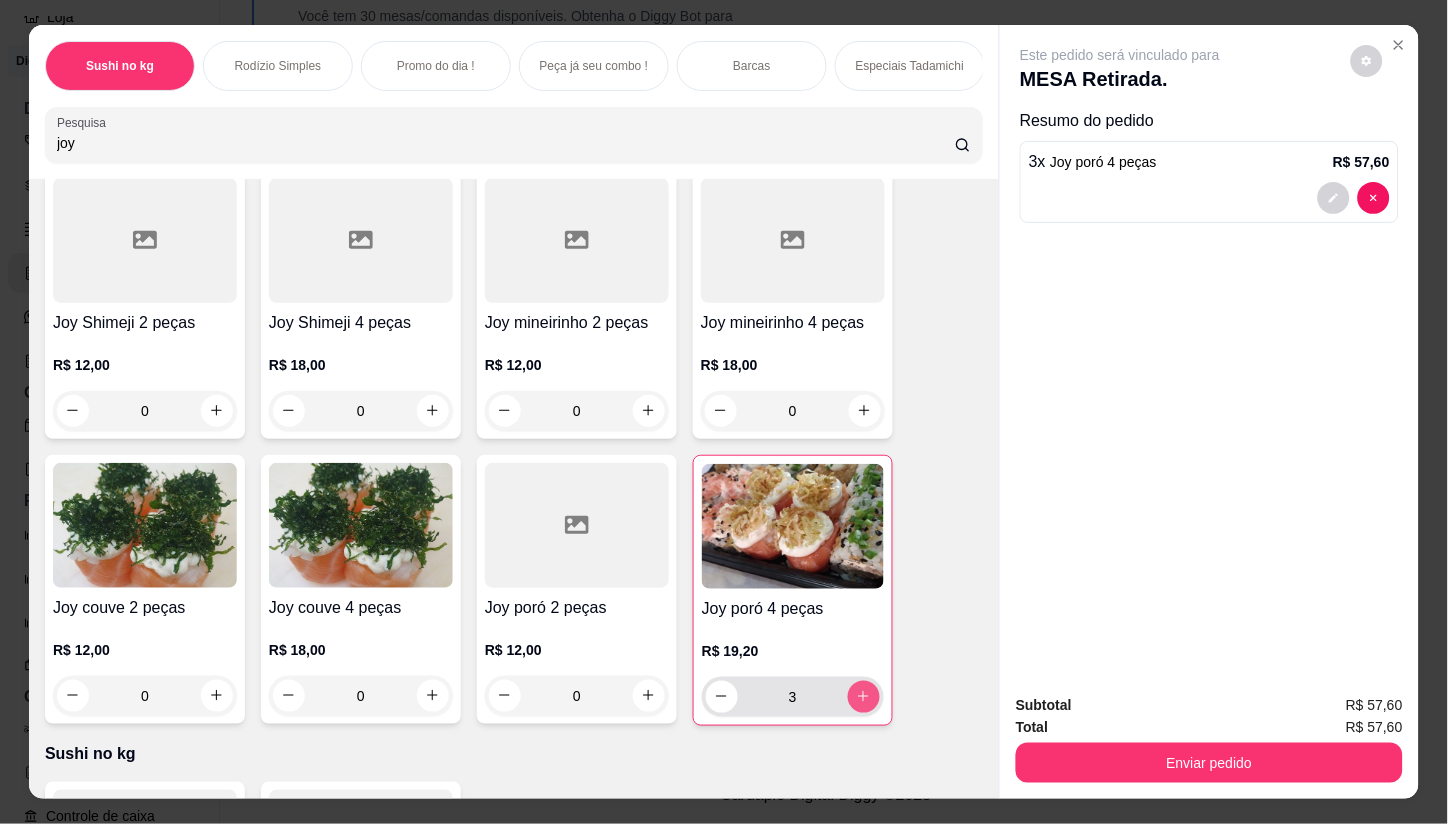 click 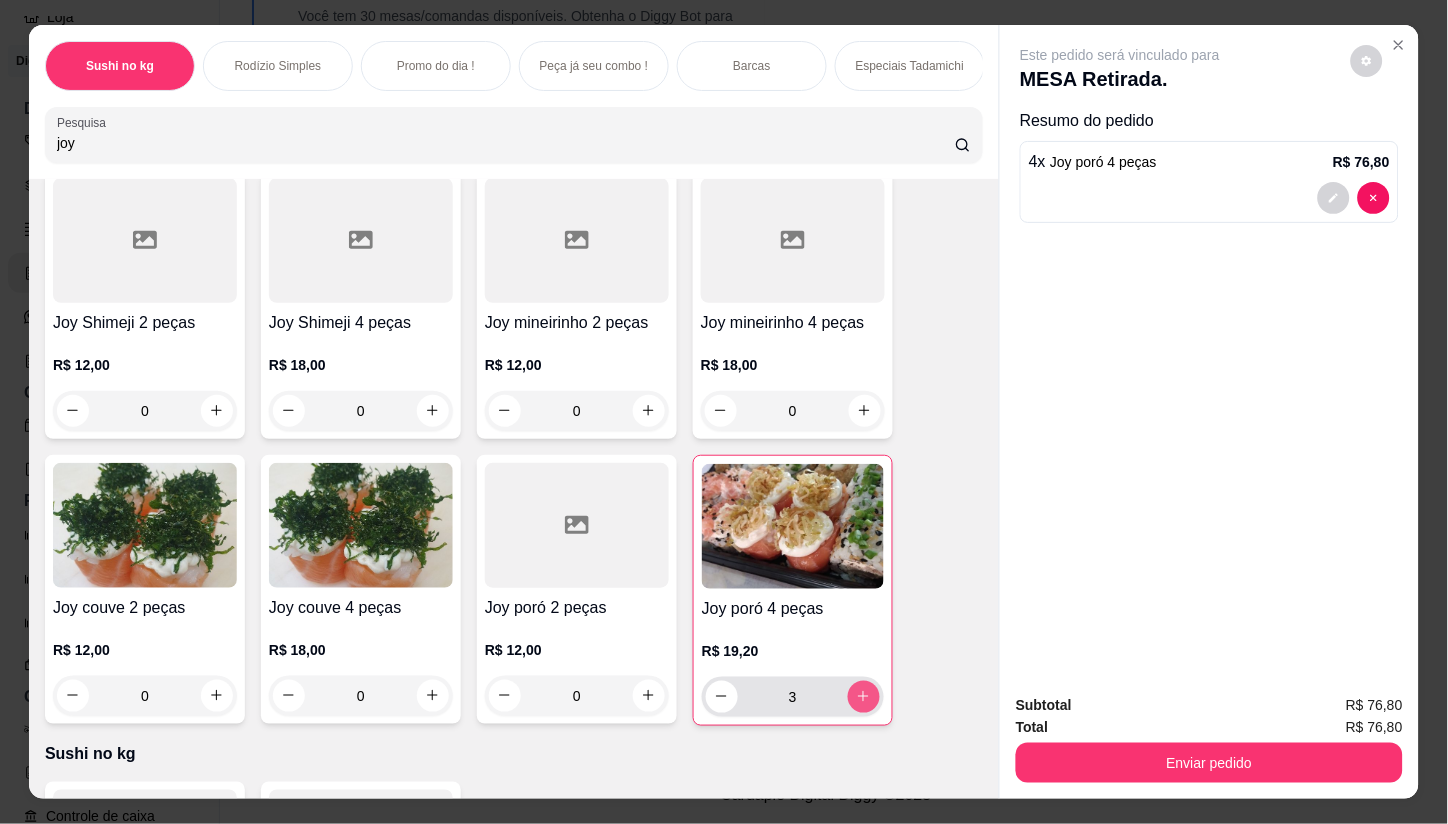 type on "4" 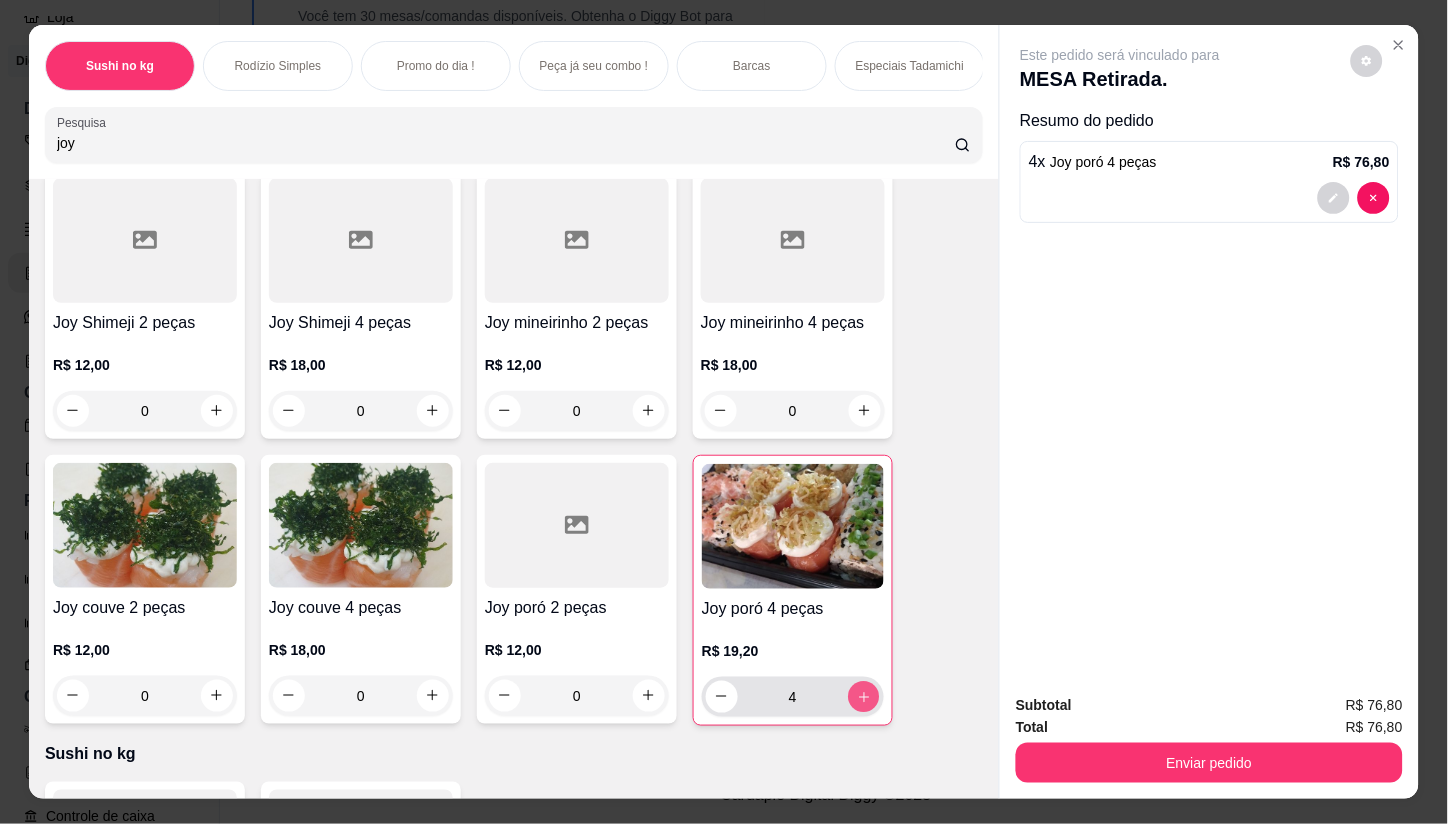 click 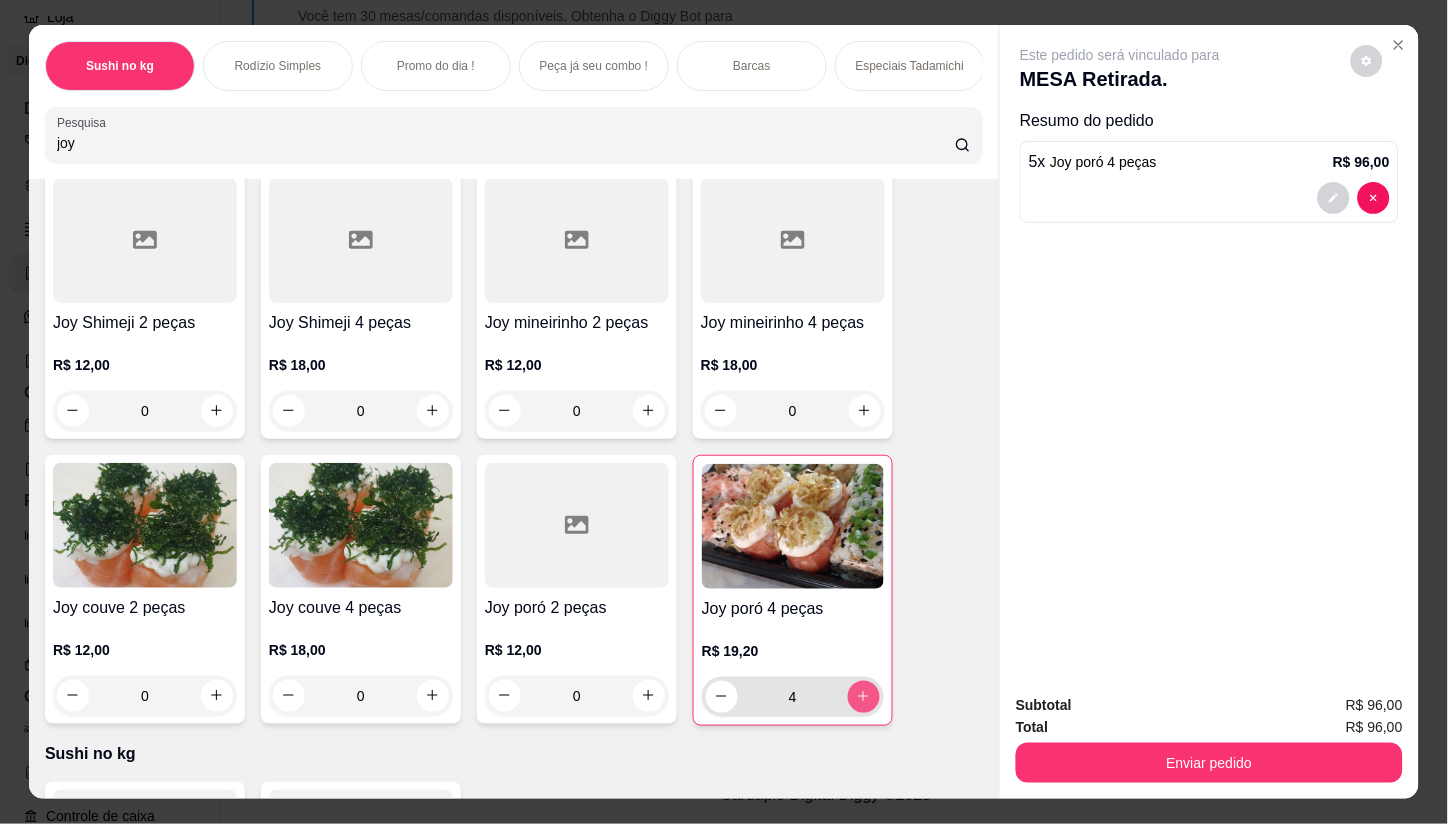 type on "5" 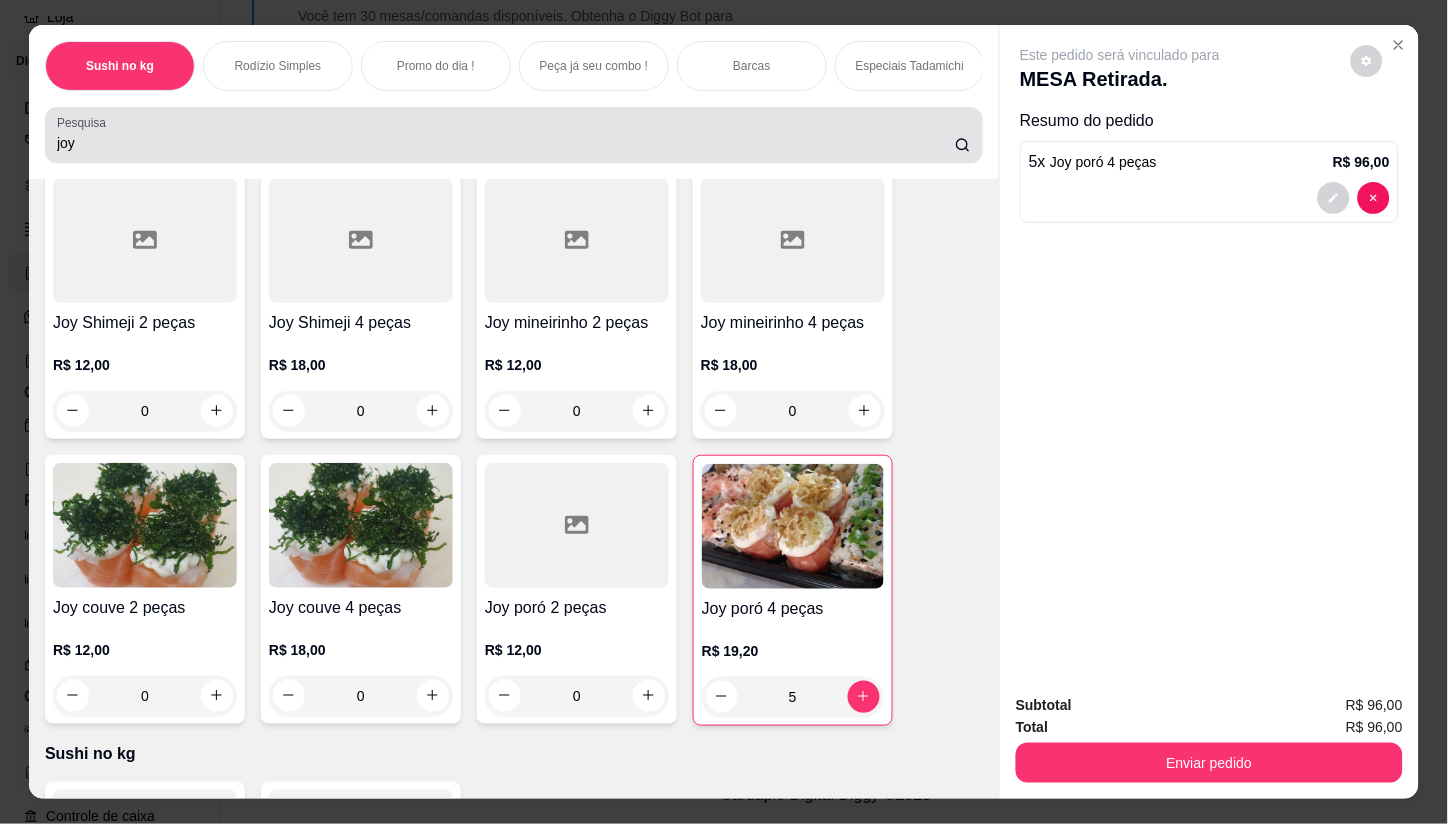 click on "joy" at bounding box center [506, 143] 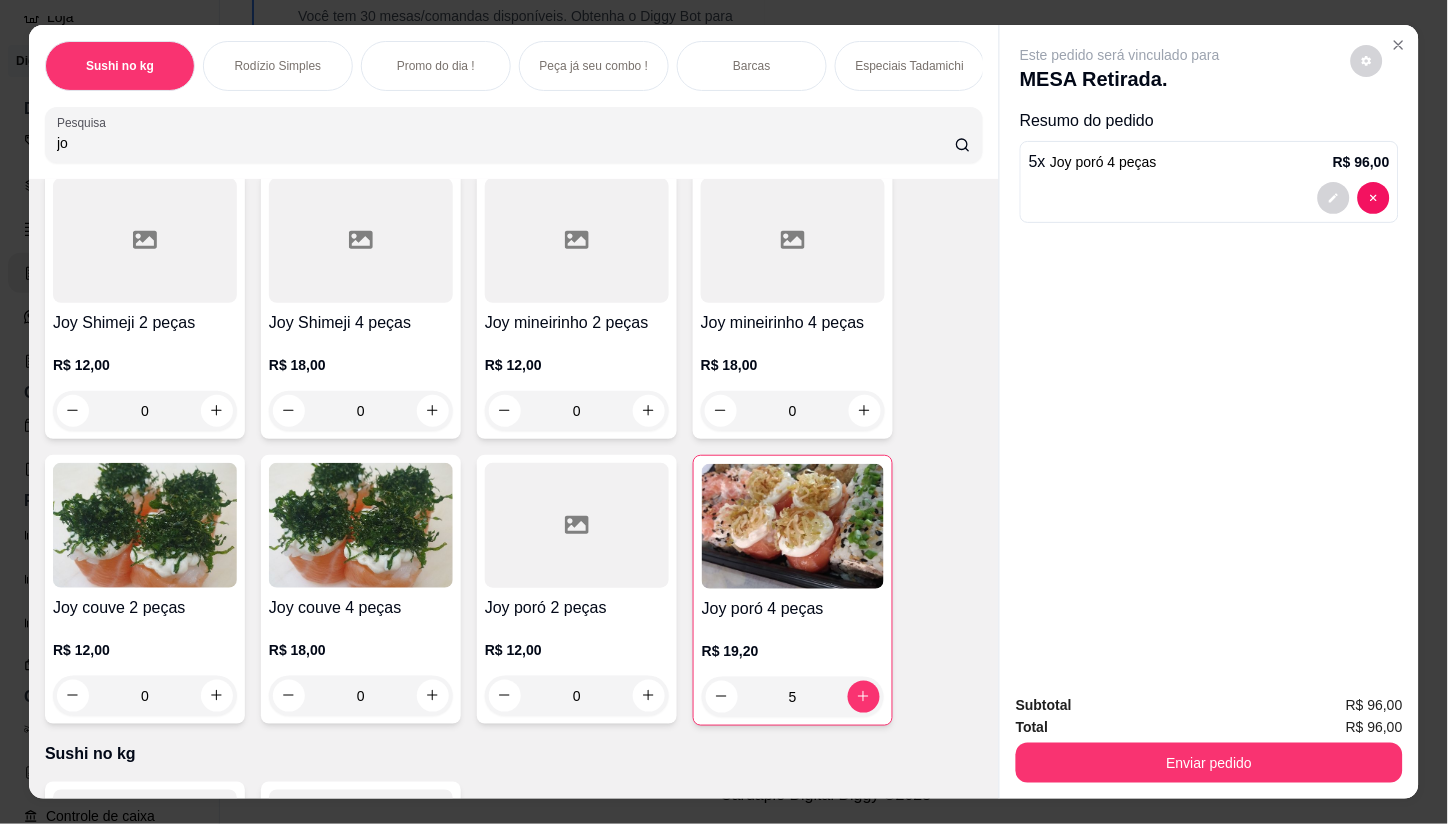 type on "j" 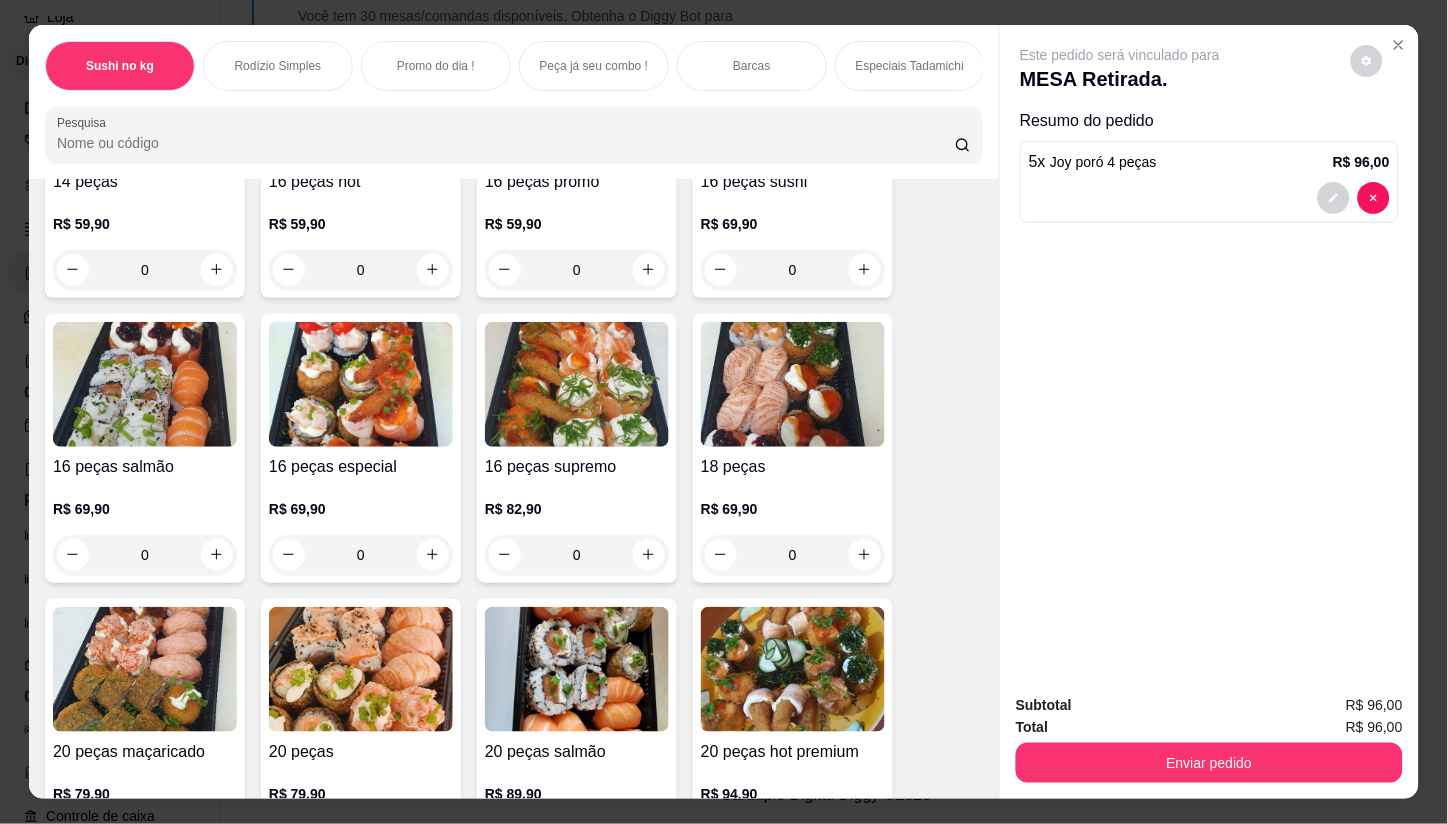 click on "Pesquisa" at bounding box center (506, 143) 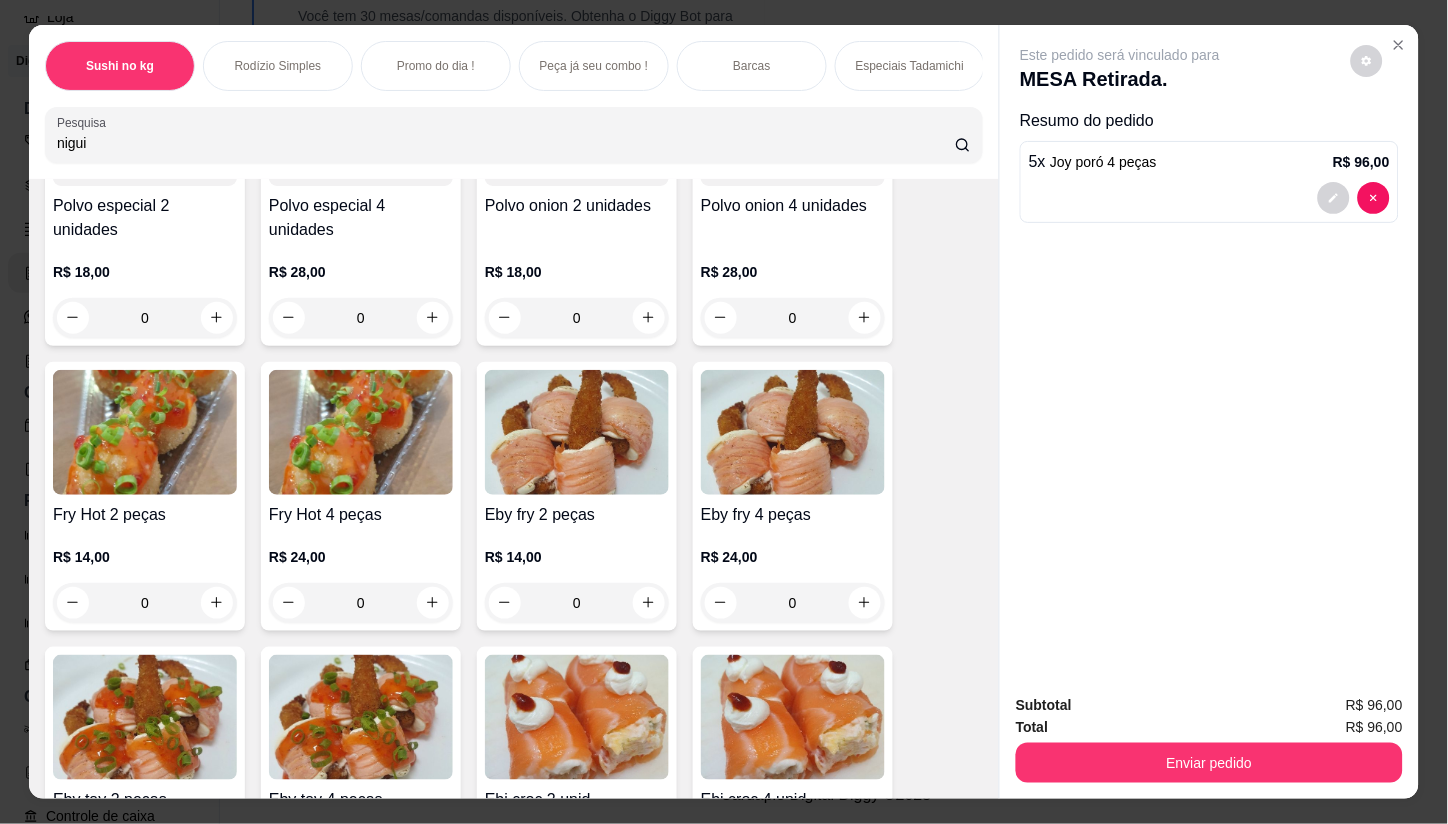 scroll, scrollTop: 2532, scrollLeft: 0, axis: vertical 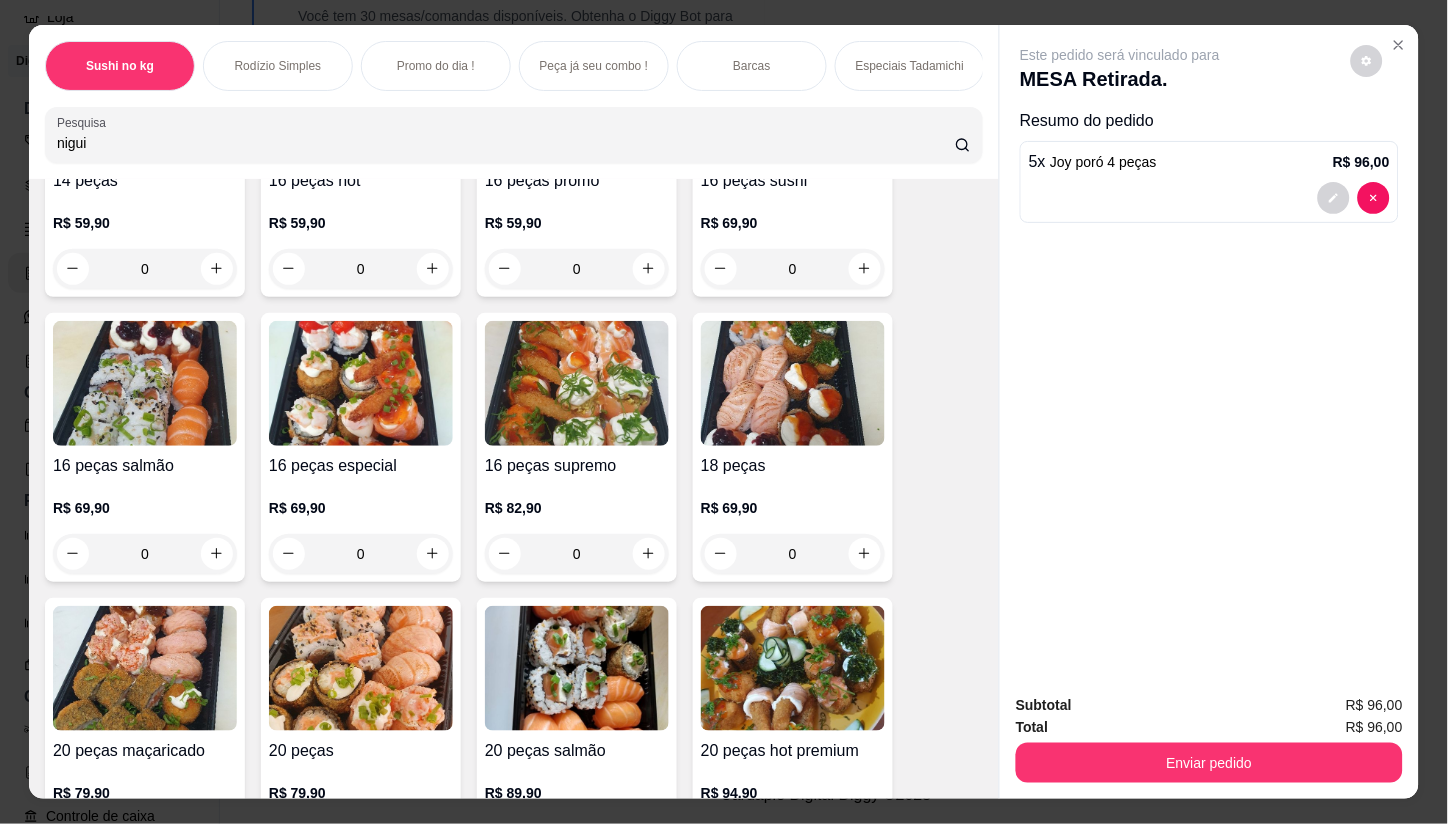 type on "nigui" 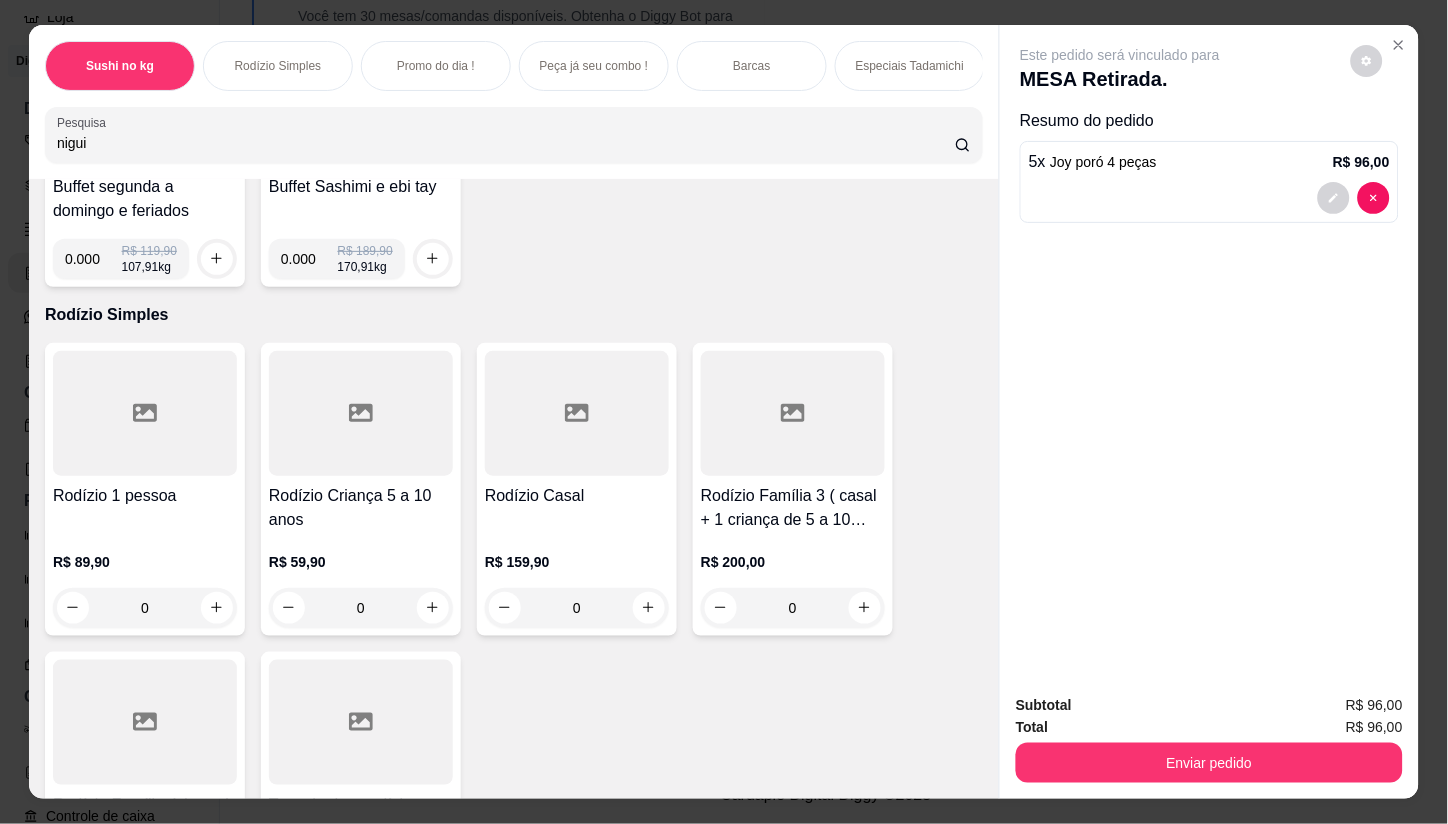 scroll, scrollTop: 0, scrollLeft: 0, axis: both 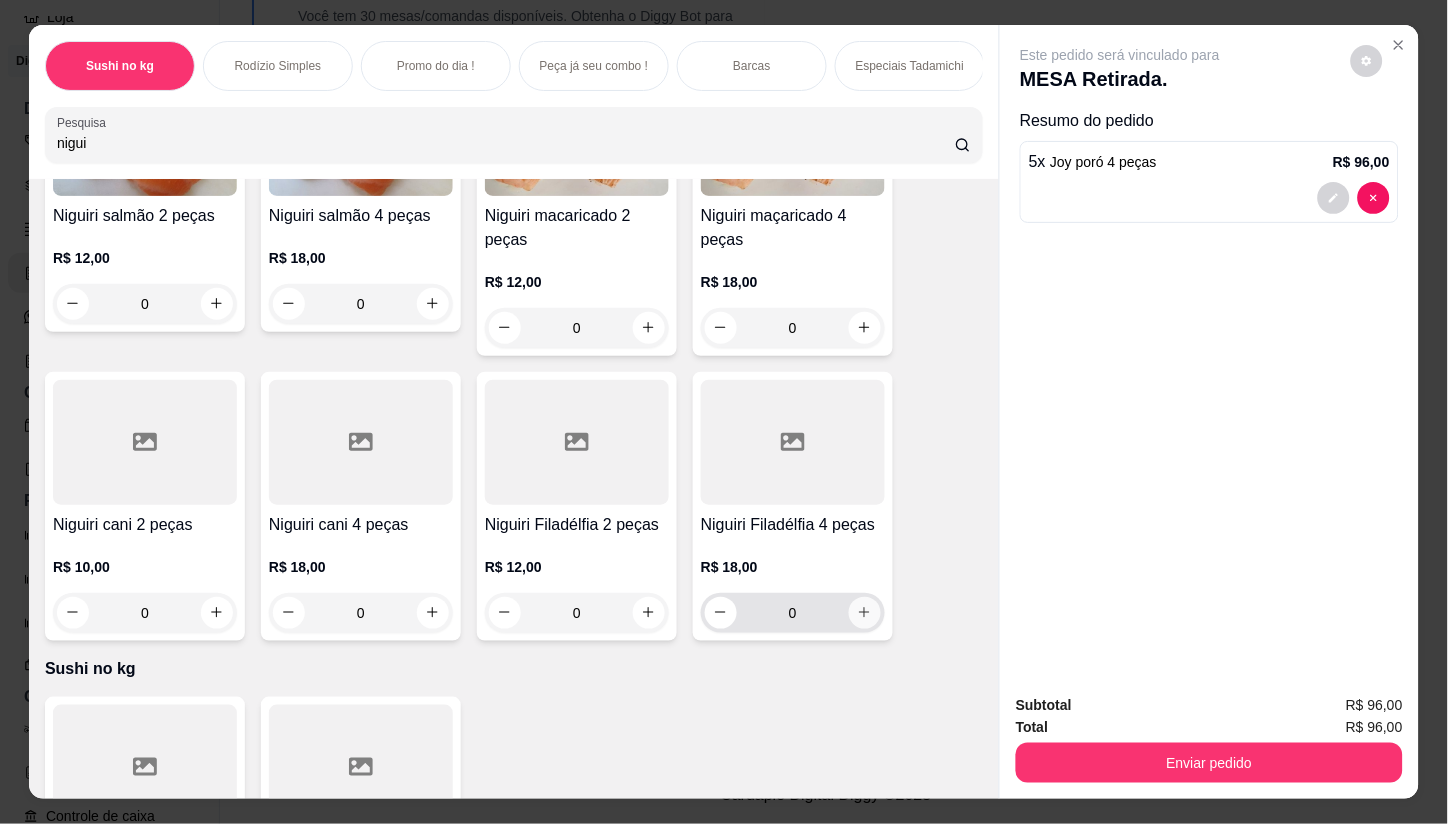 click 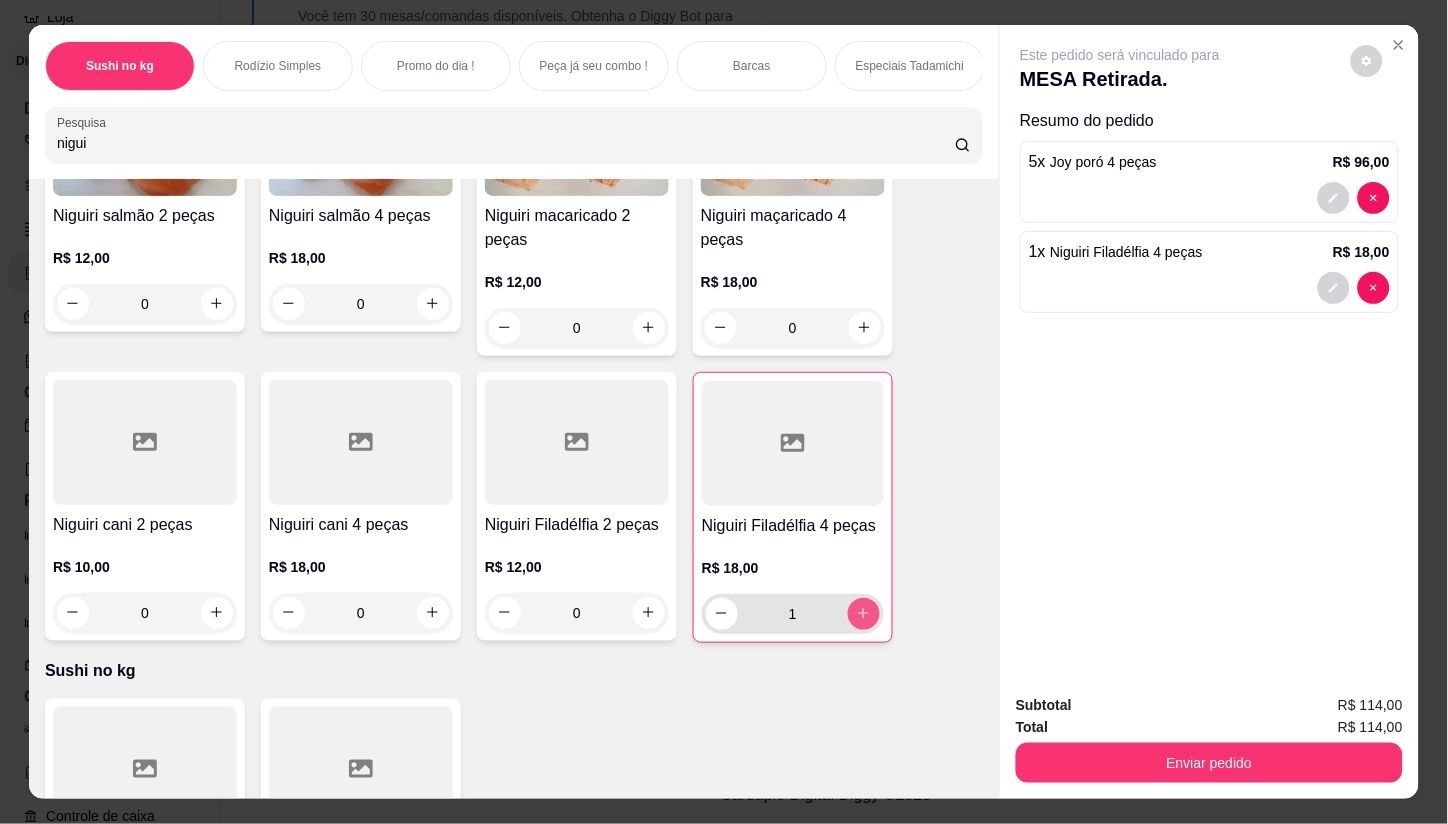 type on "1" 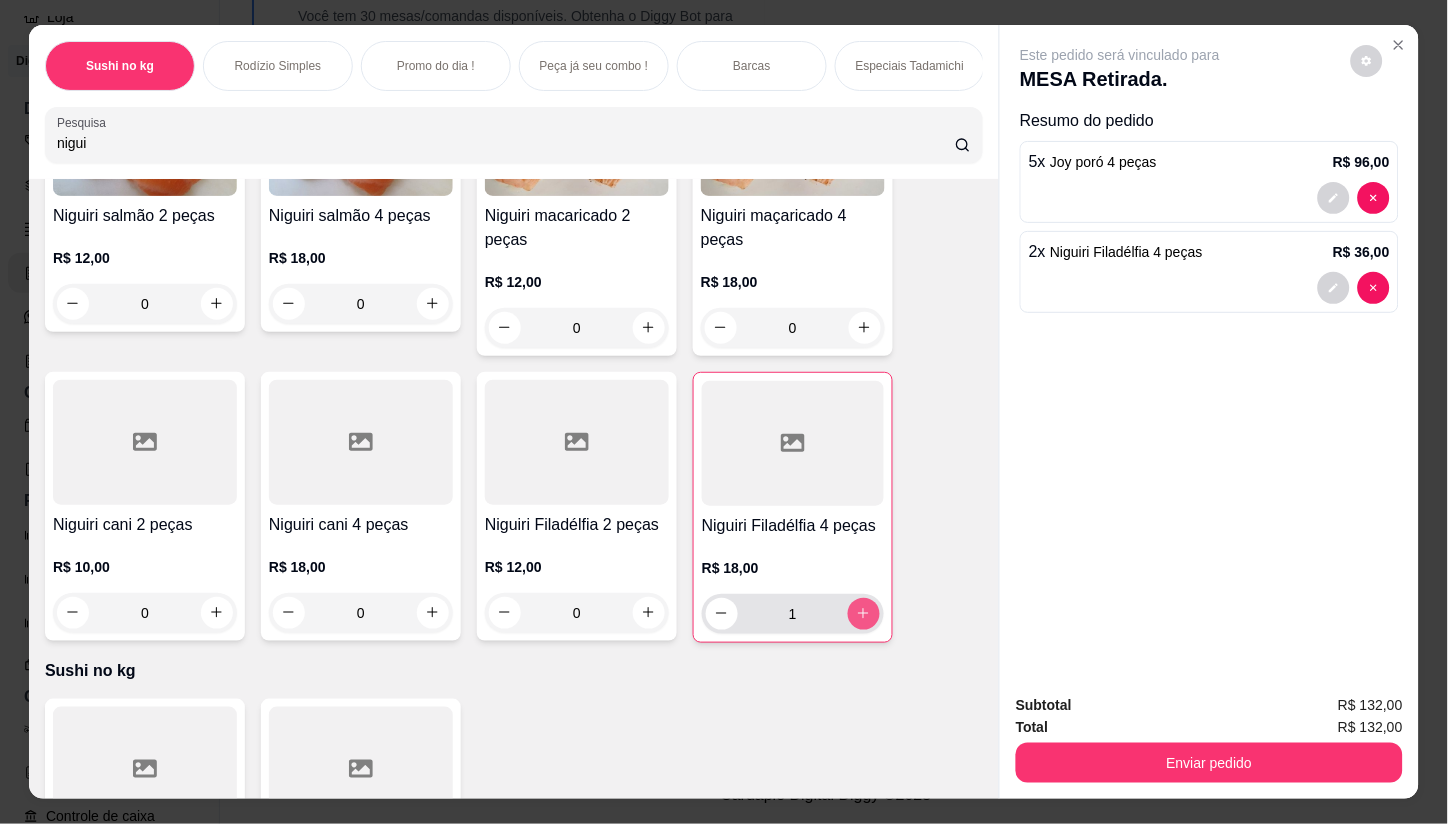 type on "2" 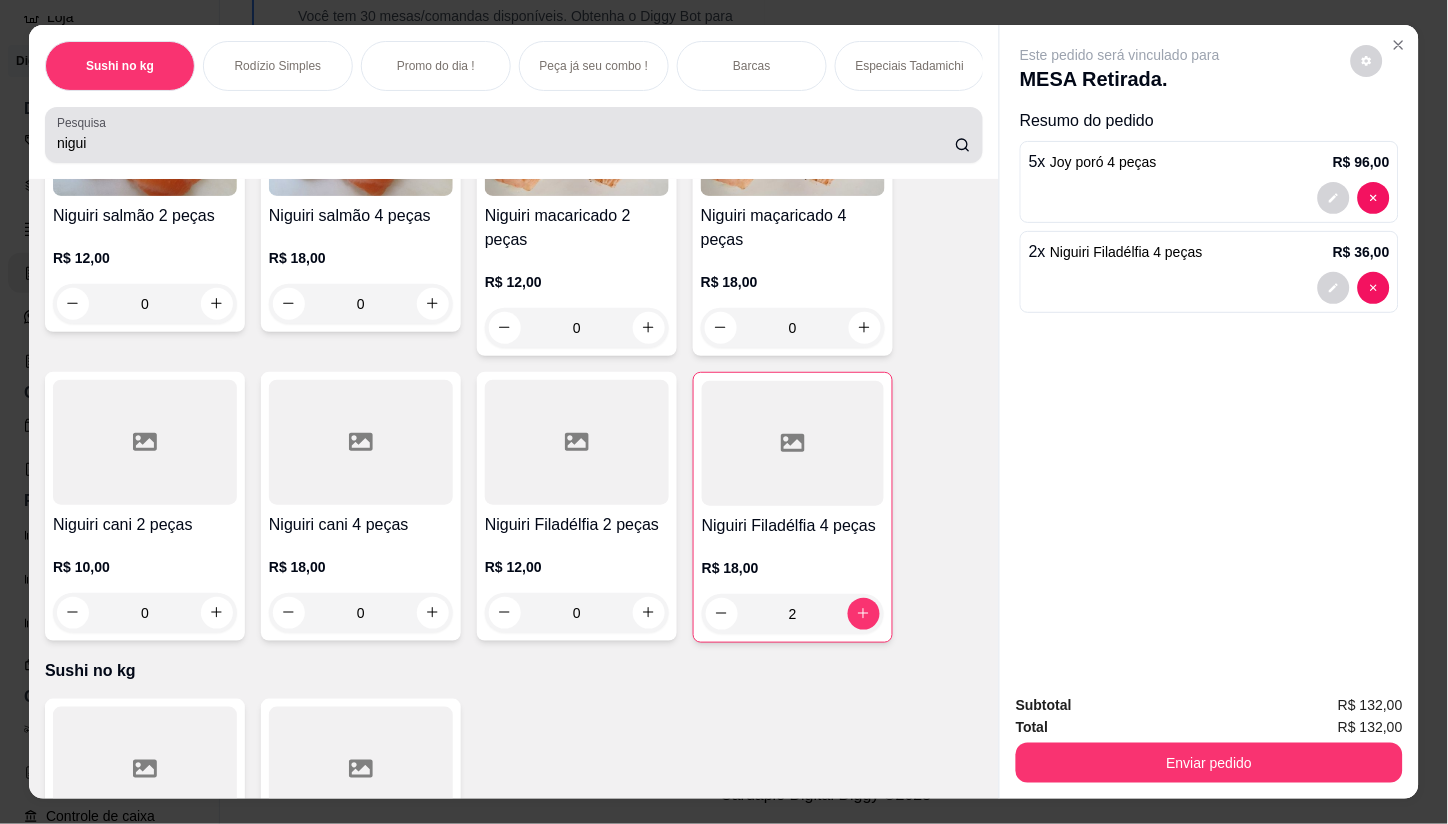 click on "nigui" at bounding box center (506, 143) 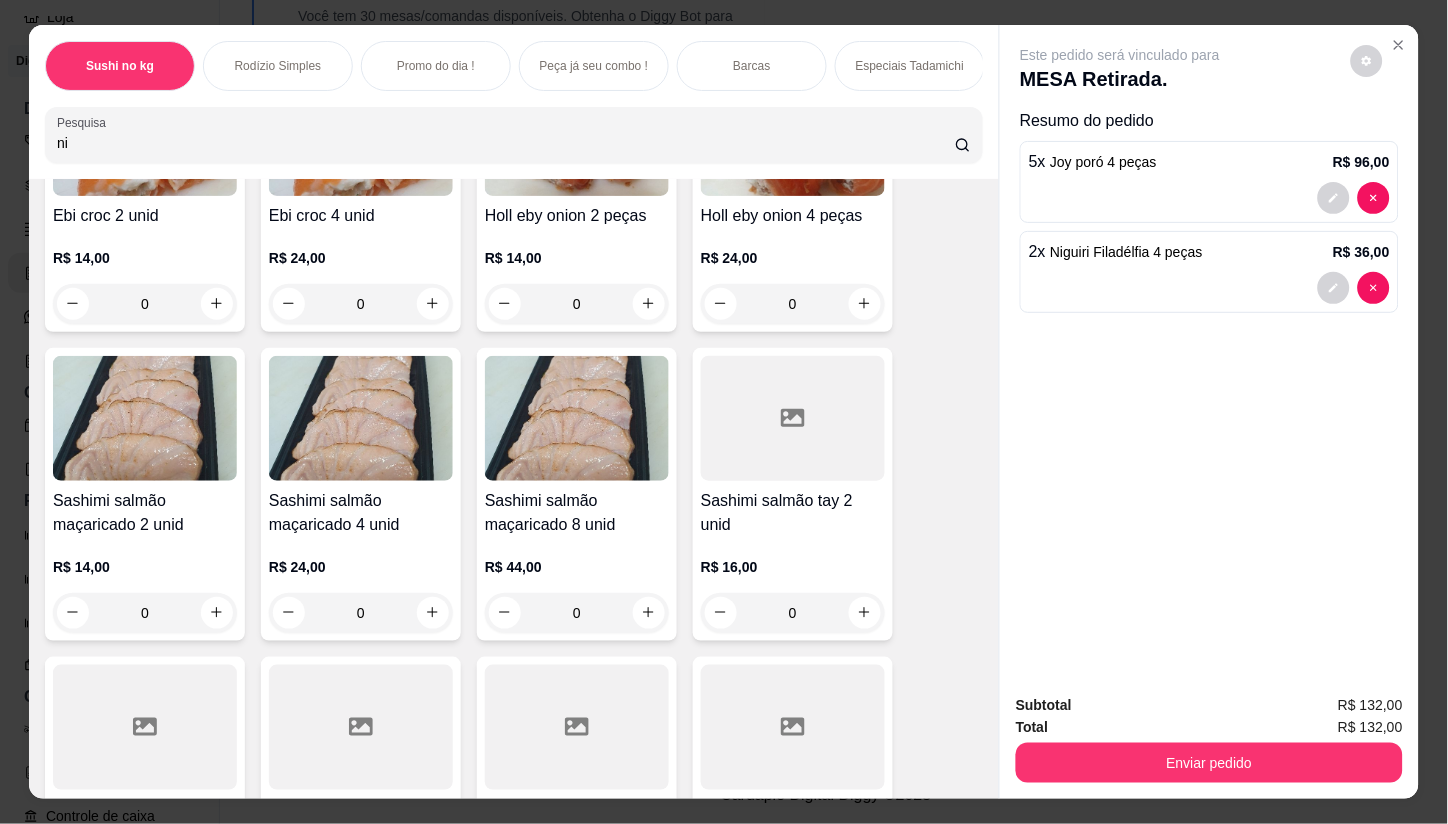 scroll, scrollTop: 2052, scrollLeft: 0, axis: vertical 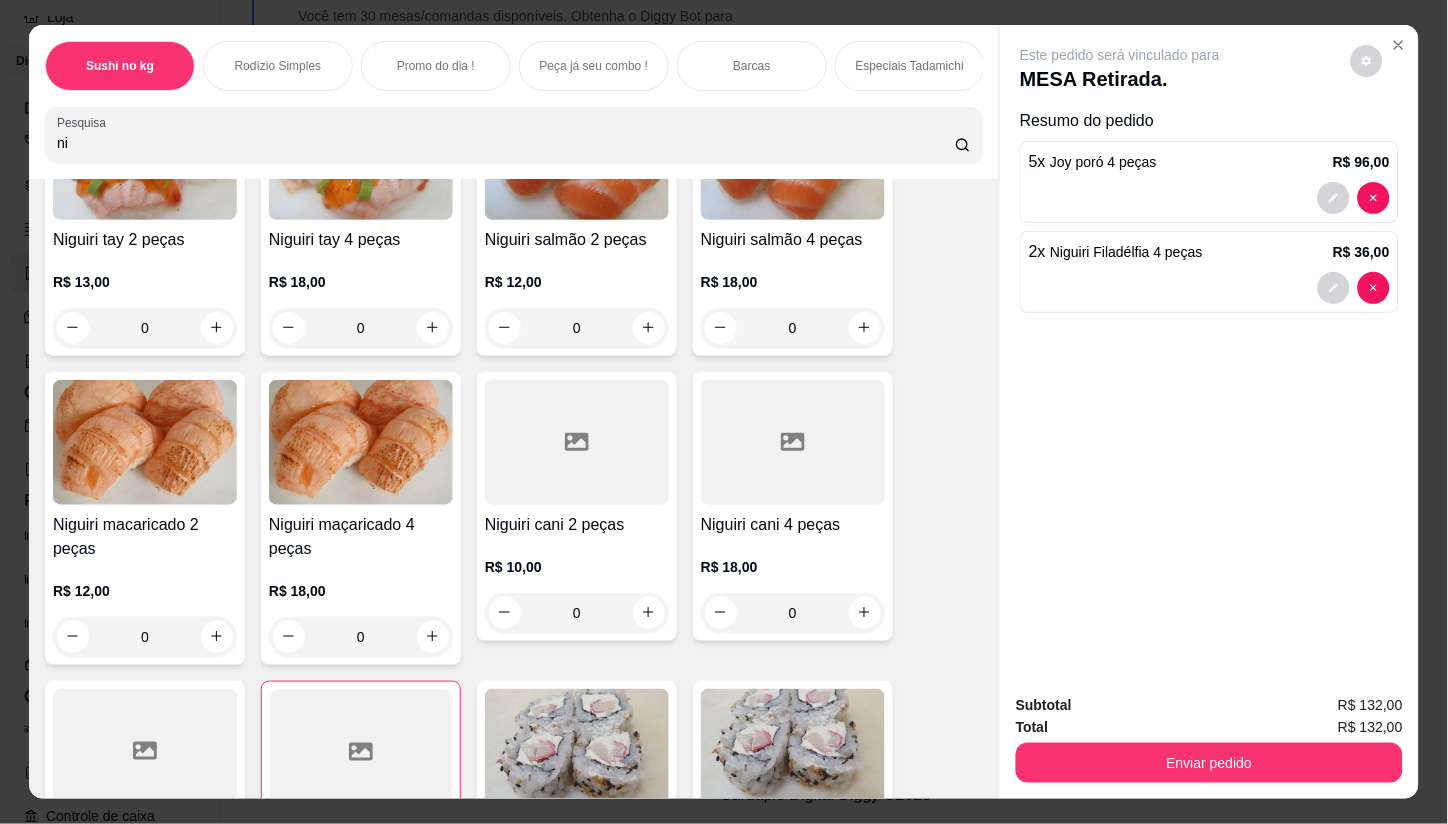 type on "n" 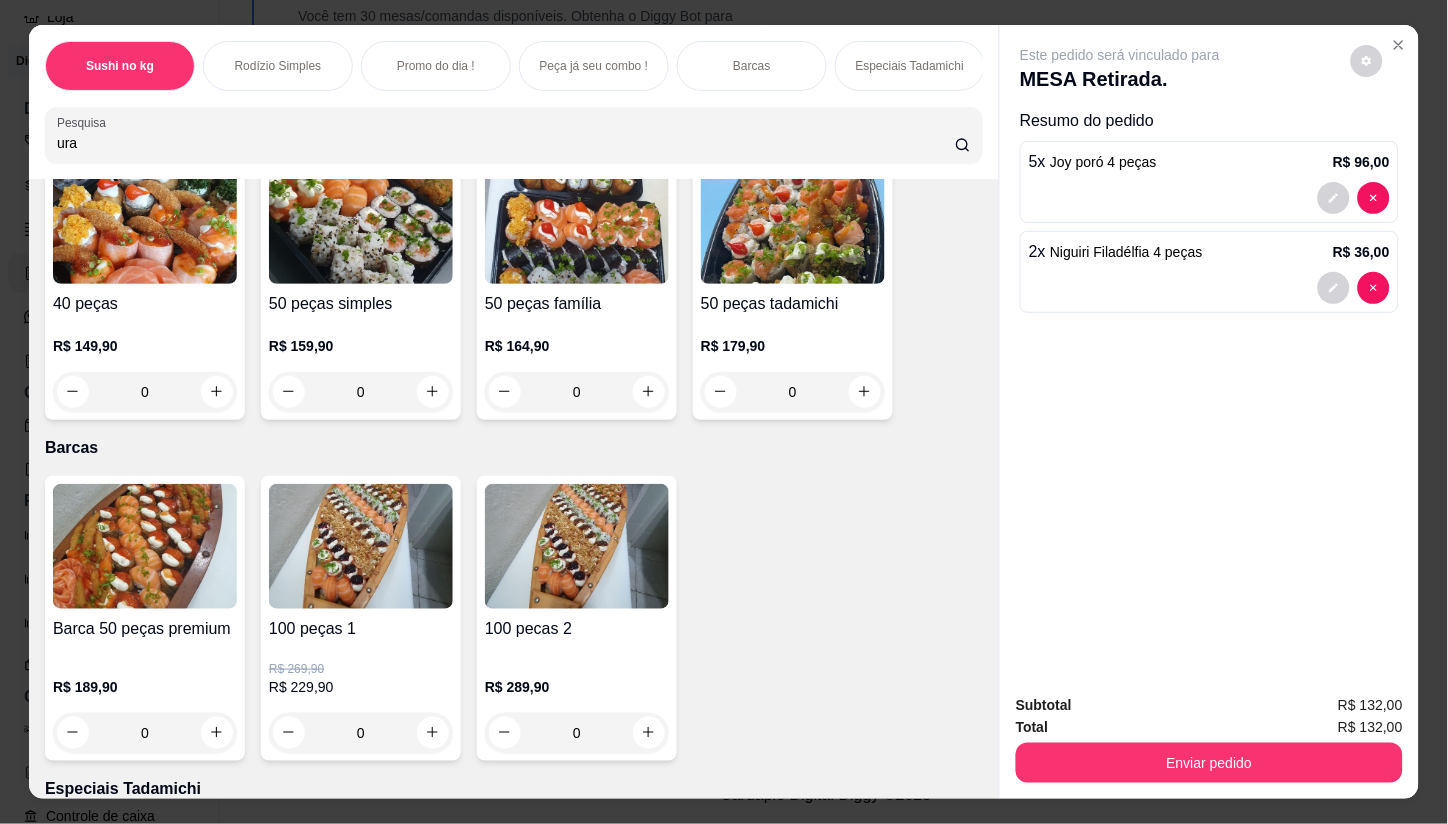 scroll, scrollTop: 5323, scrollLeft: 0, axis: vertical 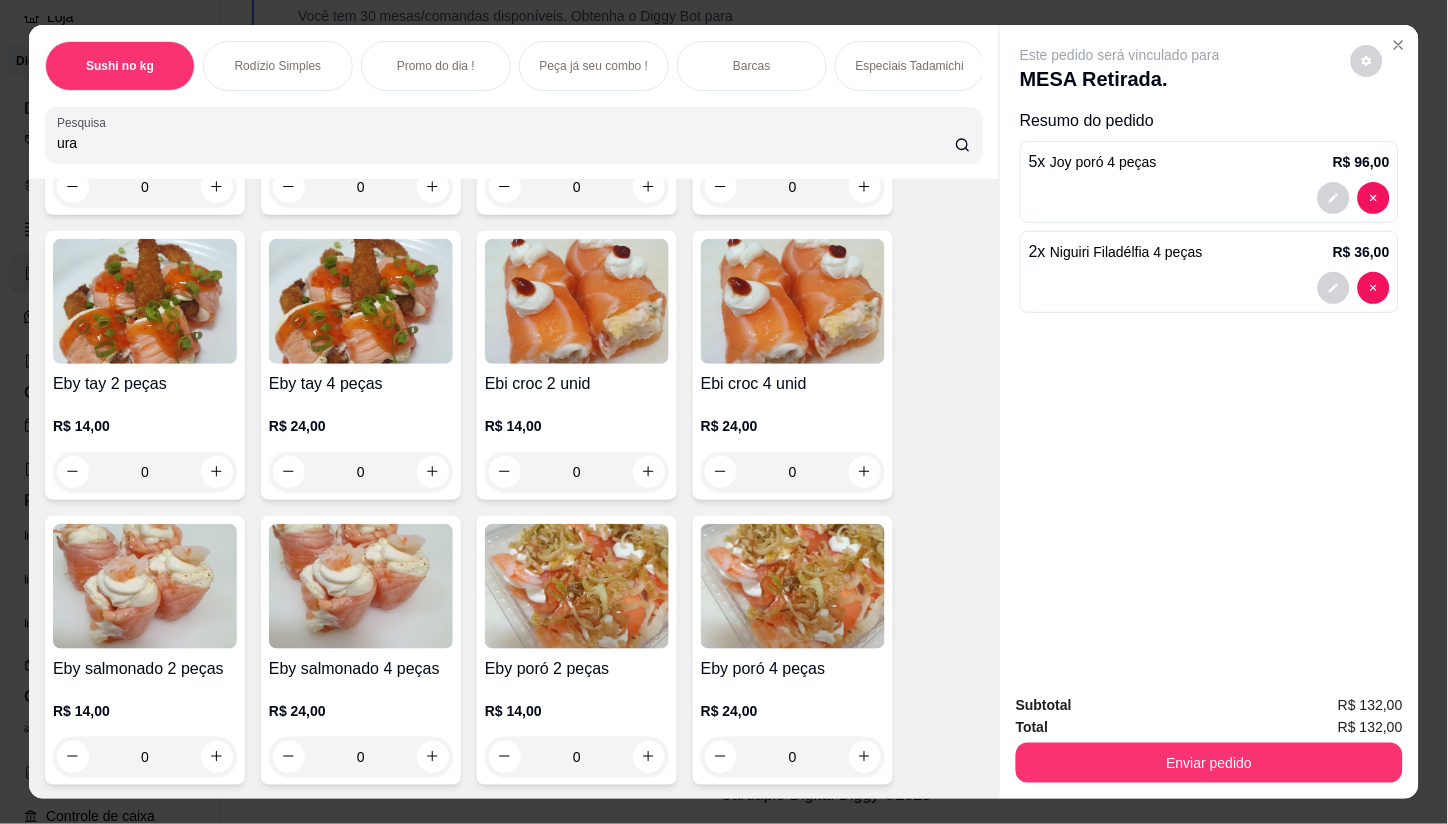 type on "ura" 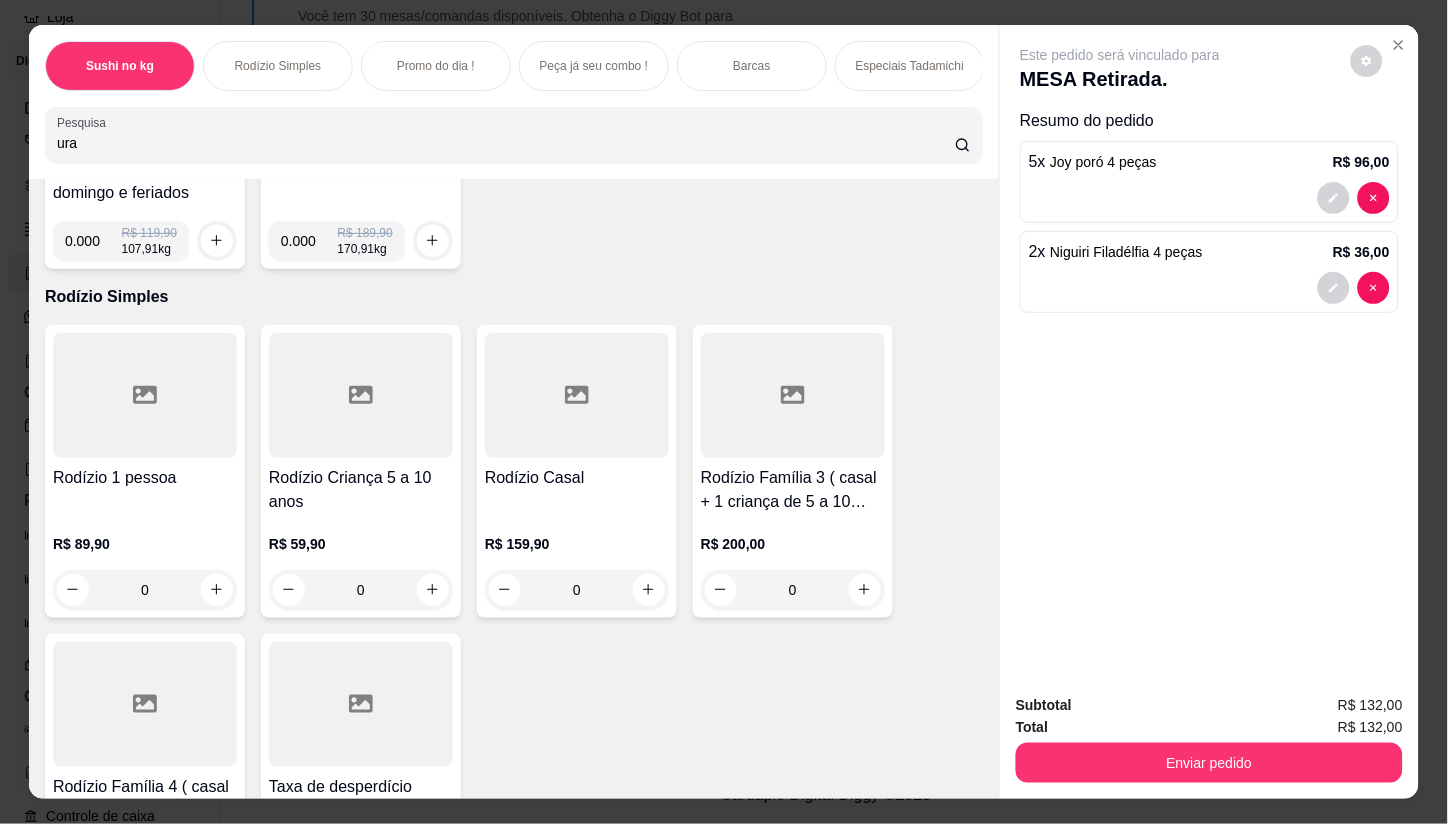 scroll, scrollTop: 0, scrollLeft: 0, axis: both 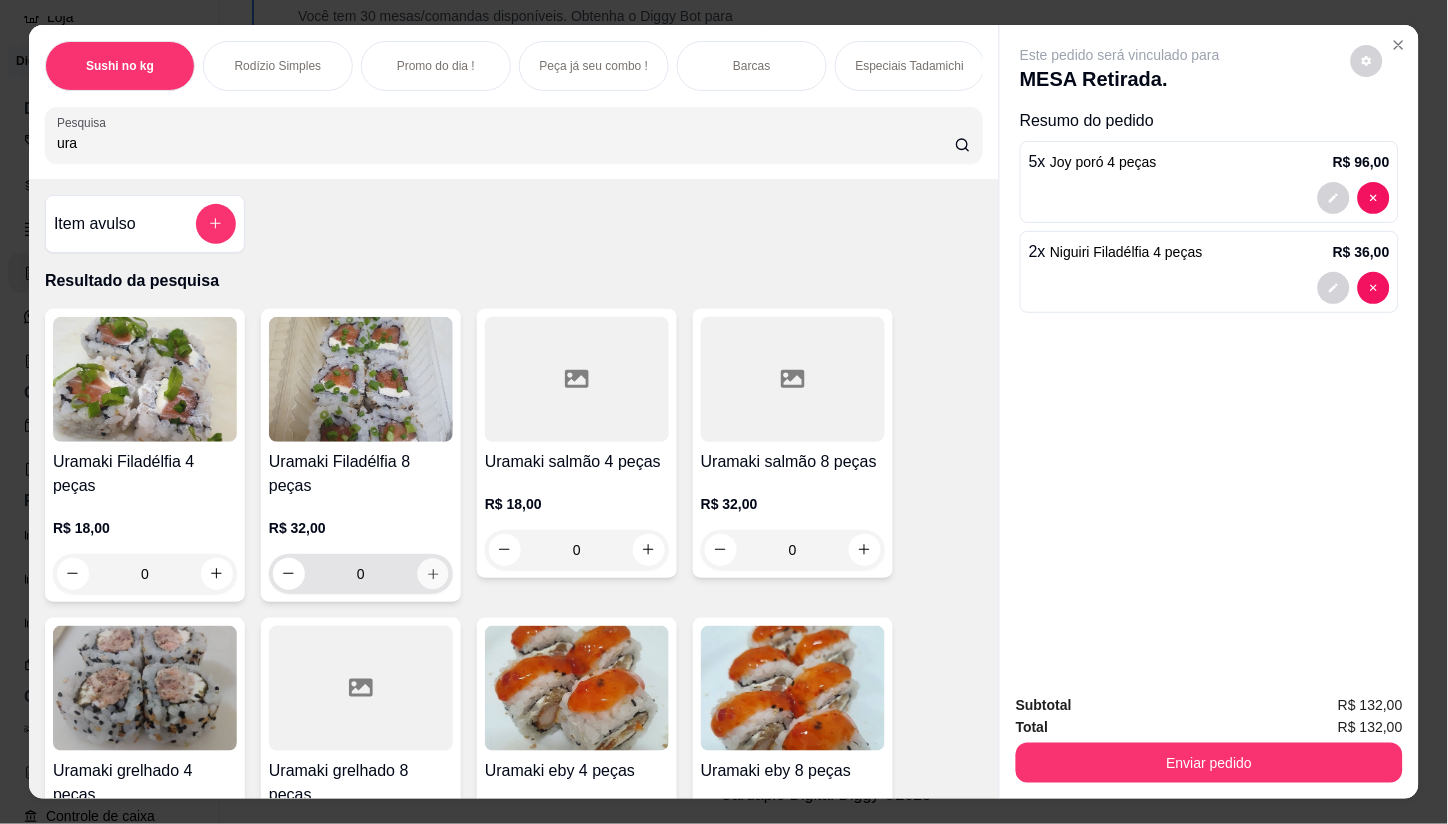 click 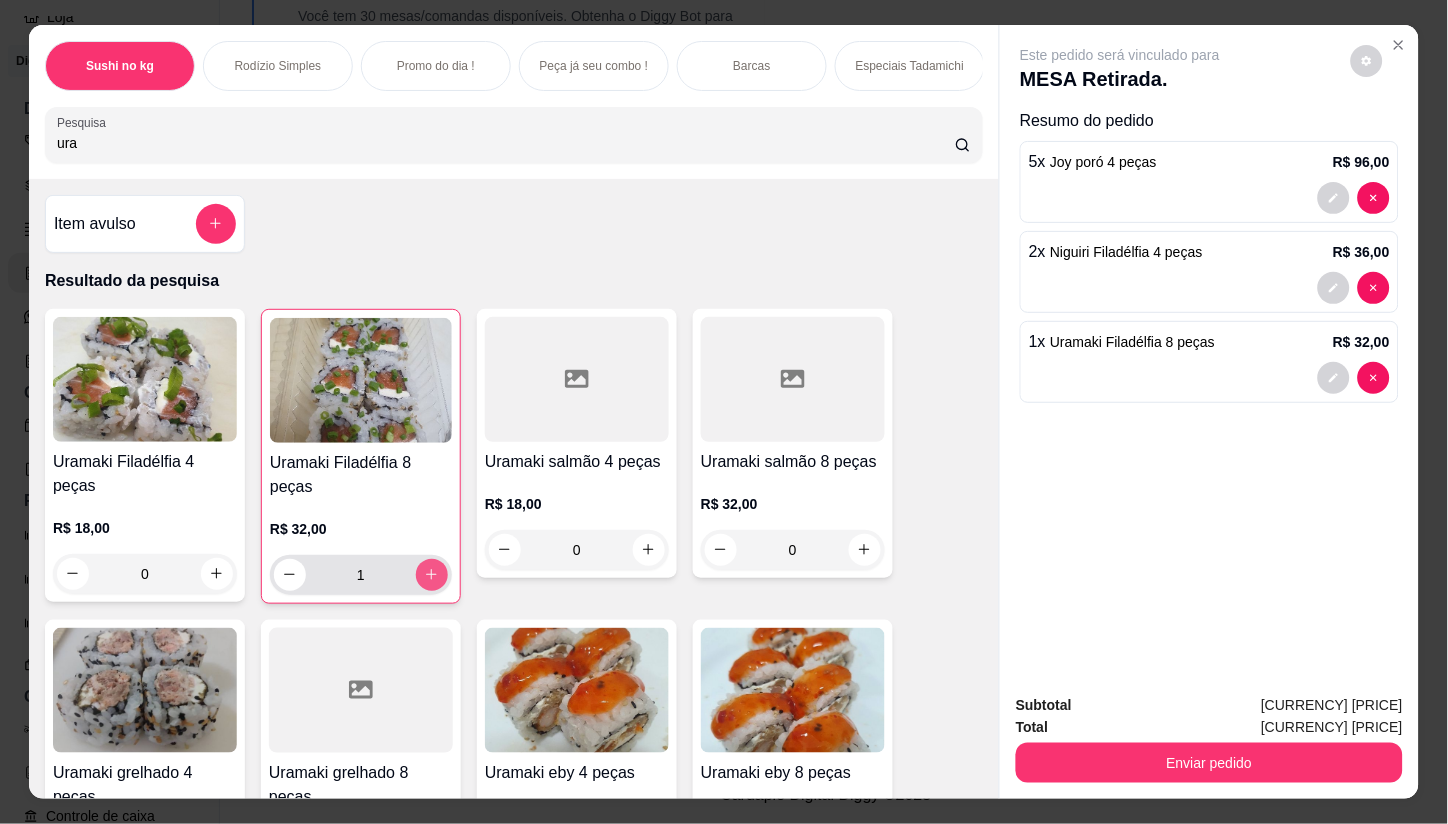 type on "1" 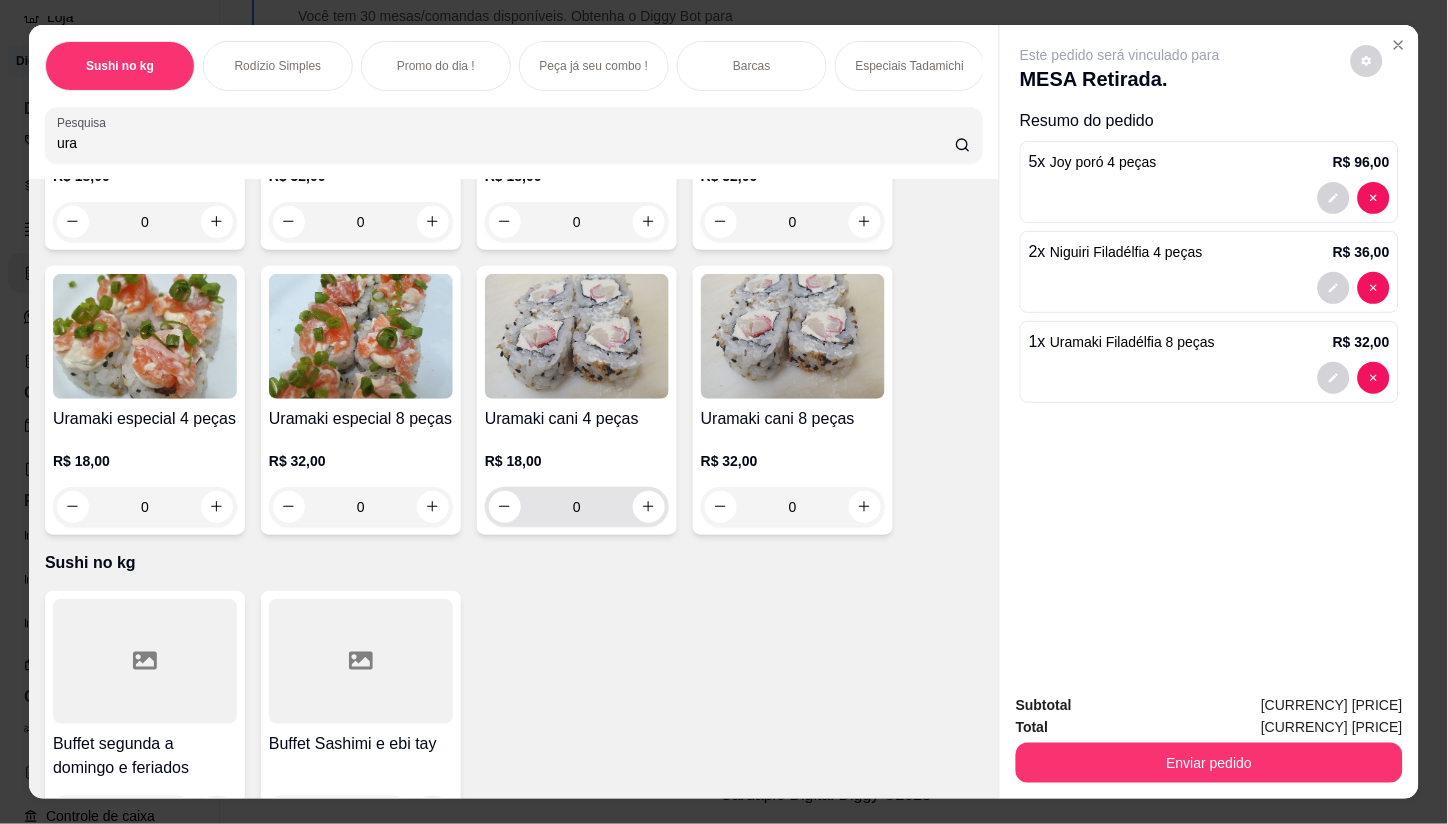 scroll, scrollTop: 1000, scrollLeft: 0, axis: vertical 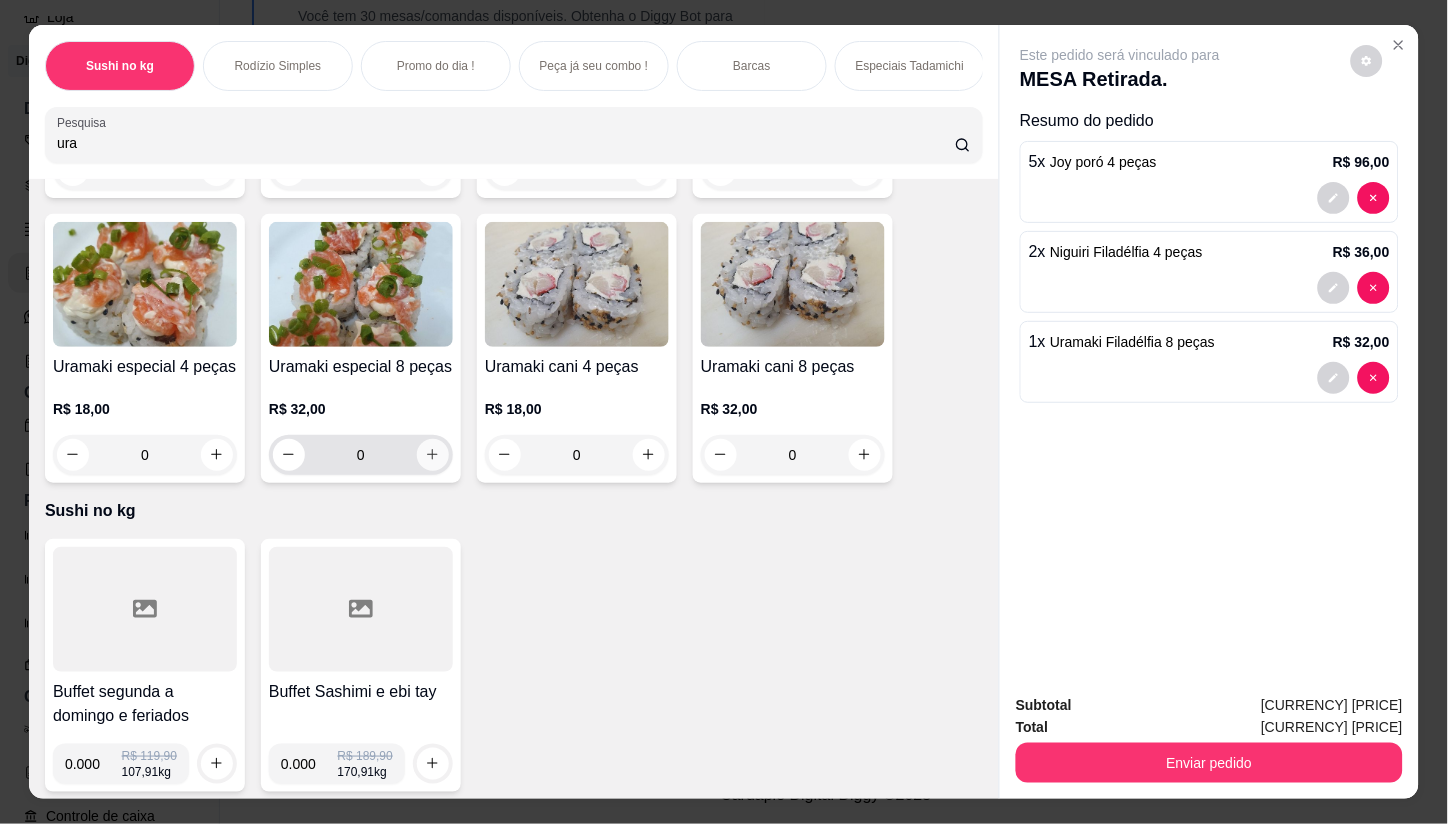 click 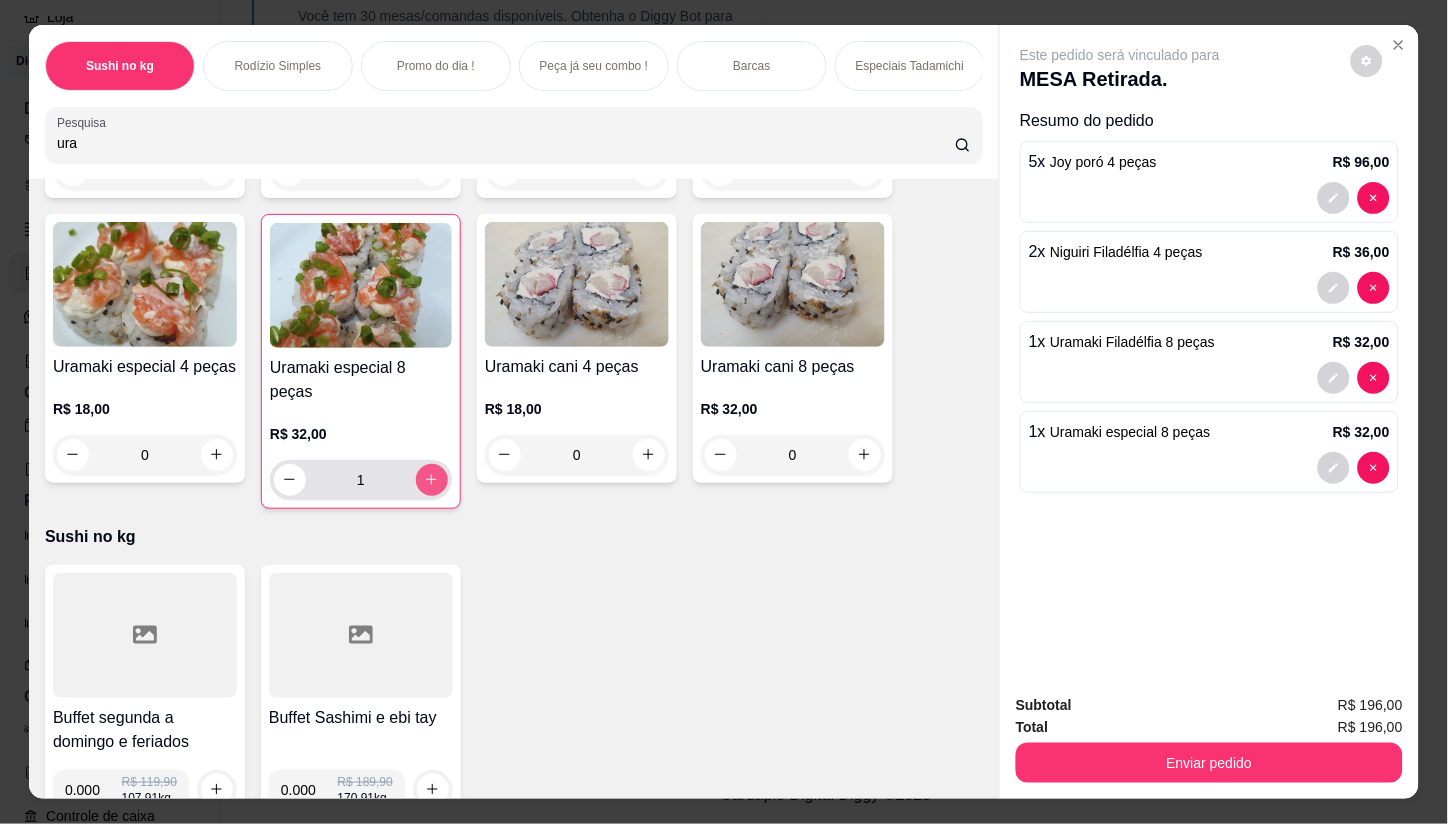 type on "1" 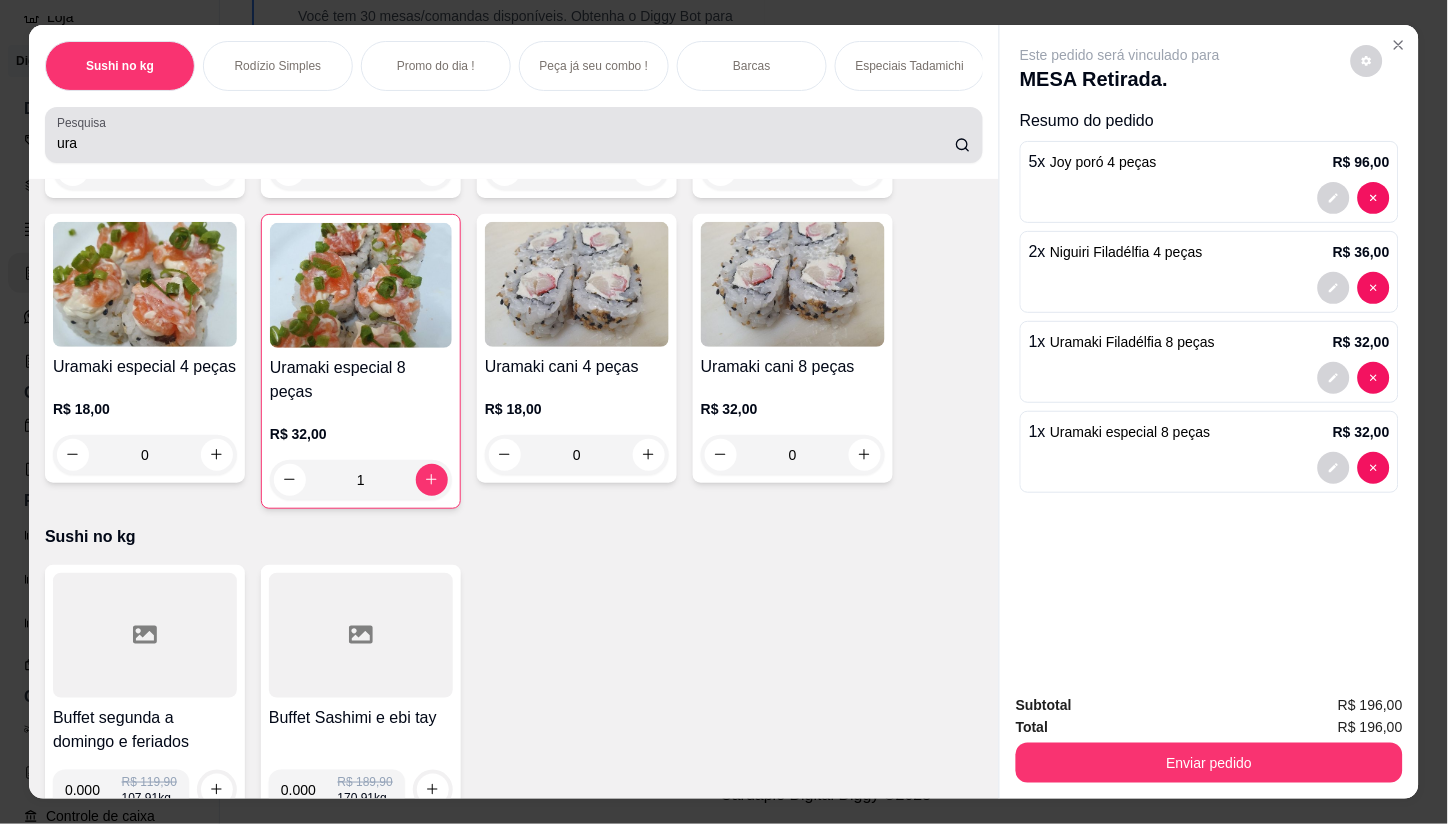 click on "ura" at bounding box center [506, 143] 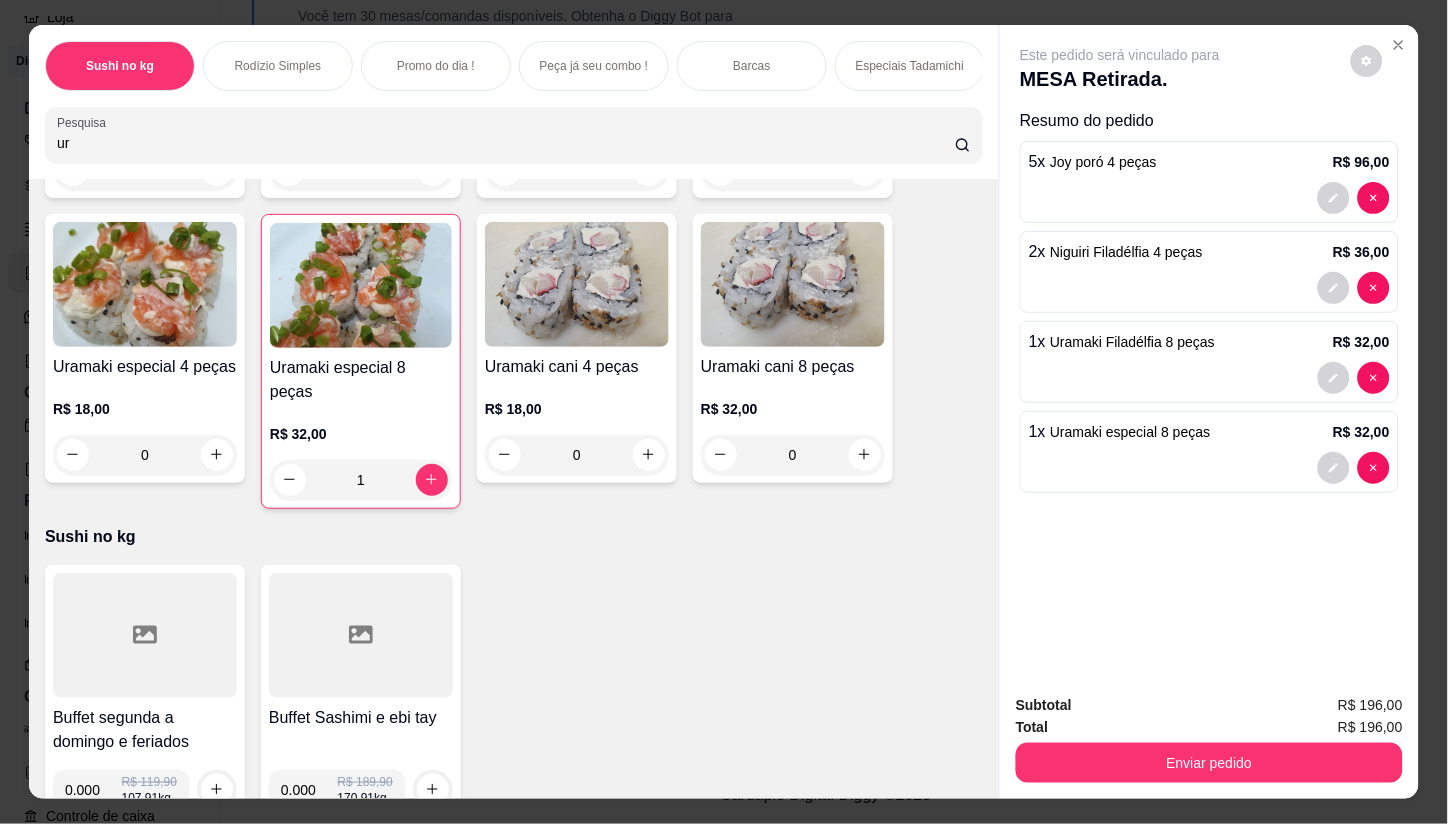 type on "u" 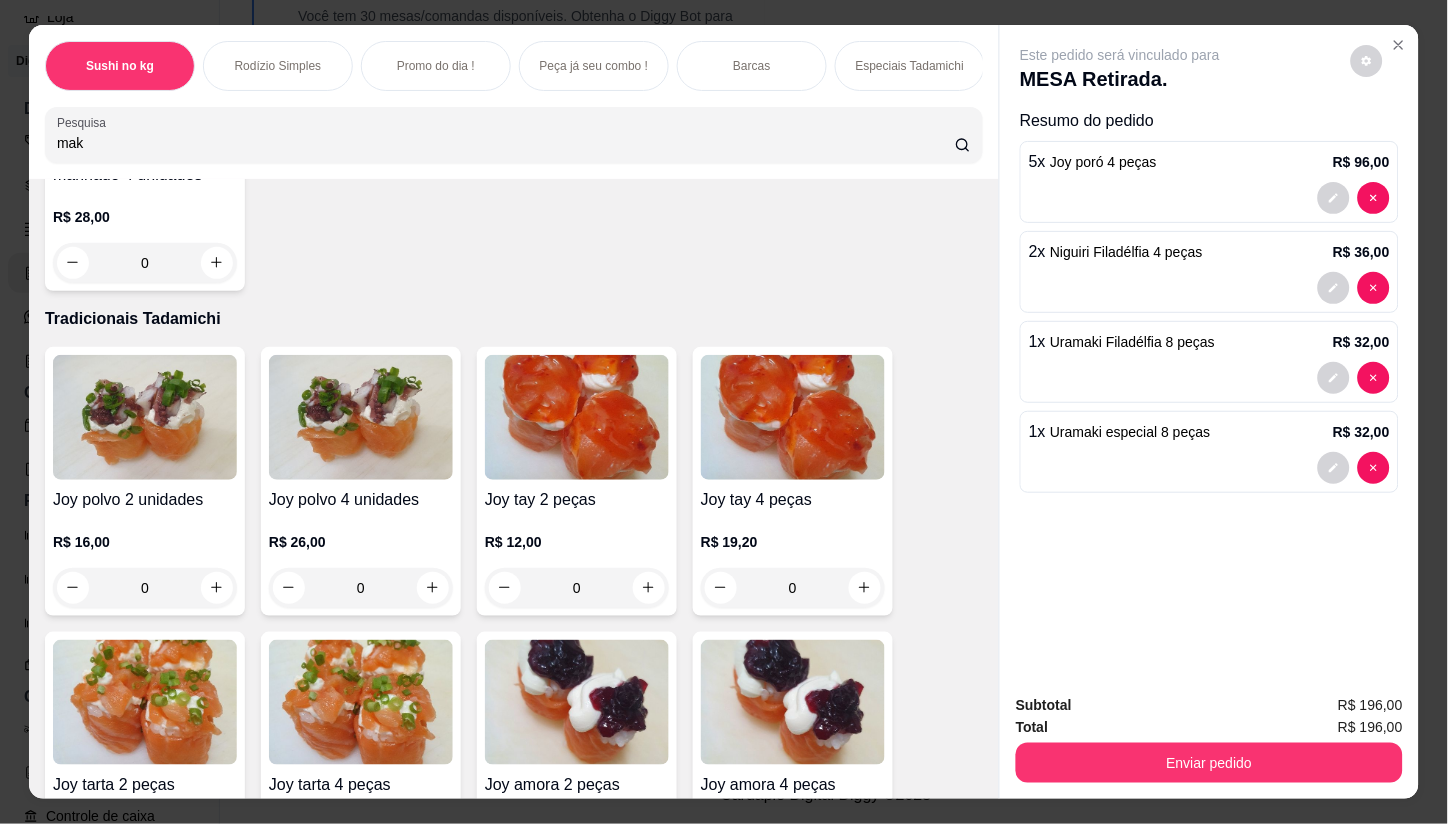 scroll, scrollTop: 8102, scrollLeft: 0, axis: vertical 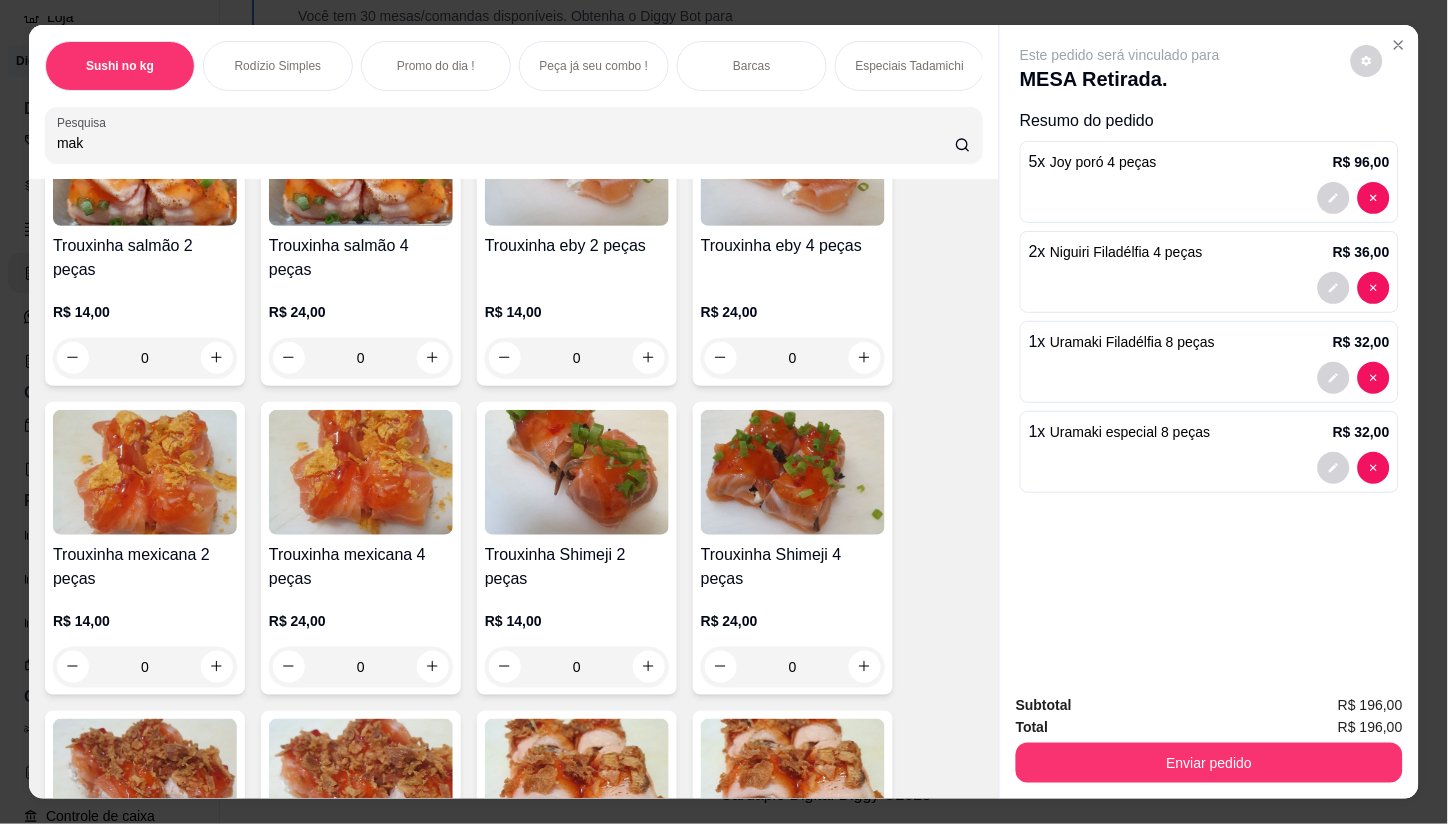 type on "mak" 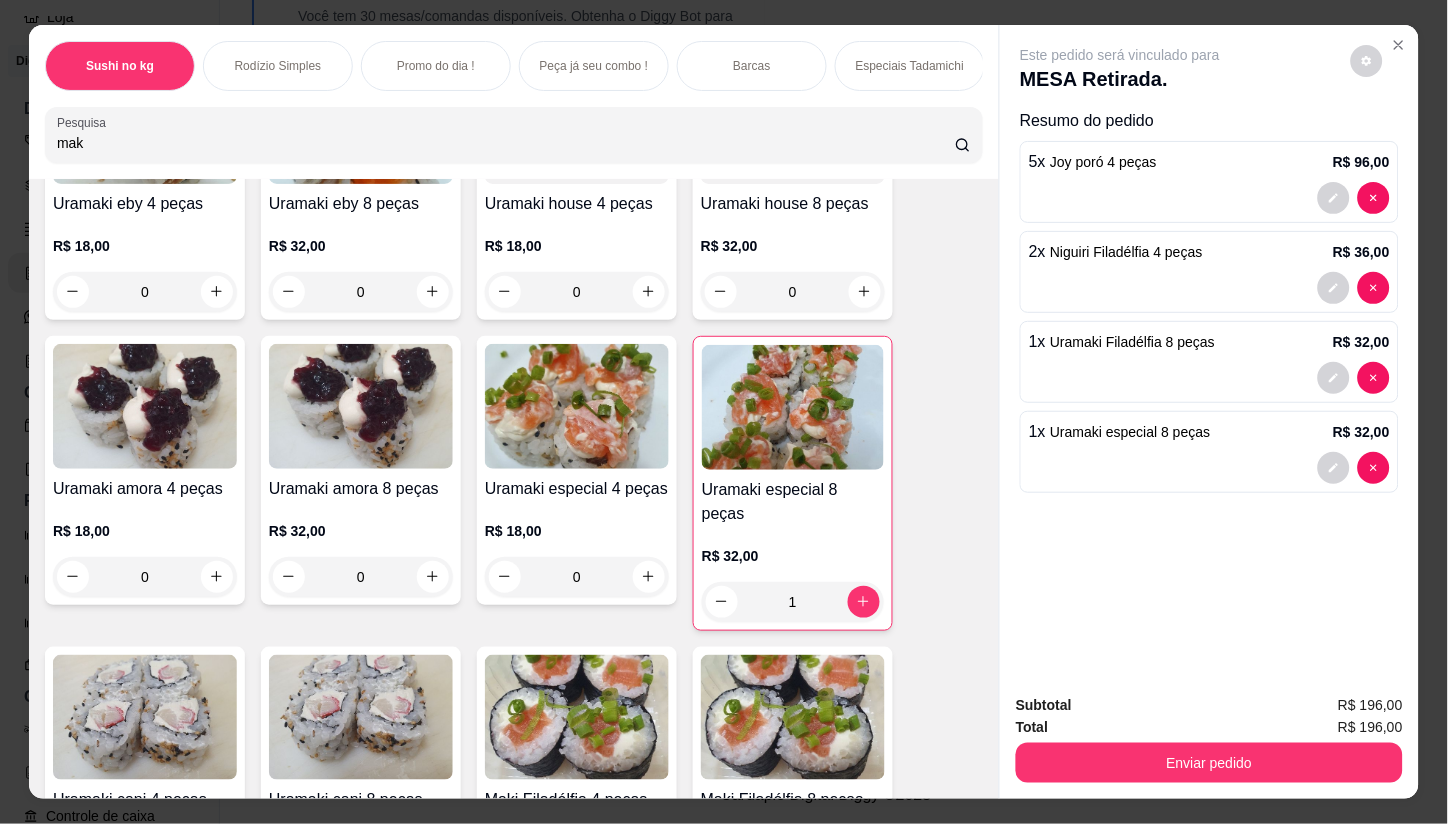 scroll, scrollTop: 0, scrollLeft: 0, axis: both 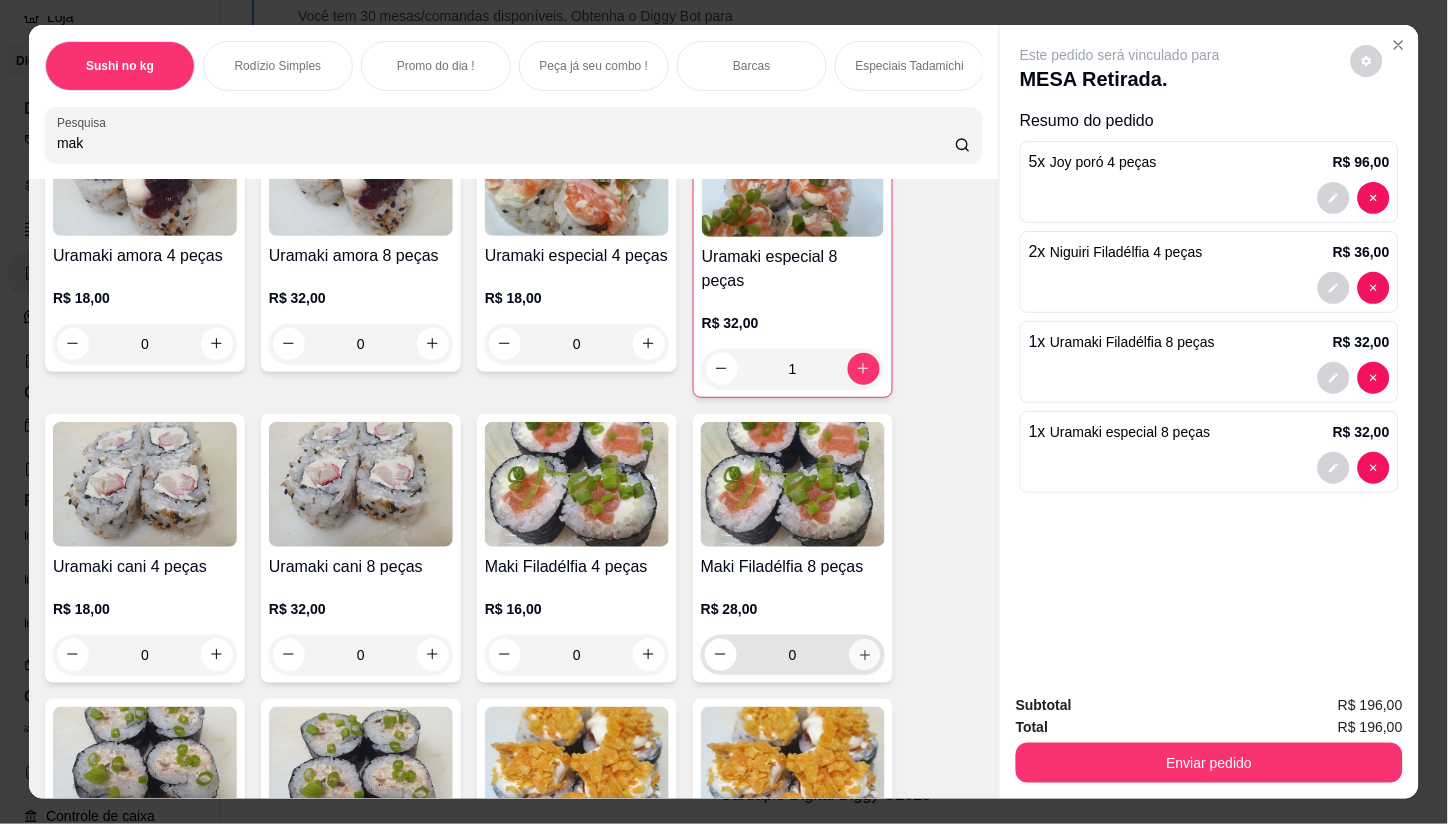 click 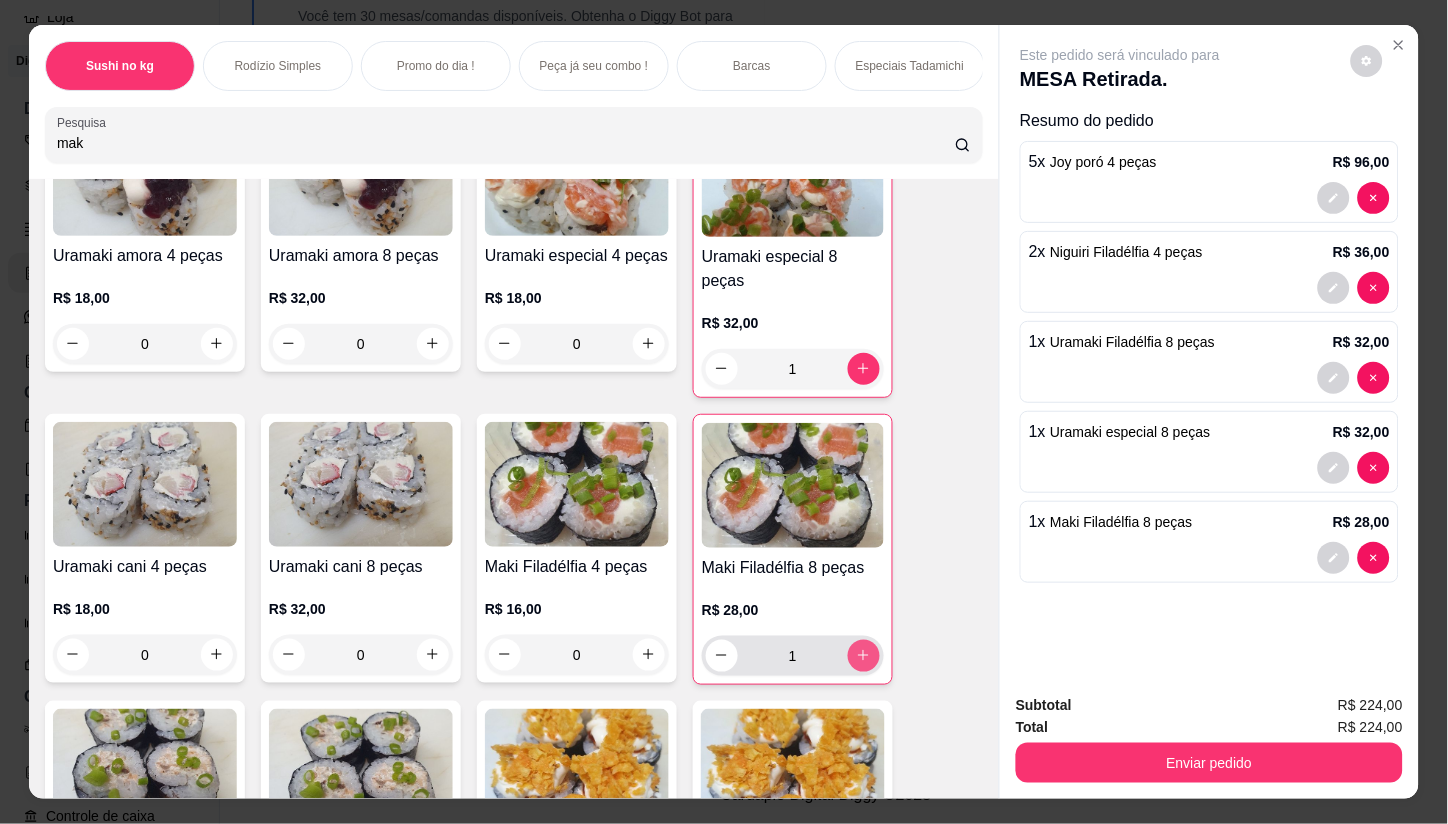 type on "1" 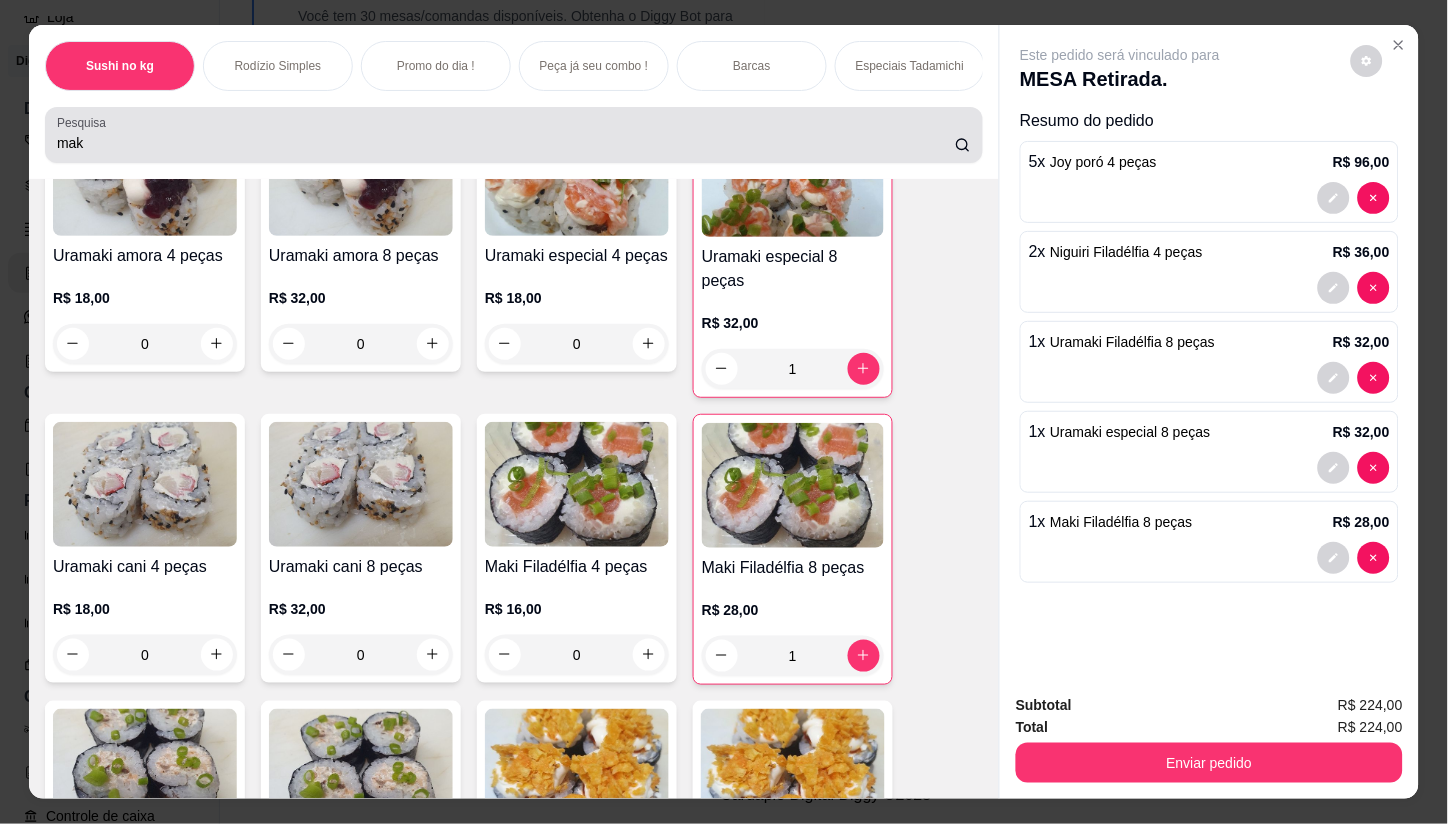 click on "mak" at bounding box center (506, 143) 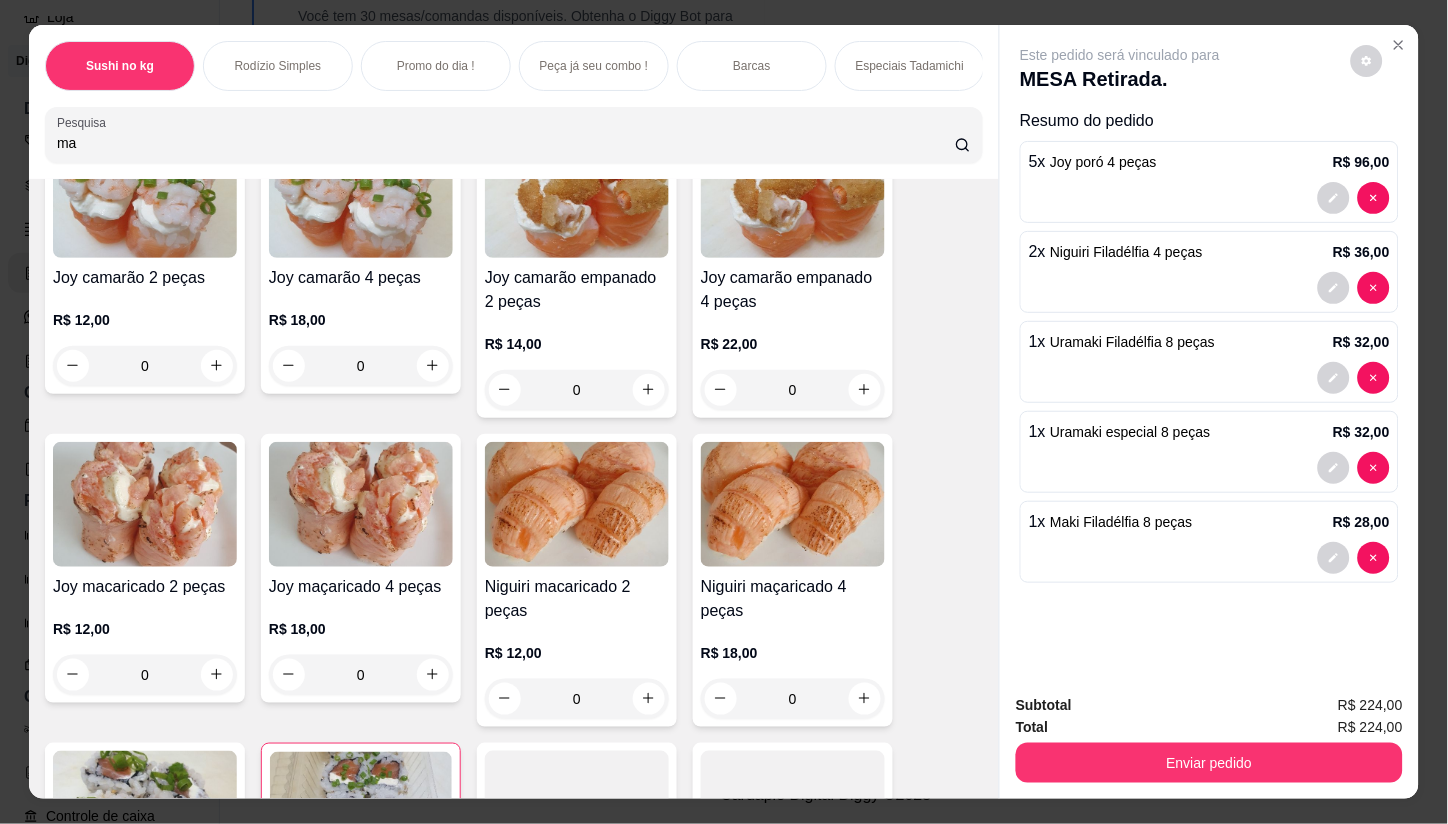 scroll, scrollTop: 2347, scrollLeft: 0, axis: vertical 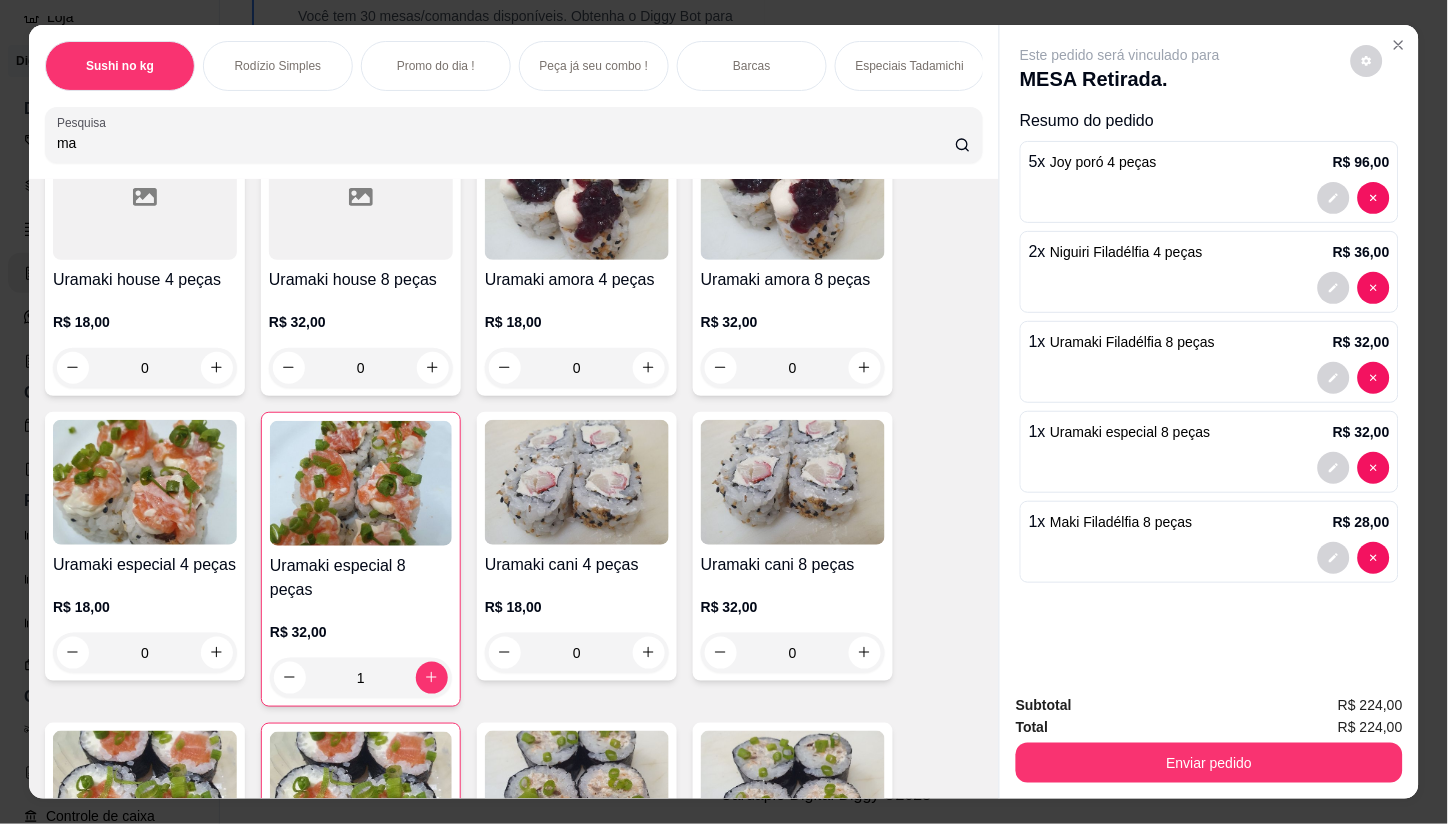 type on "m" 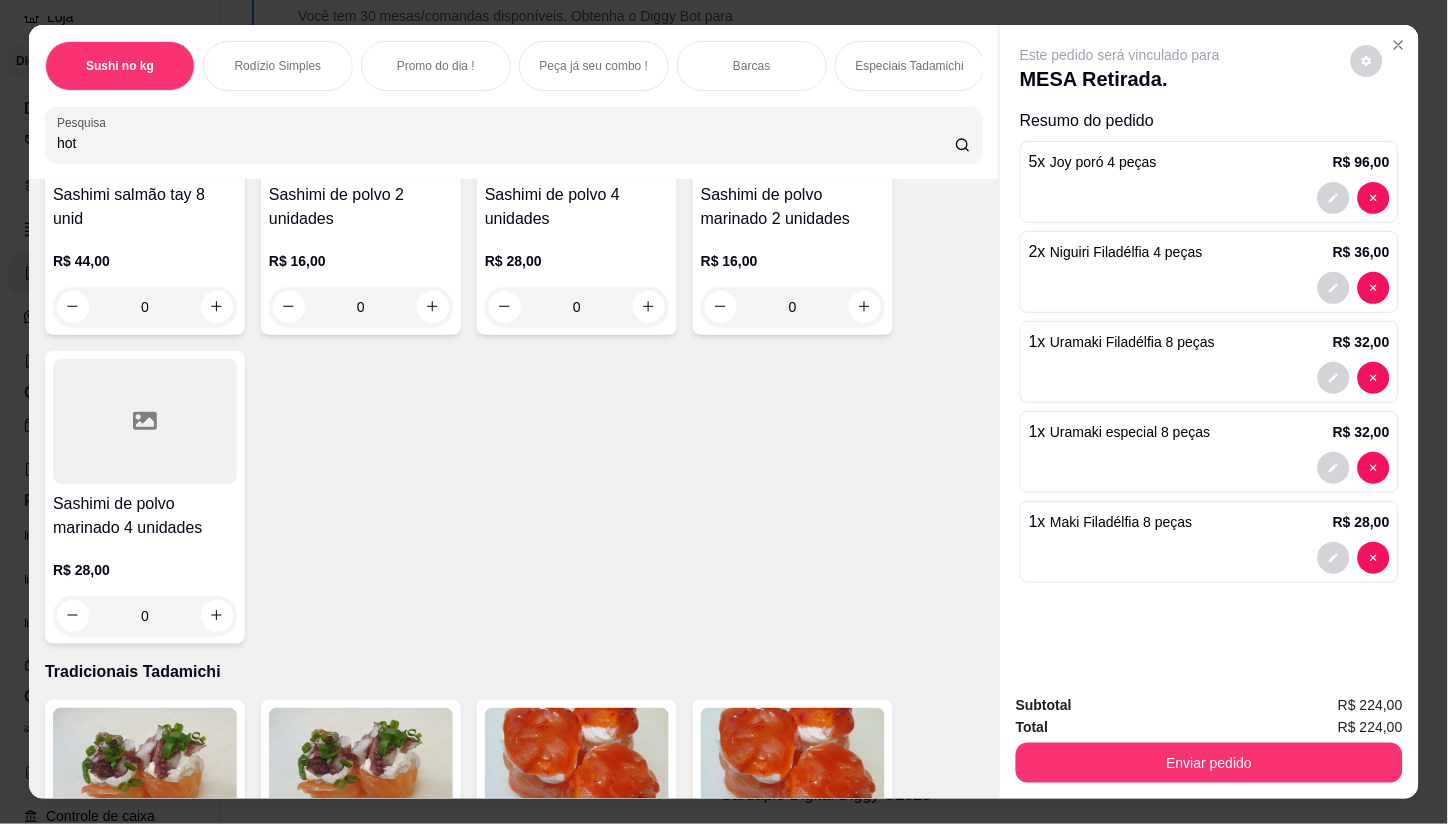 scroll, scrollTop: 9434, scrollLeft: 0, axis: vertical 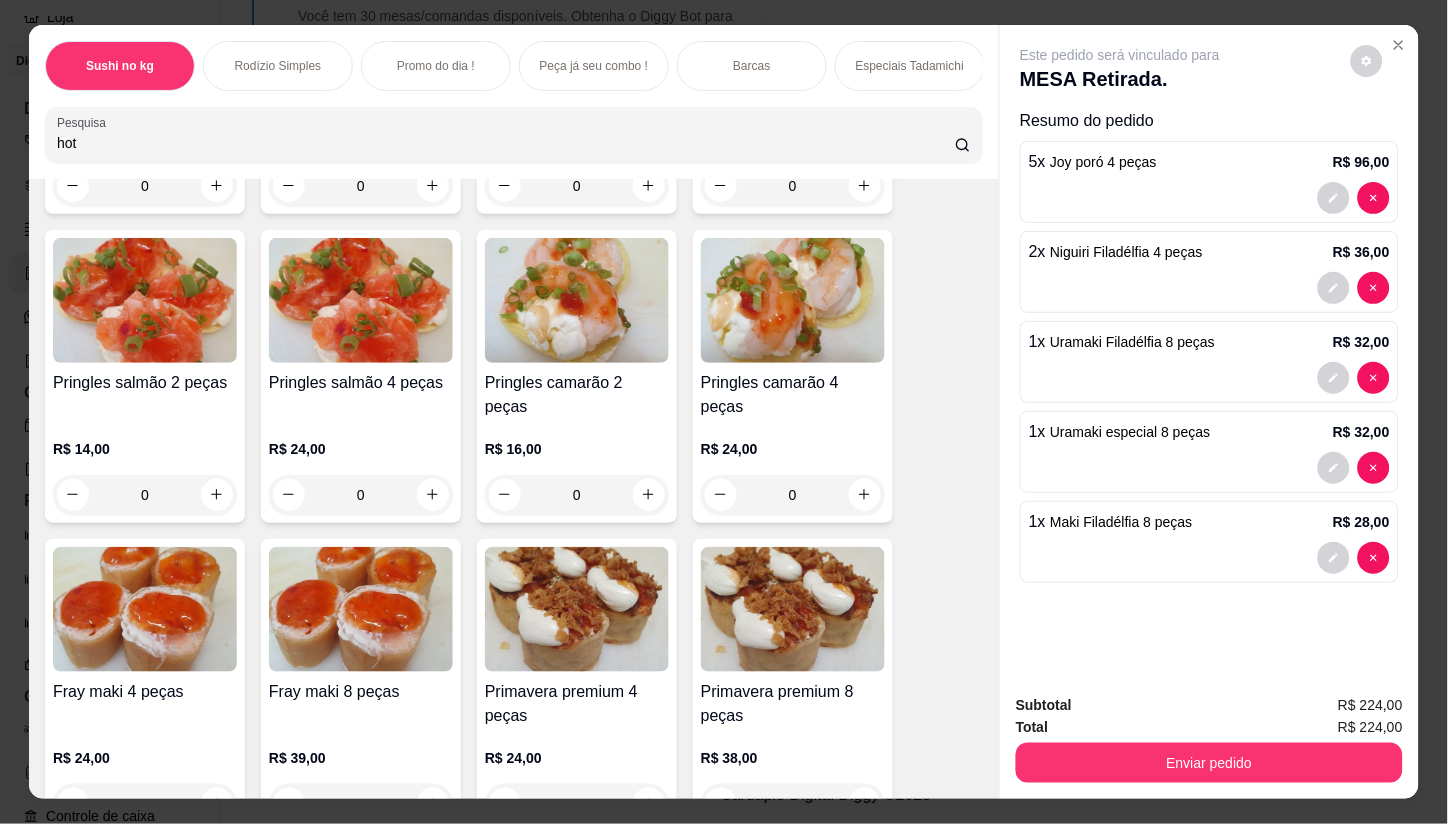 type on "hot" 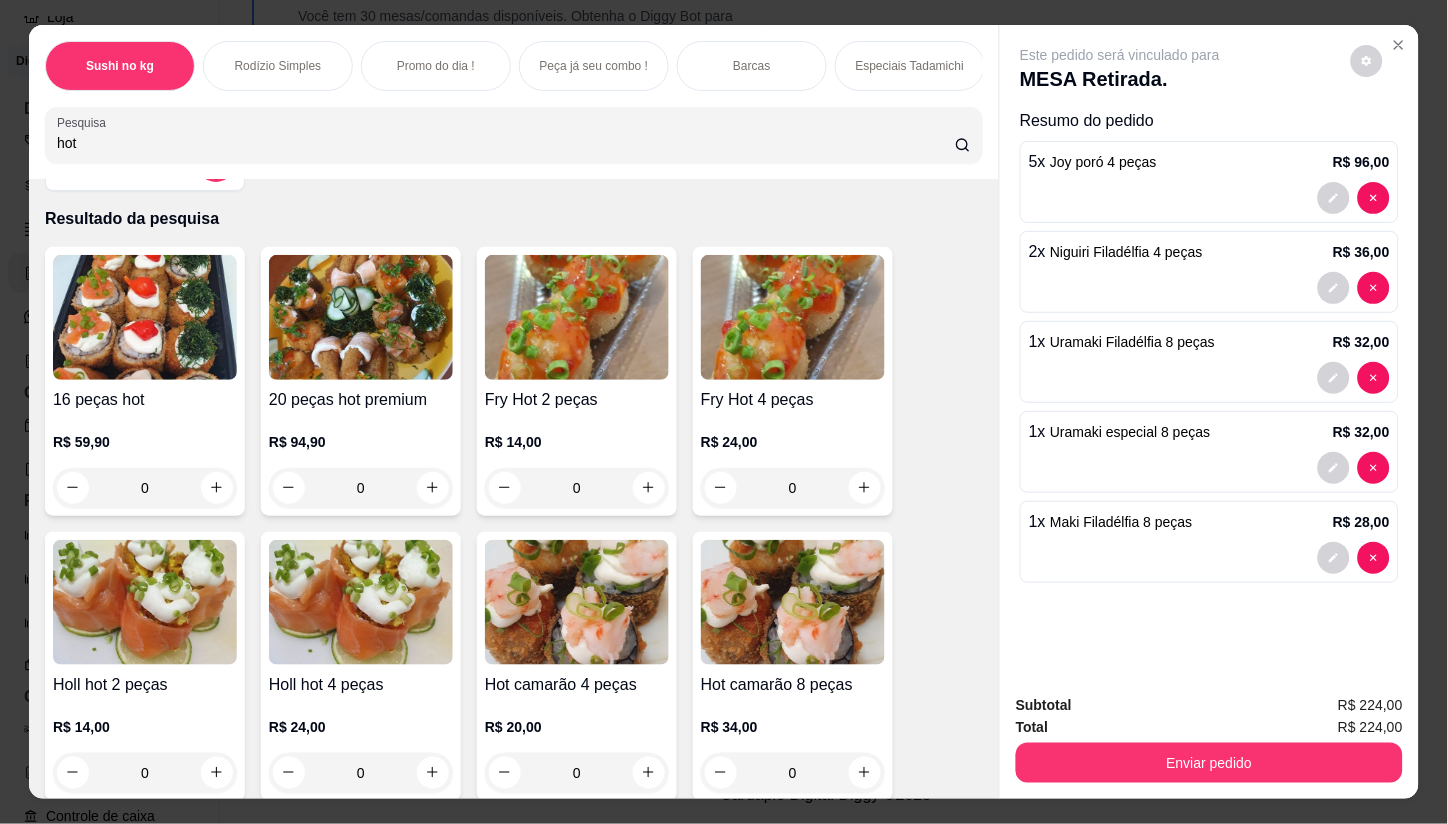 scroll, scrollTop: 0, scrollLeft: 0, axis: both 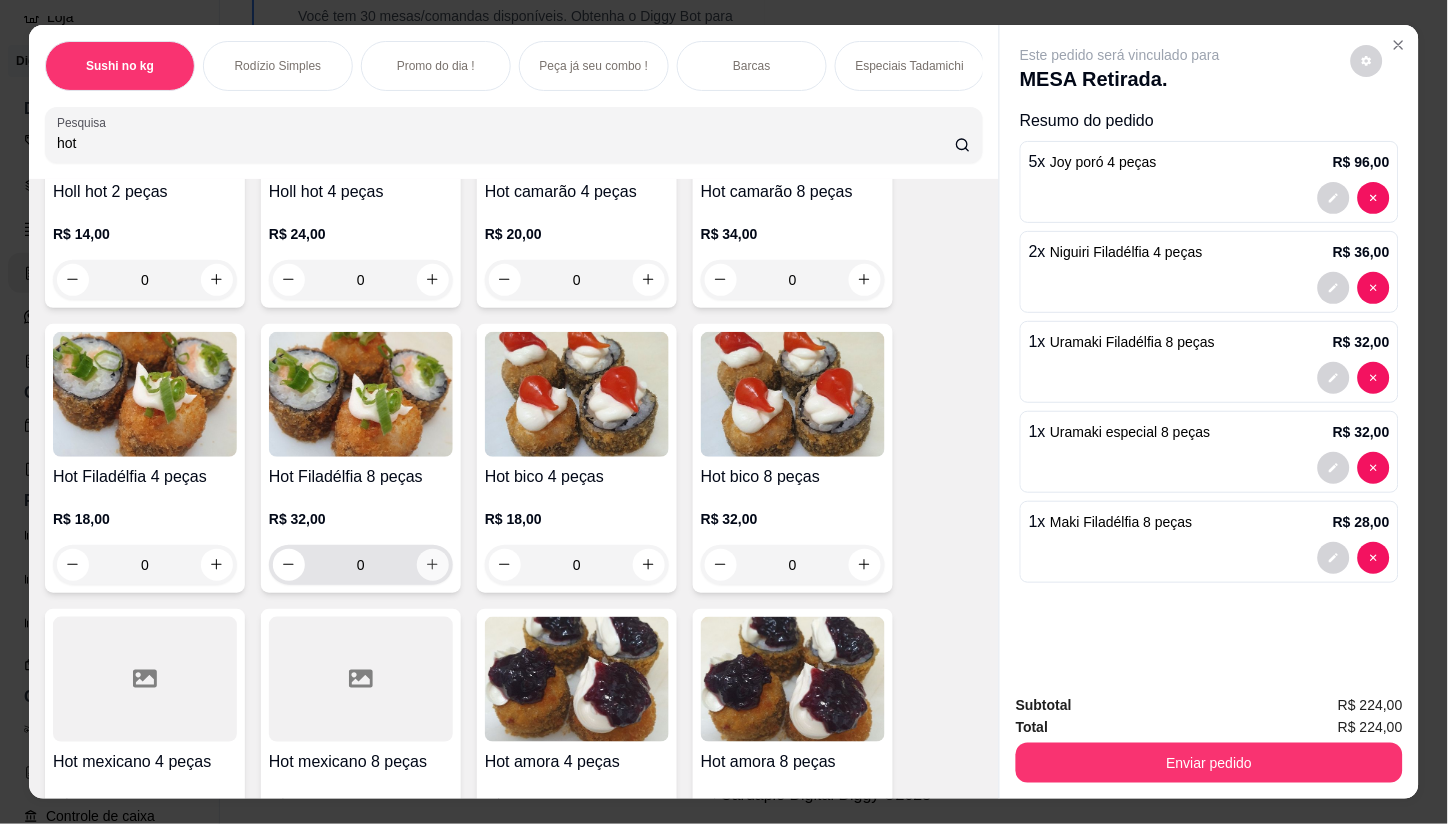 click at bounding box center (433, 565) 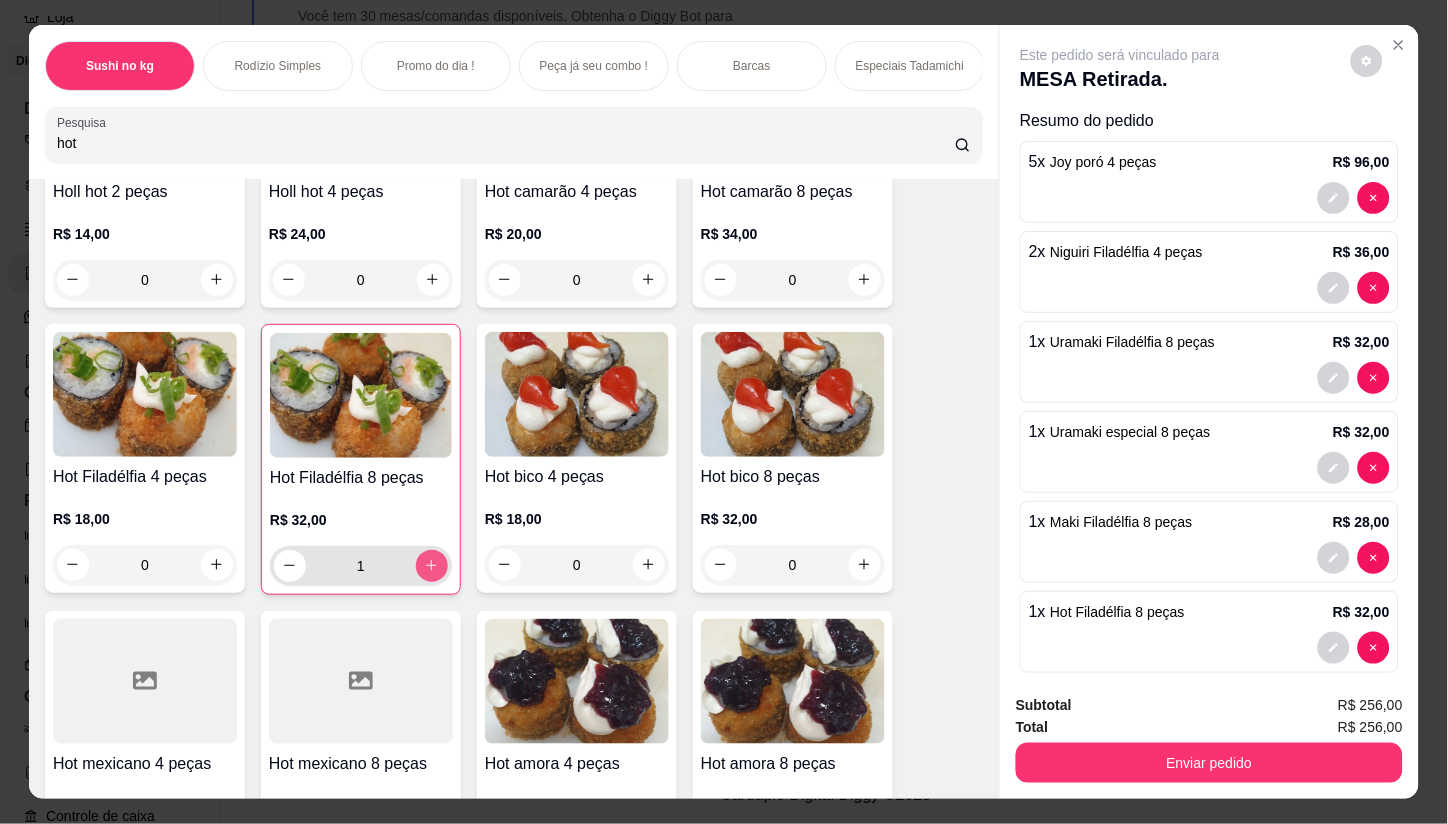 type on "1" 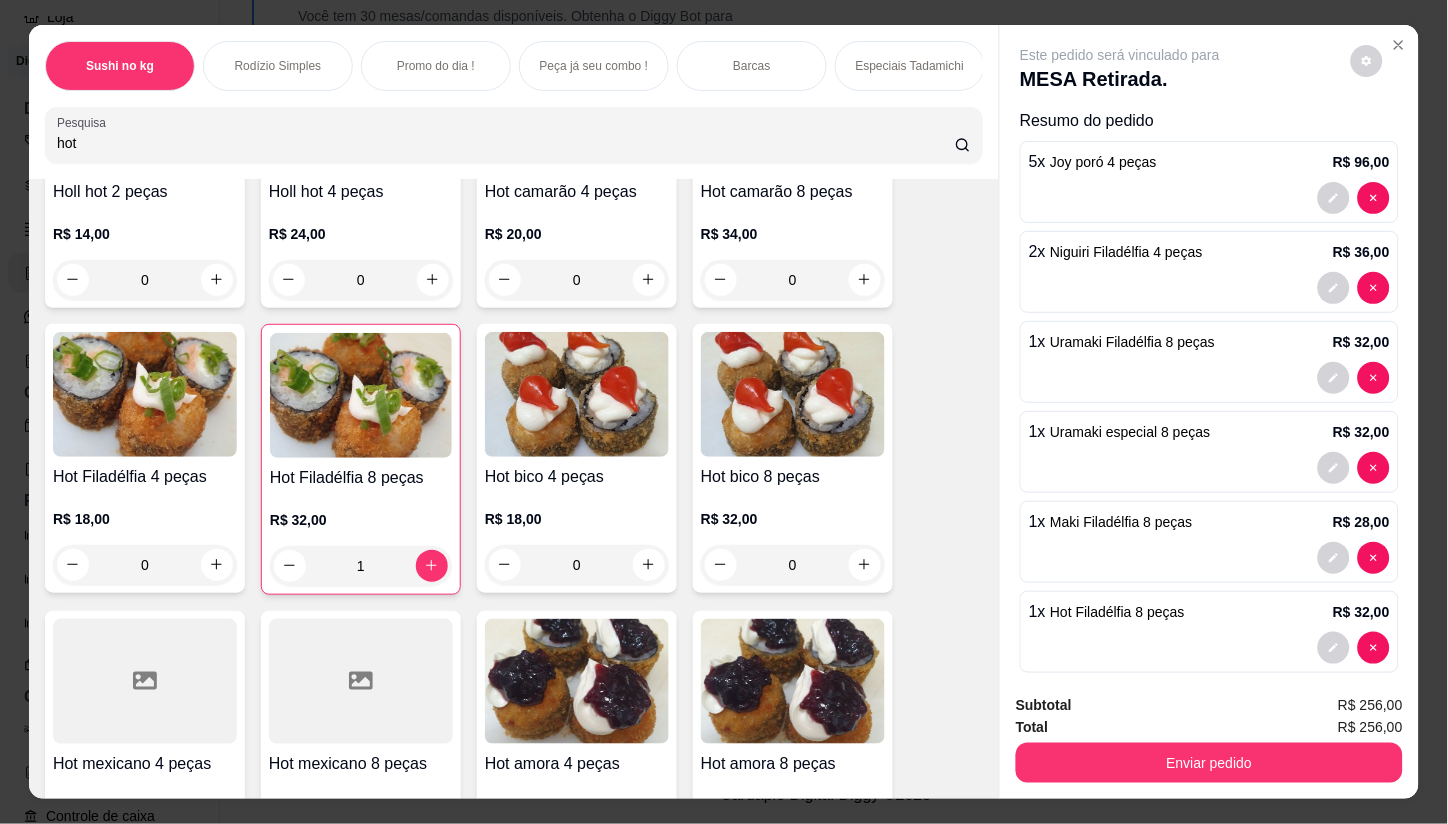 click on "hot" at bounding box center [506, 143] 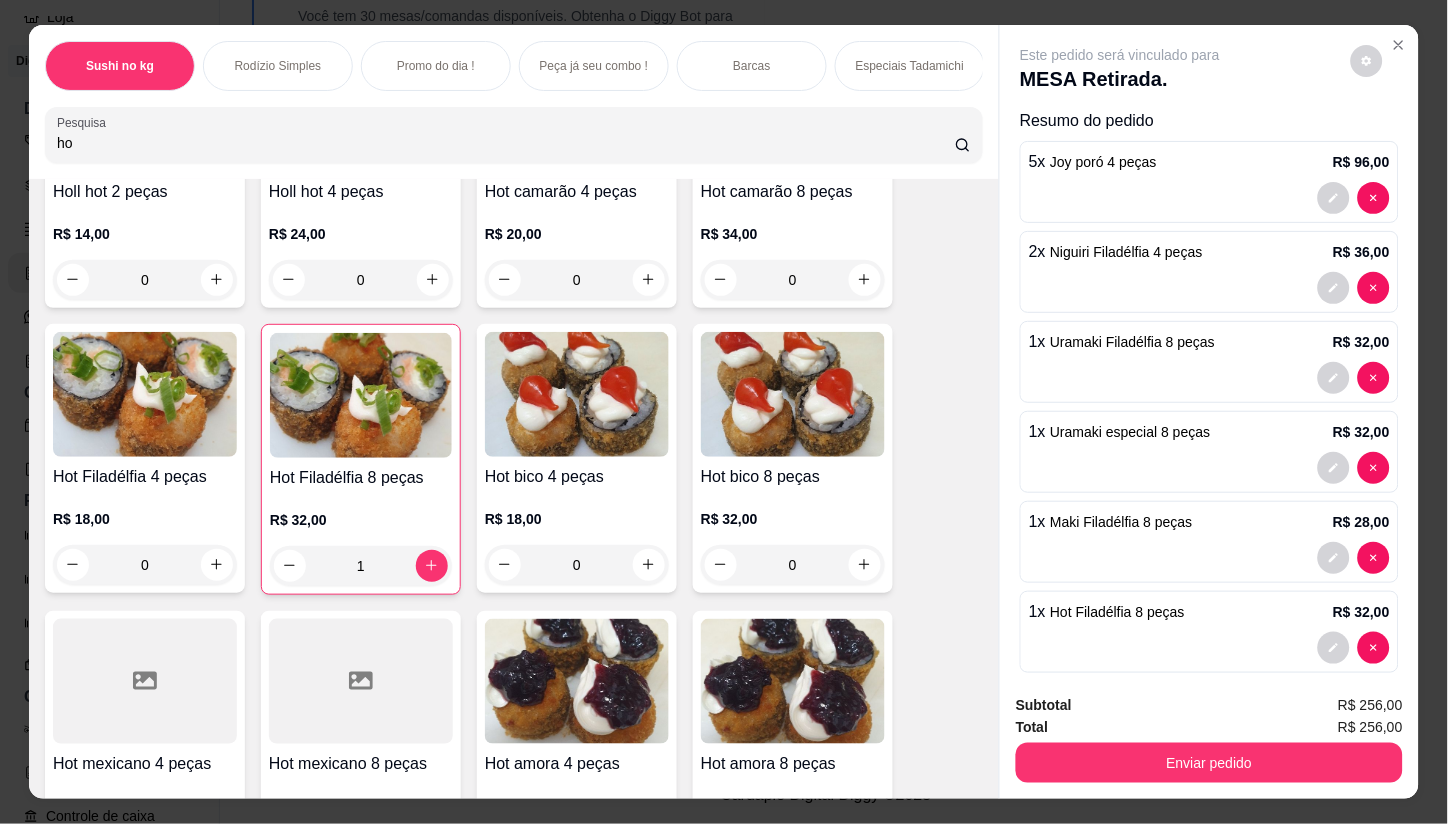 type on "h" 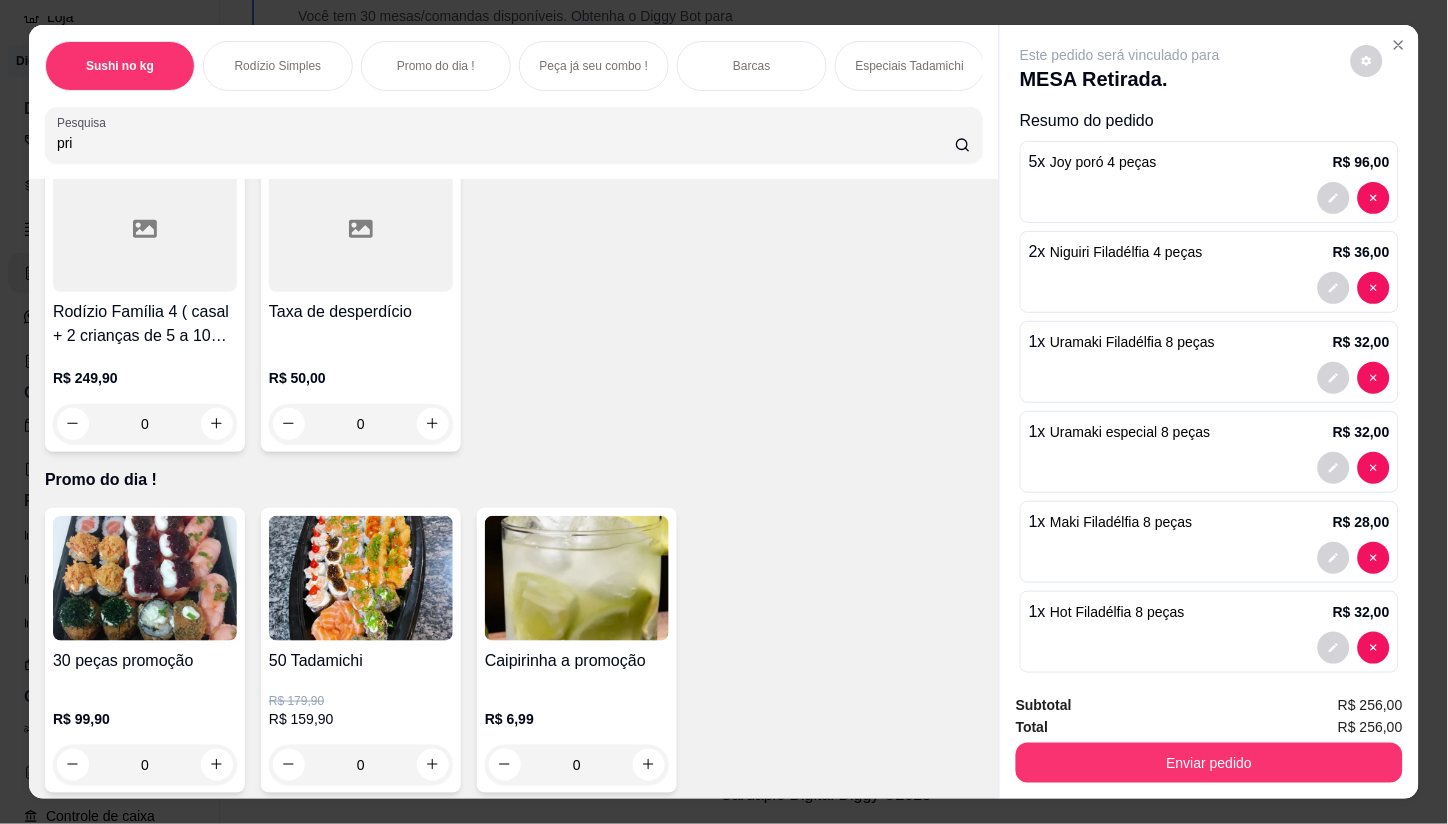 scroll, scrollTop: 2677, scrollLeft: 0, axis: vertical 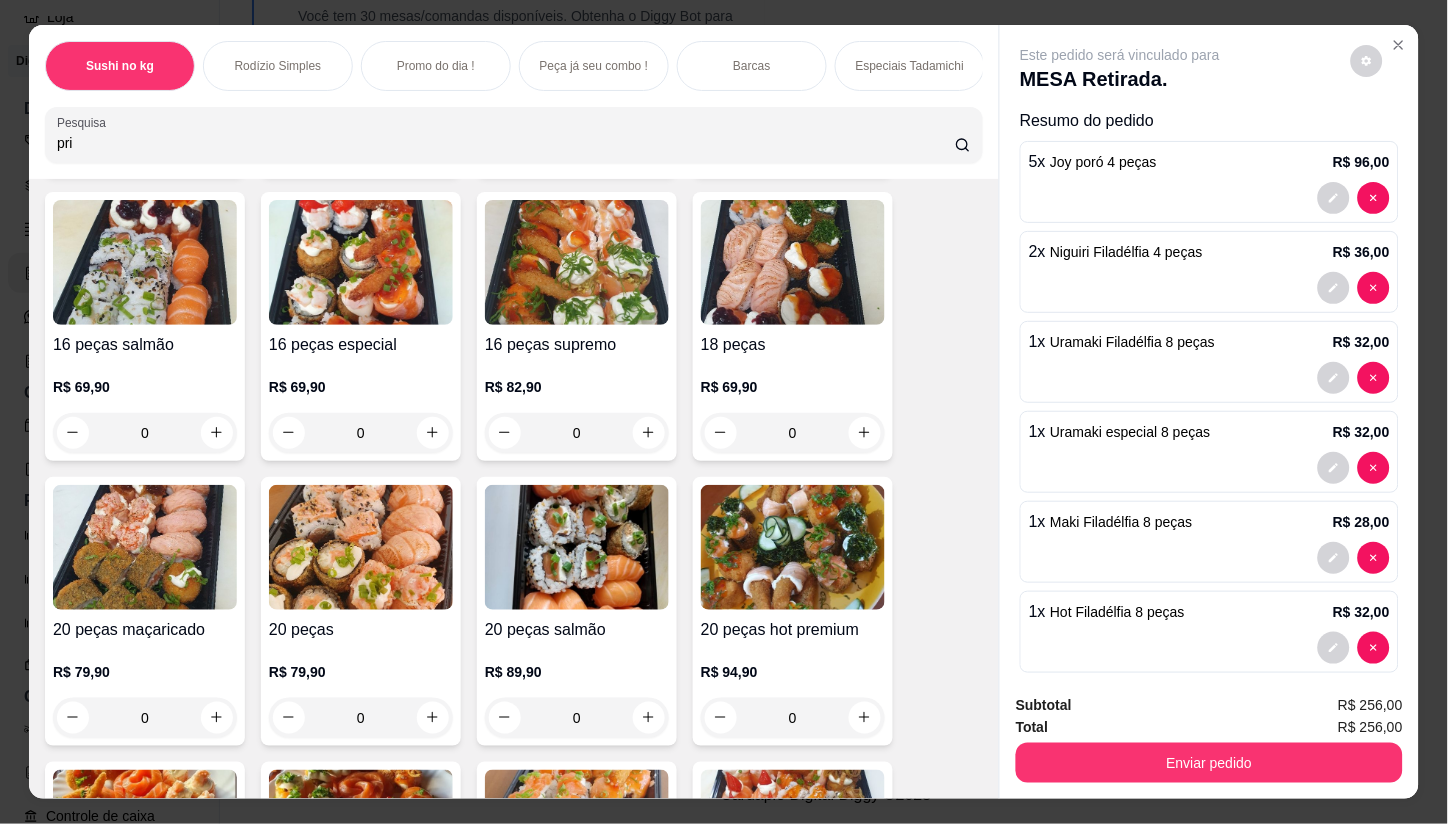 type on "pri" 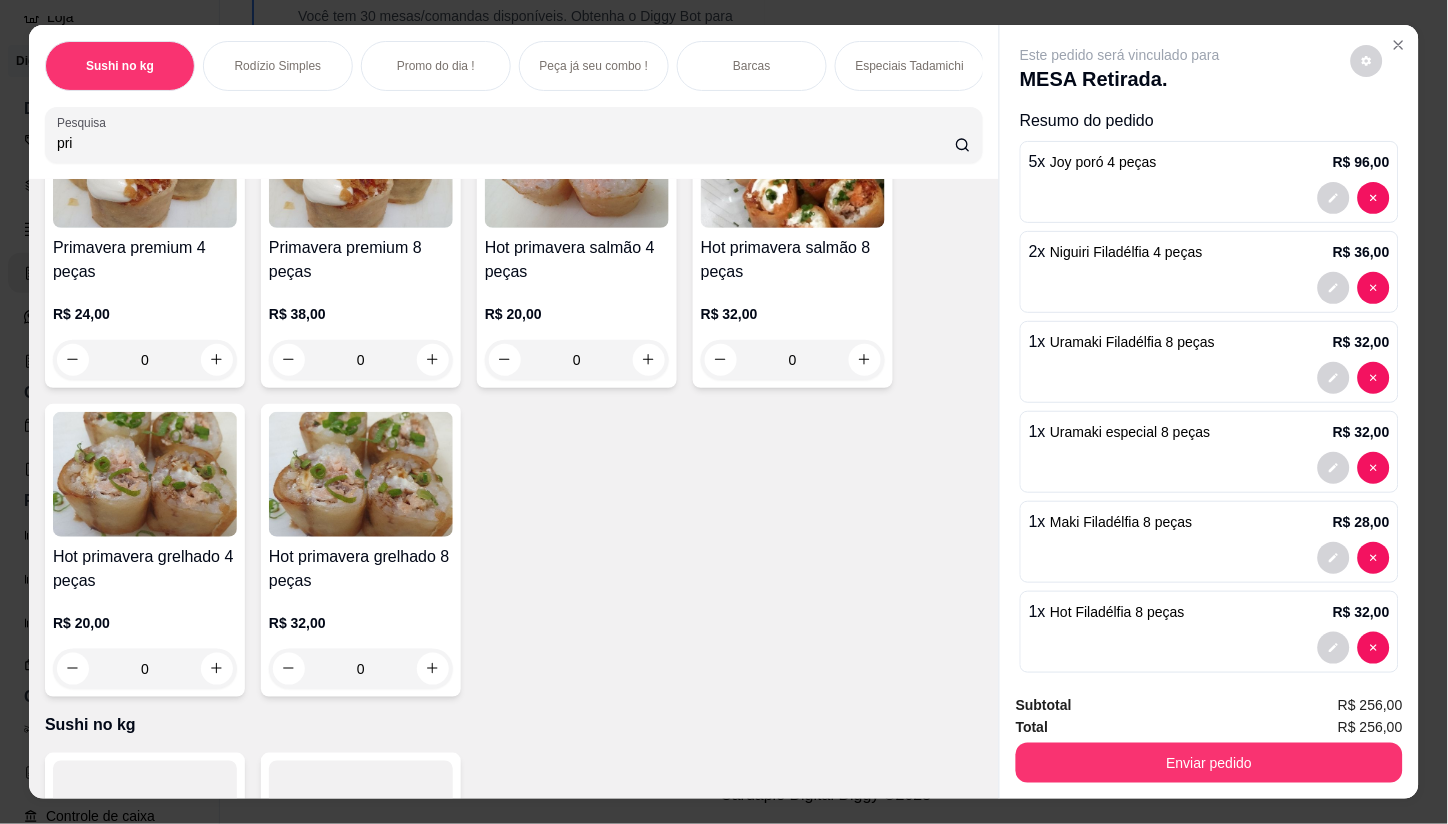 scroll, scrollTop: 0, scrollLeft: 0, axis: both 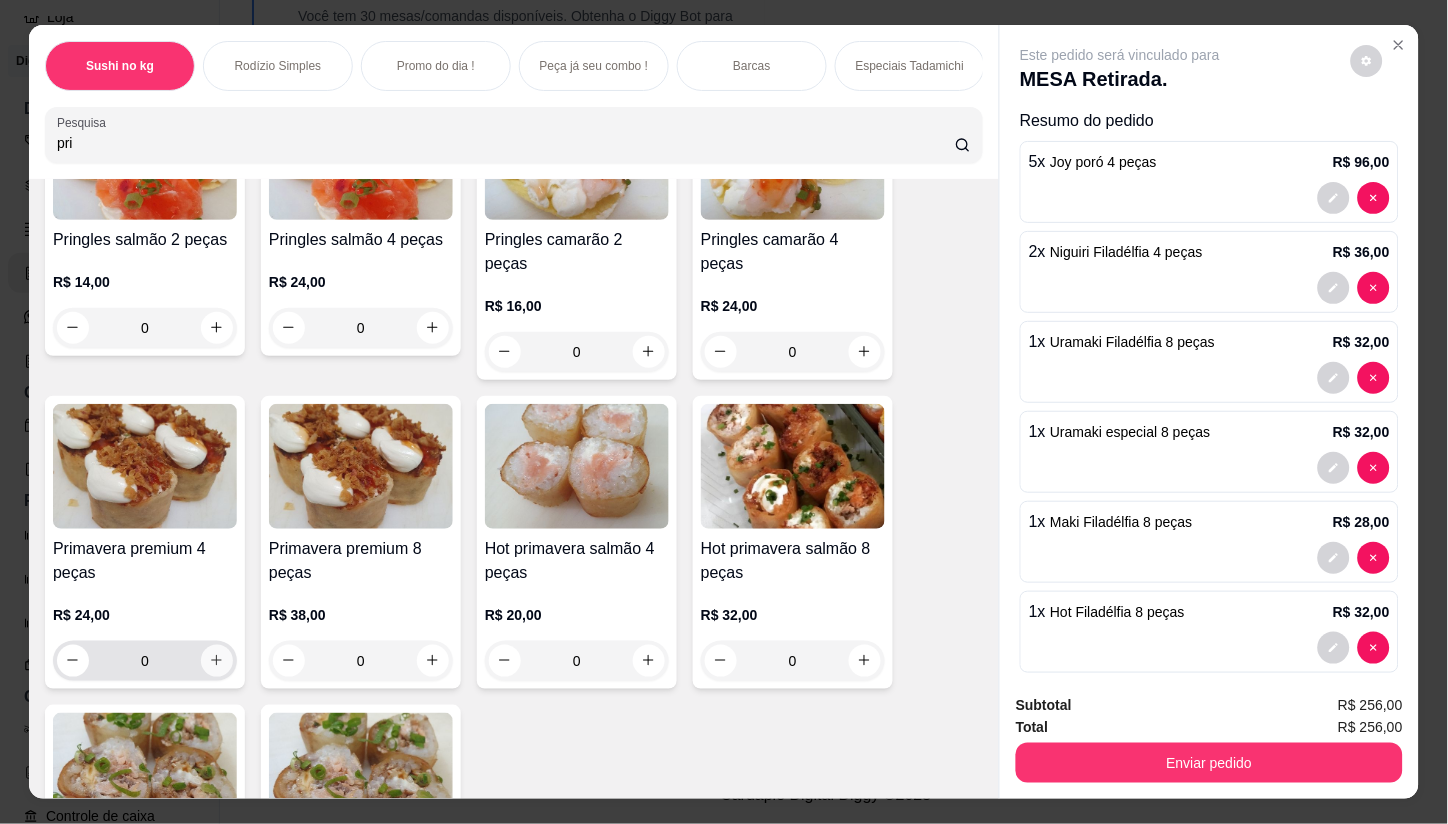 click 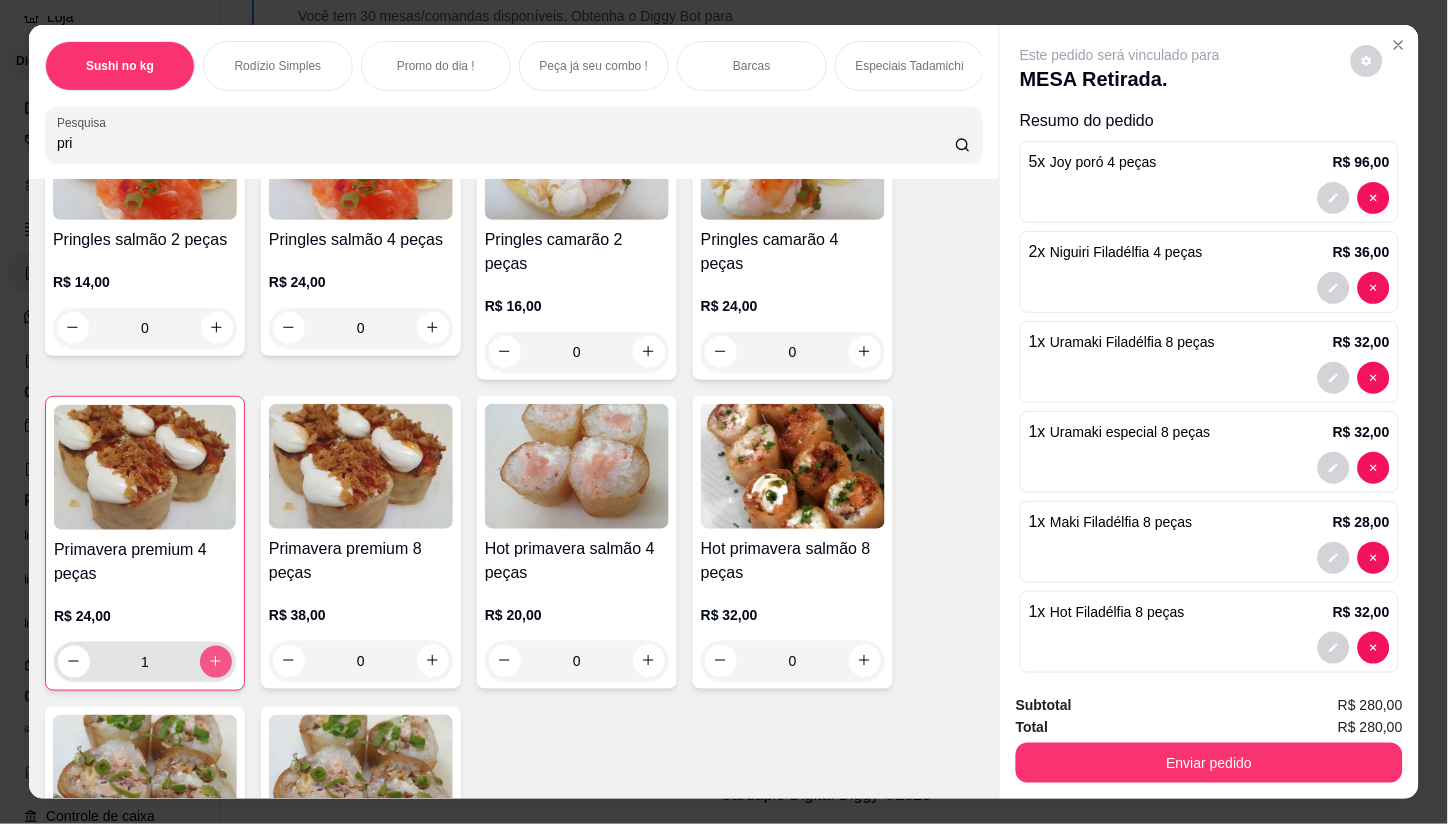 type on "1" 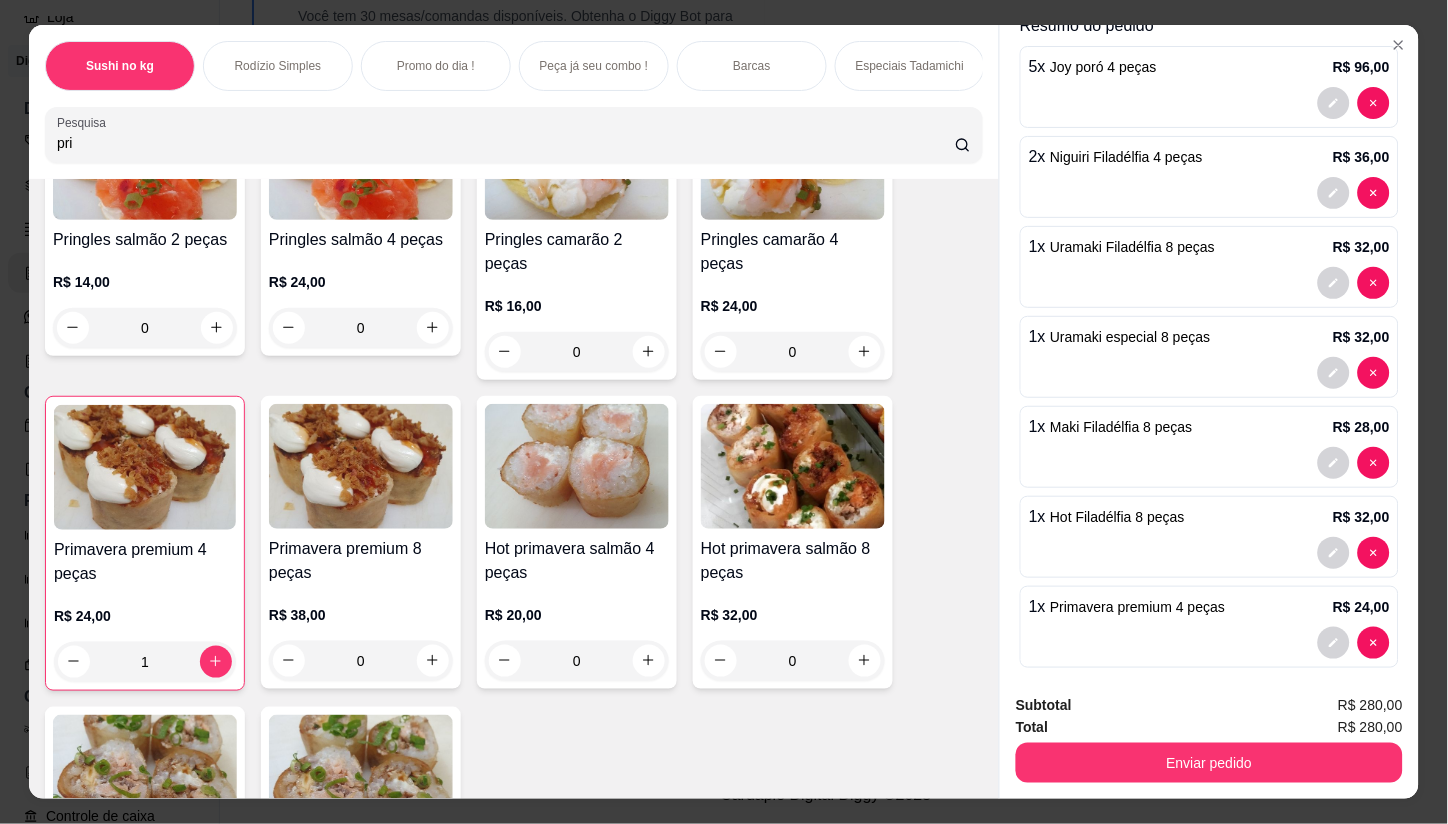 scroll, scrollTop: 112, scrollLeft: 0, axis: vertical 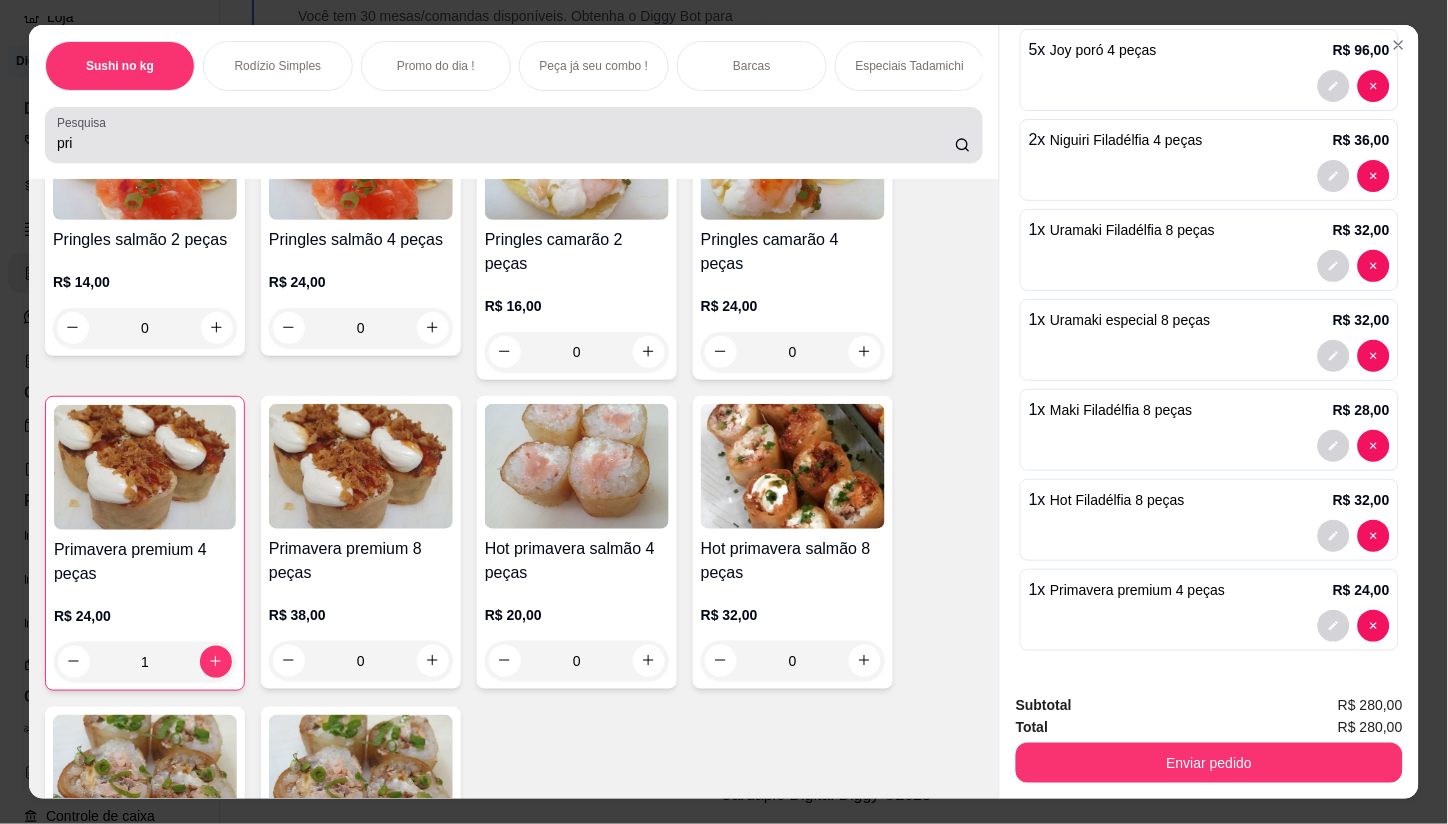 click on "pri" at bounding box center (506, 143) 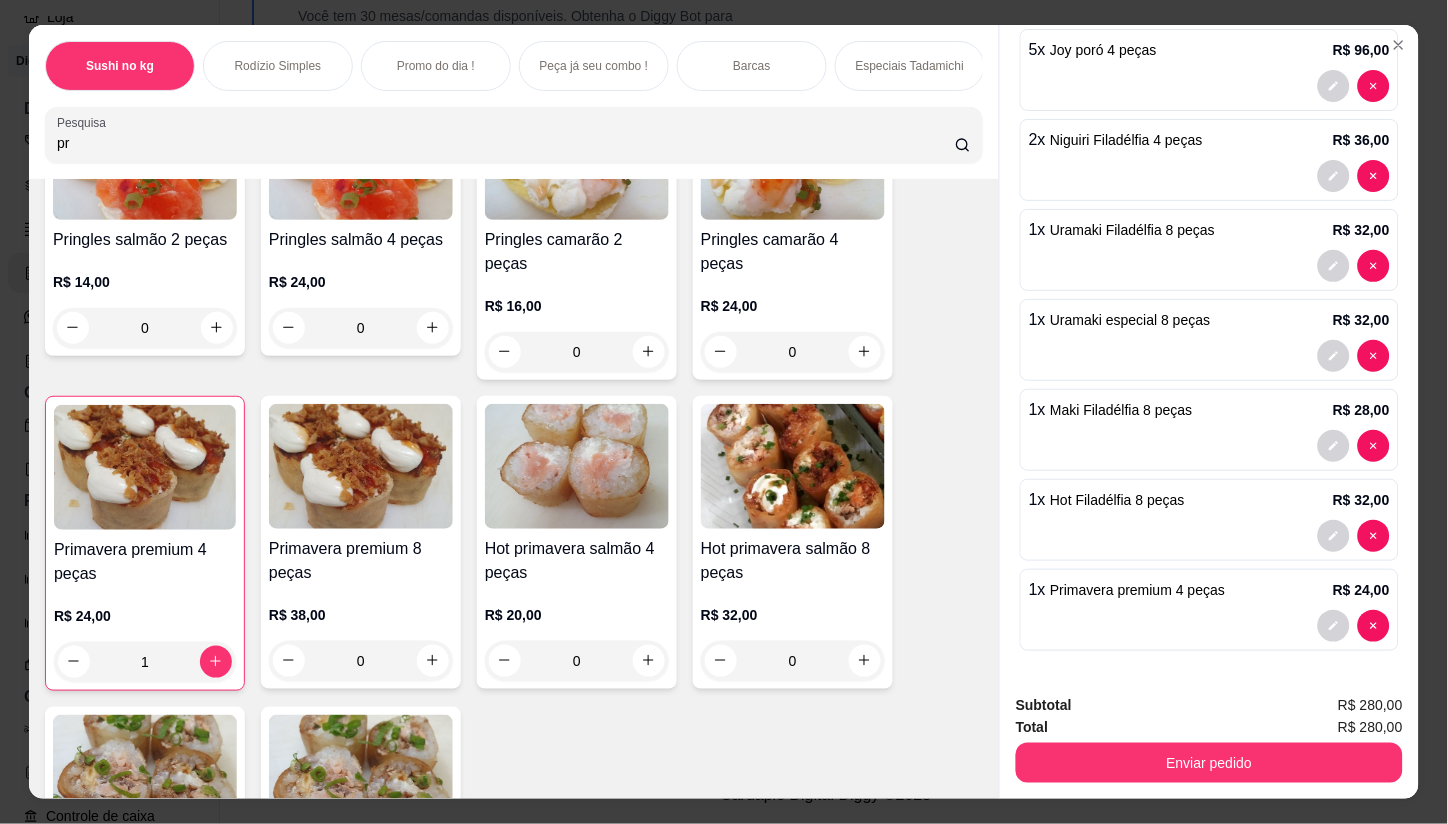type on "p" 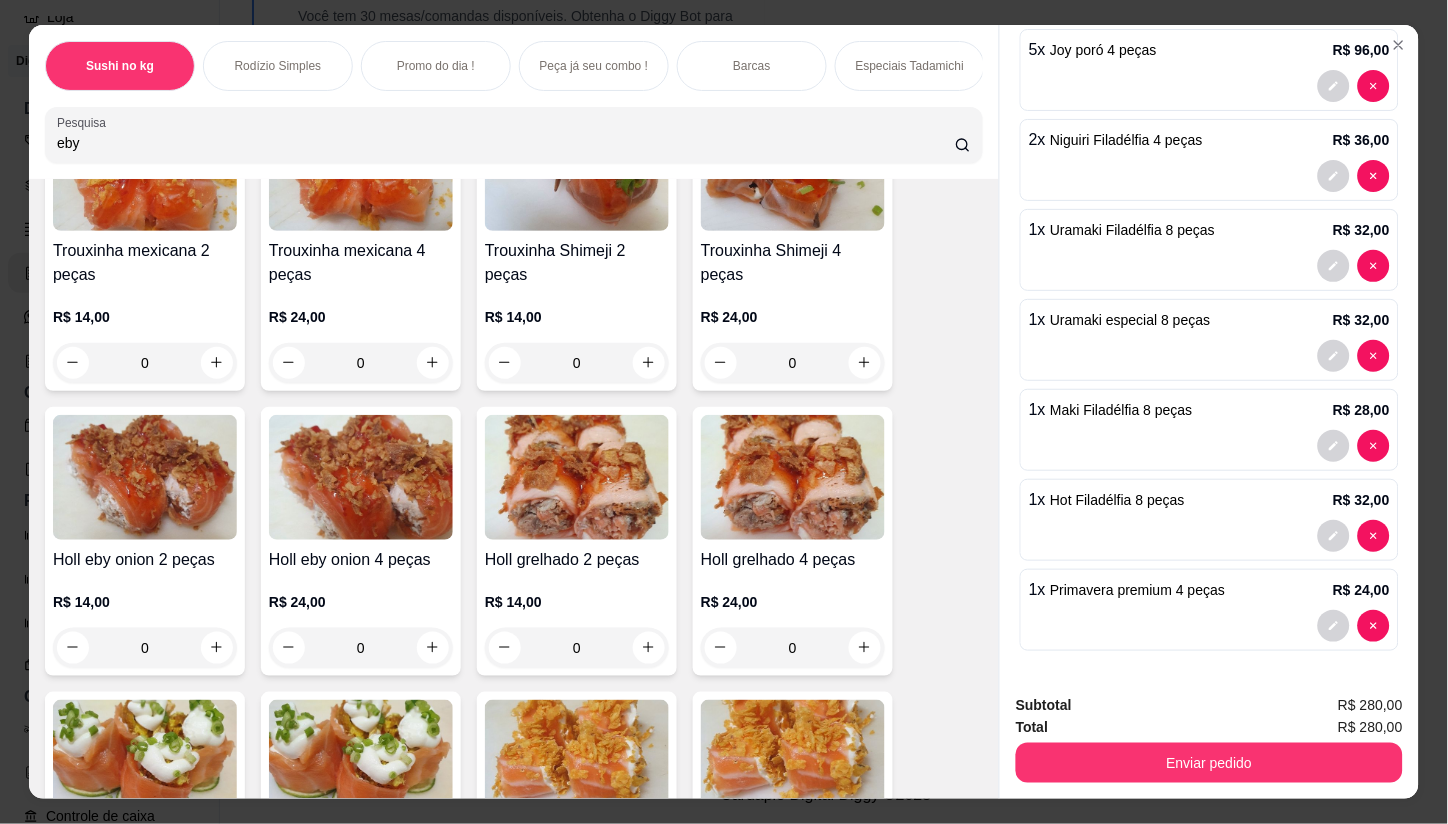 scroll, scrollTop: 6002, scrollLeft: 0, axis: vertical 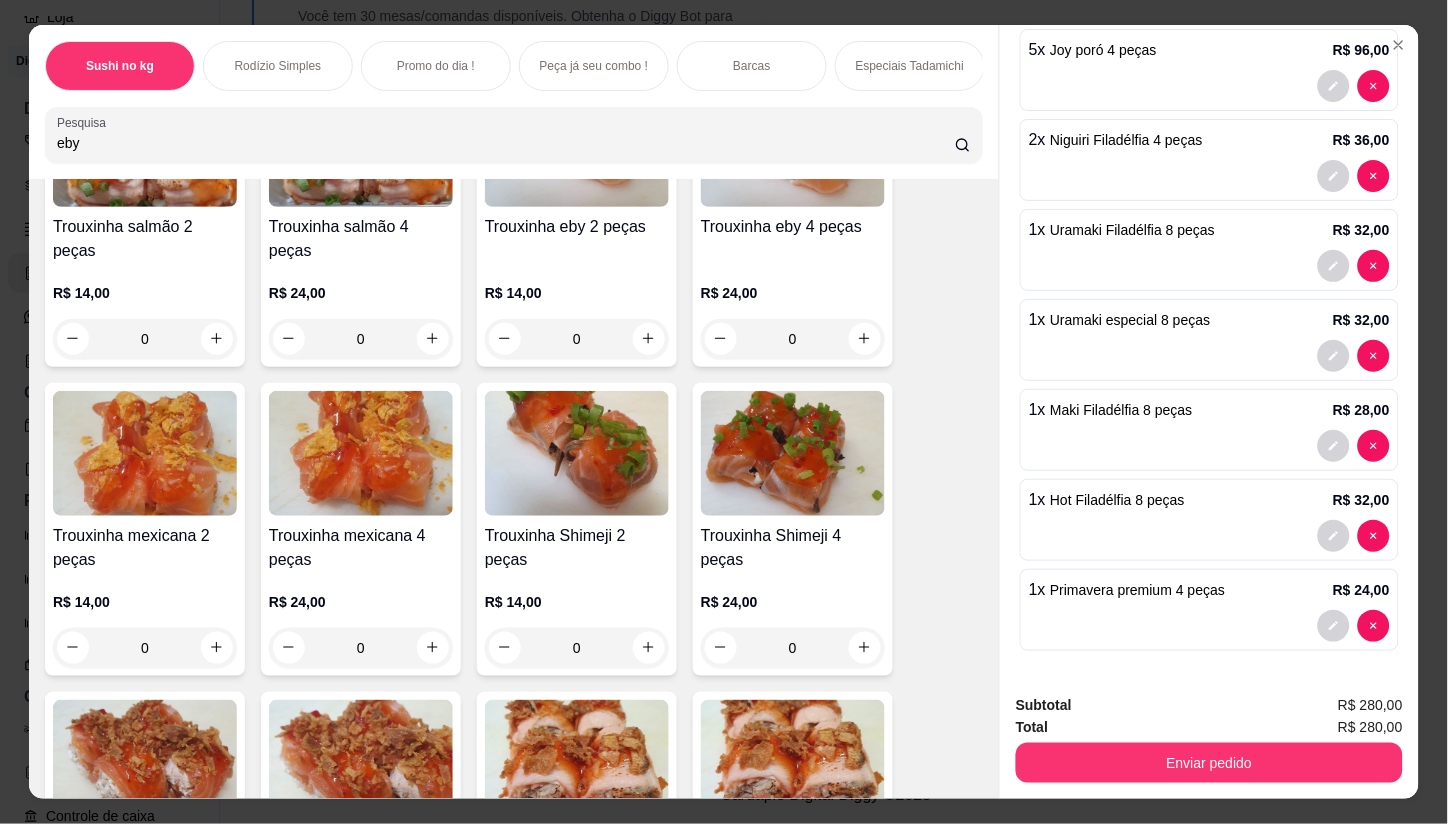 type on "eby" 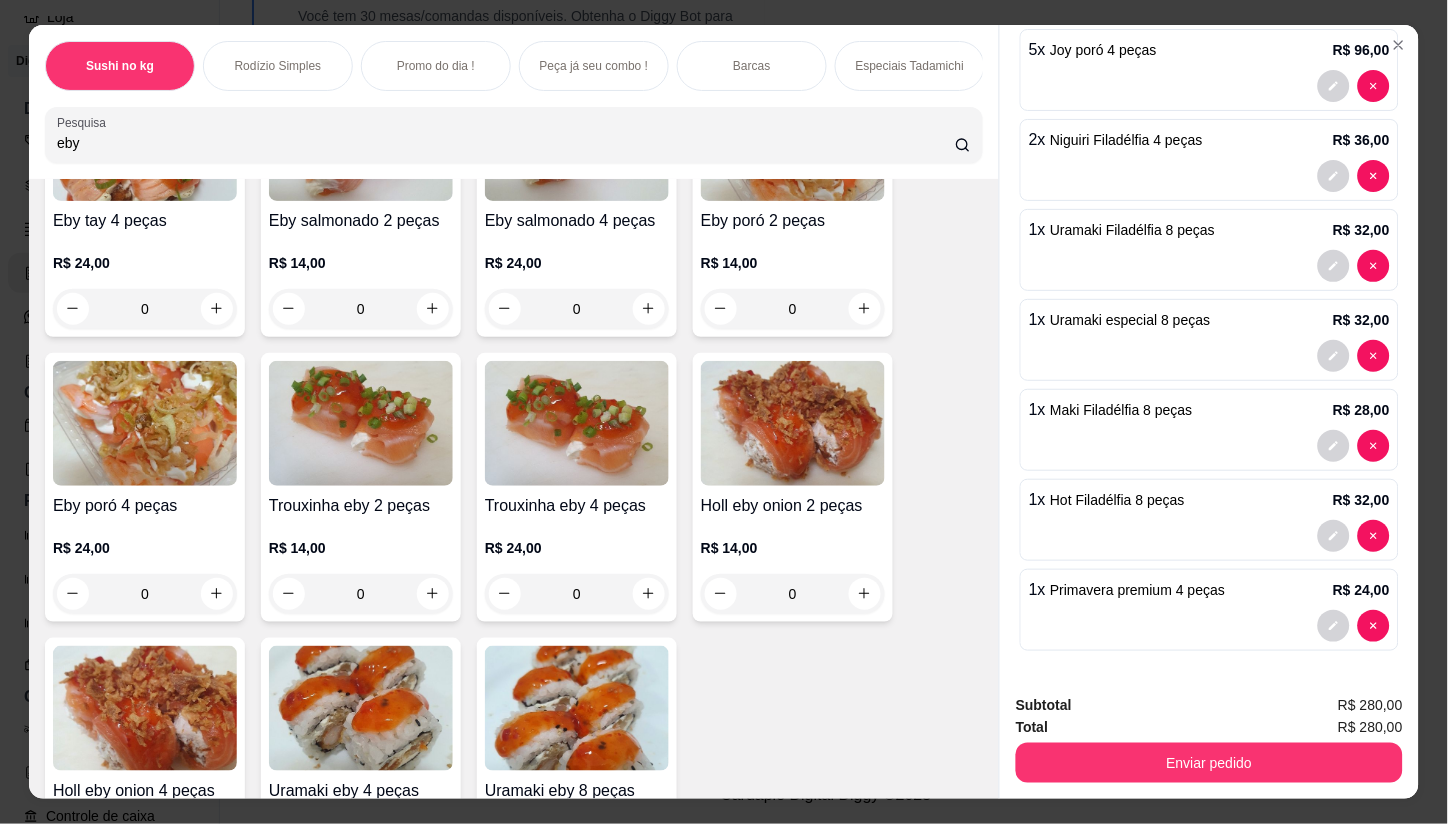 scroll, scrollTop: 0, scrollLeft: 0, axis: both 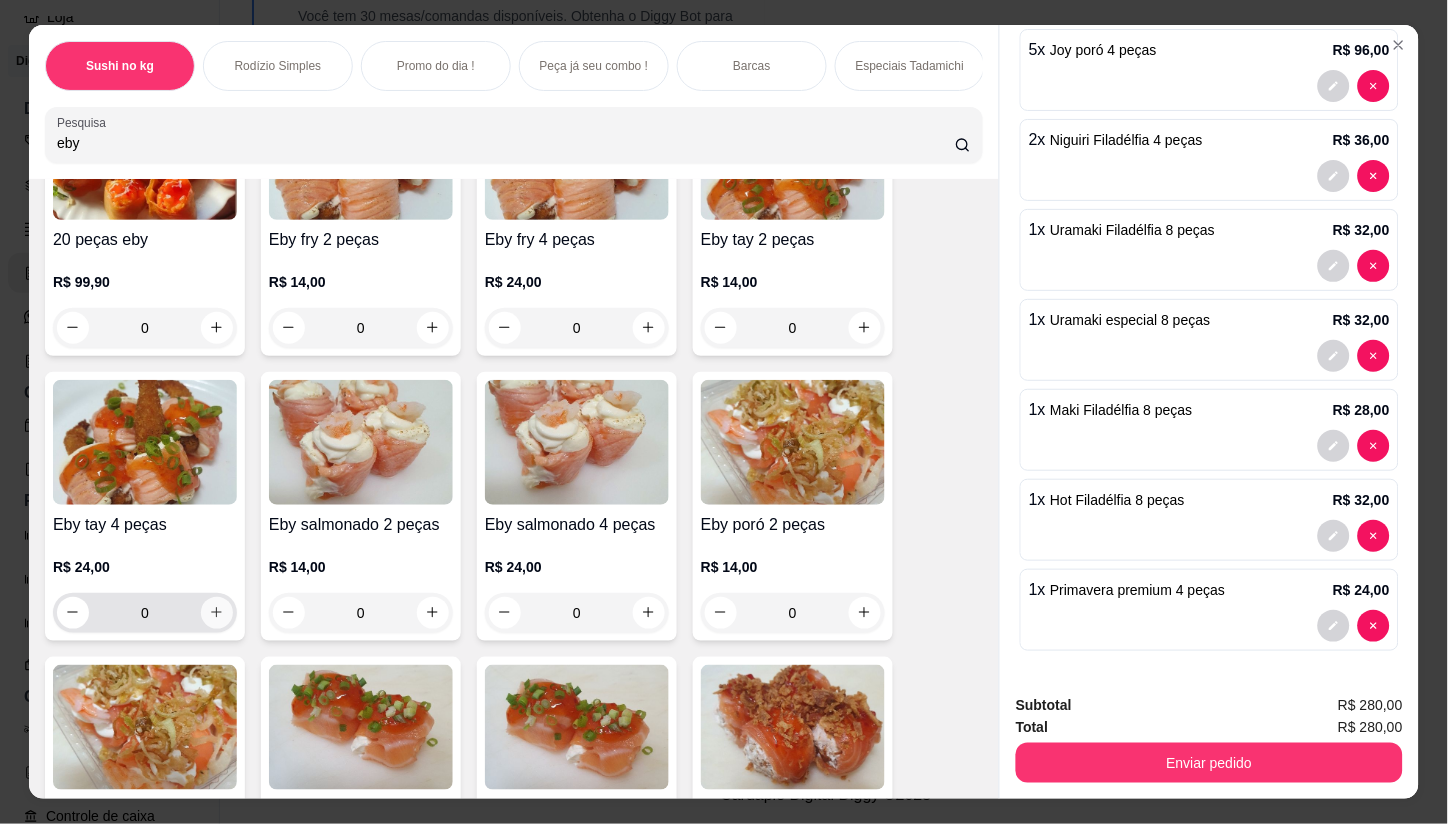 click 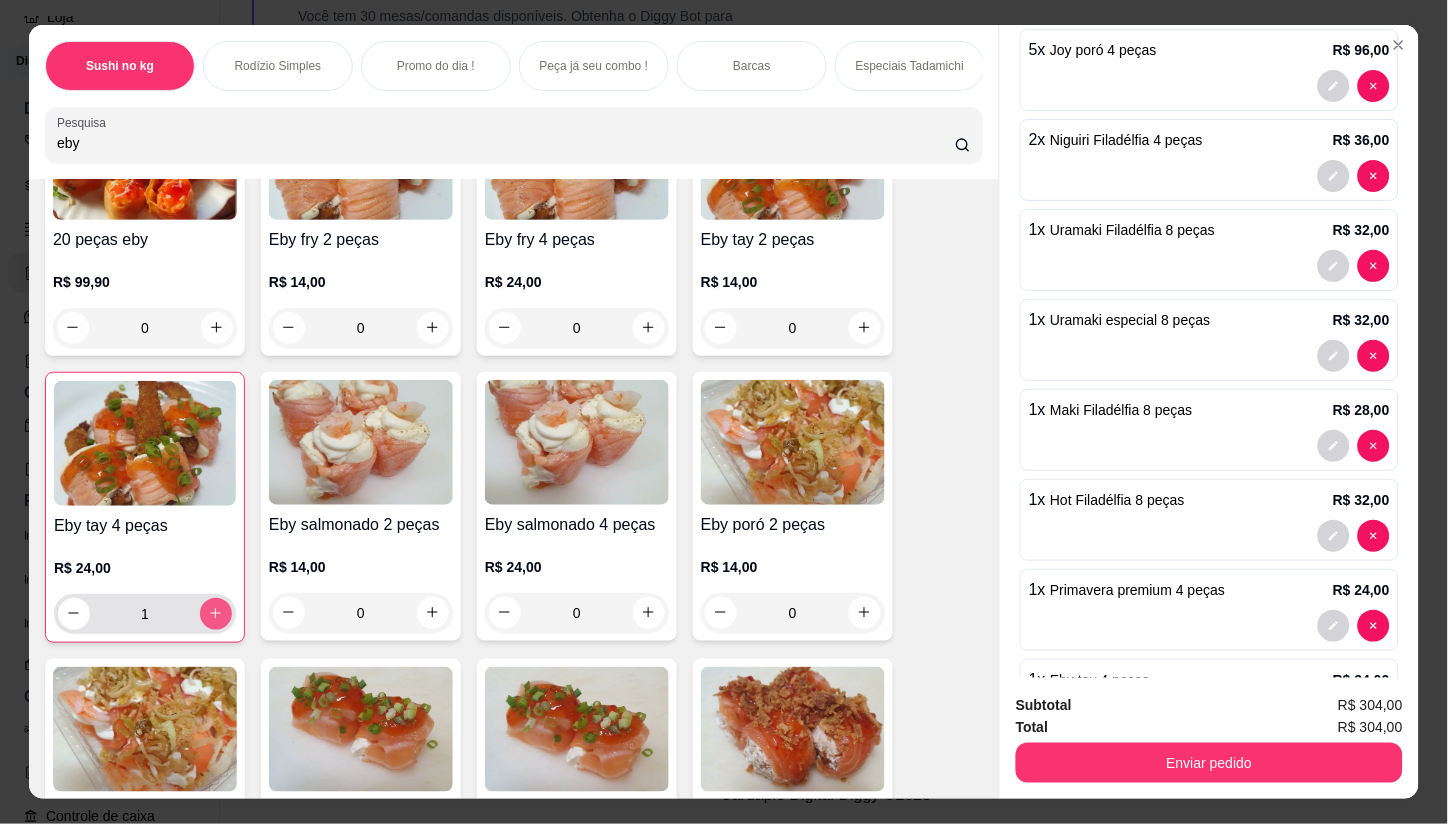 type on "1" 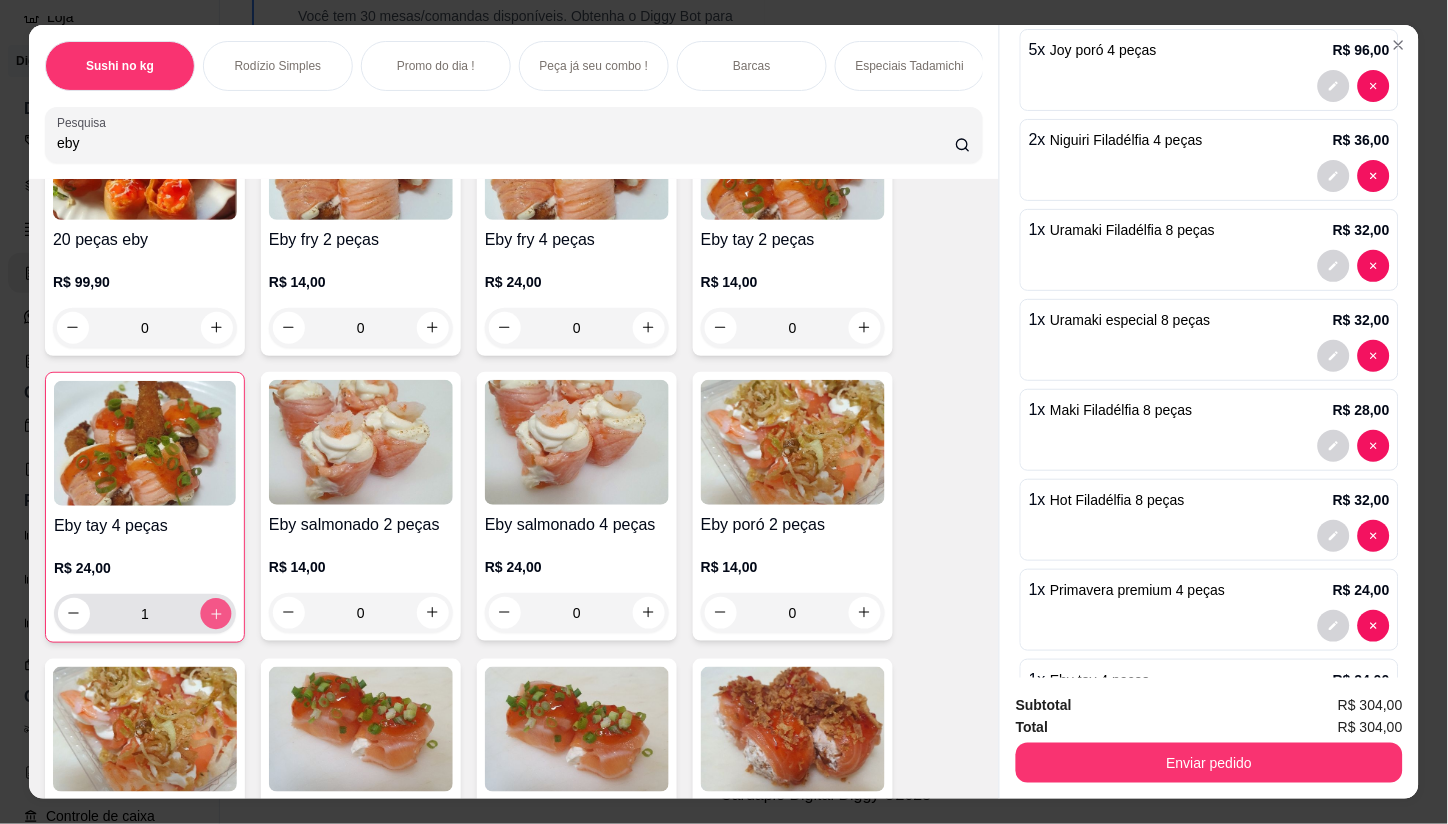 click 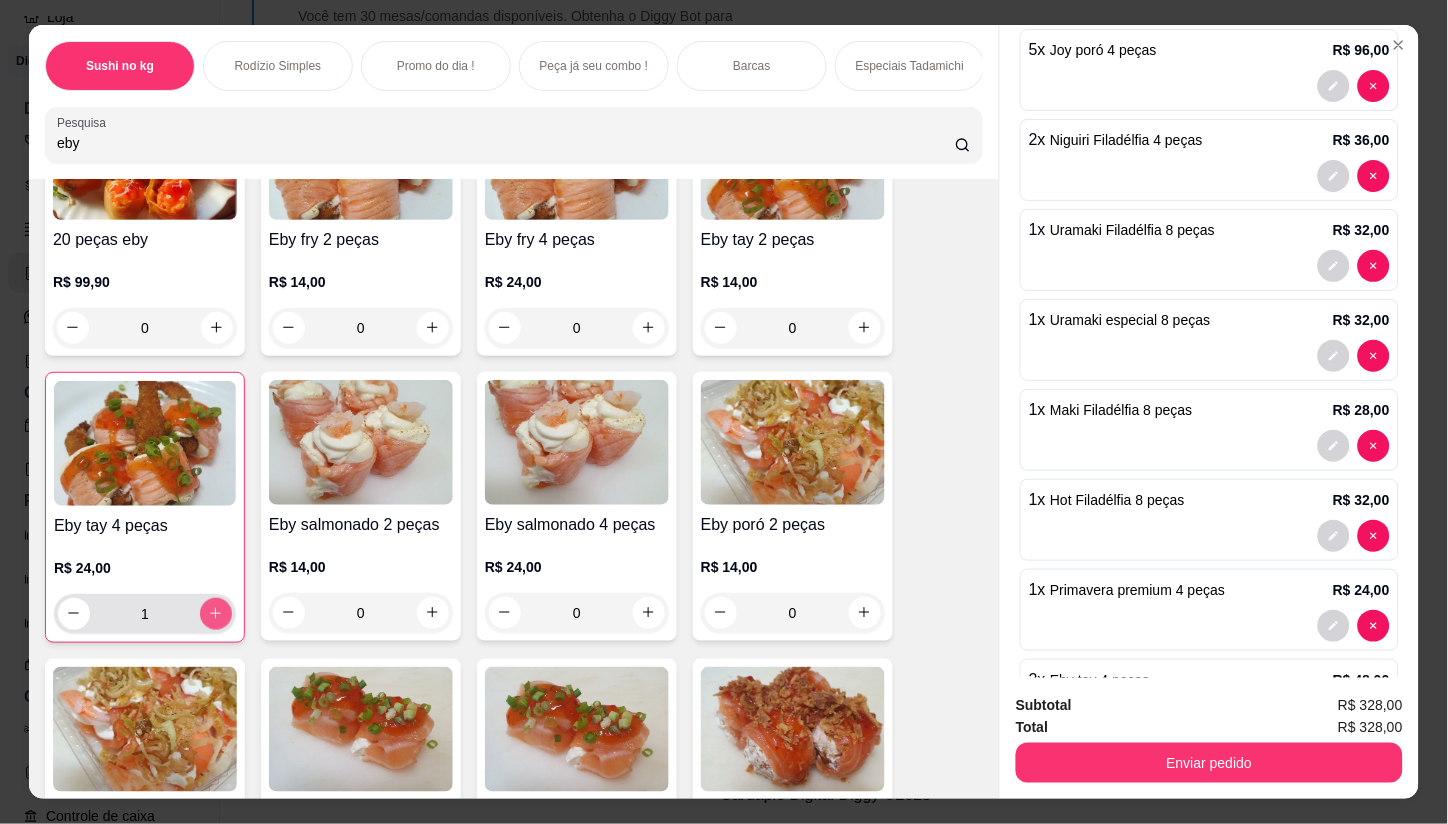 type on "2" 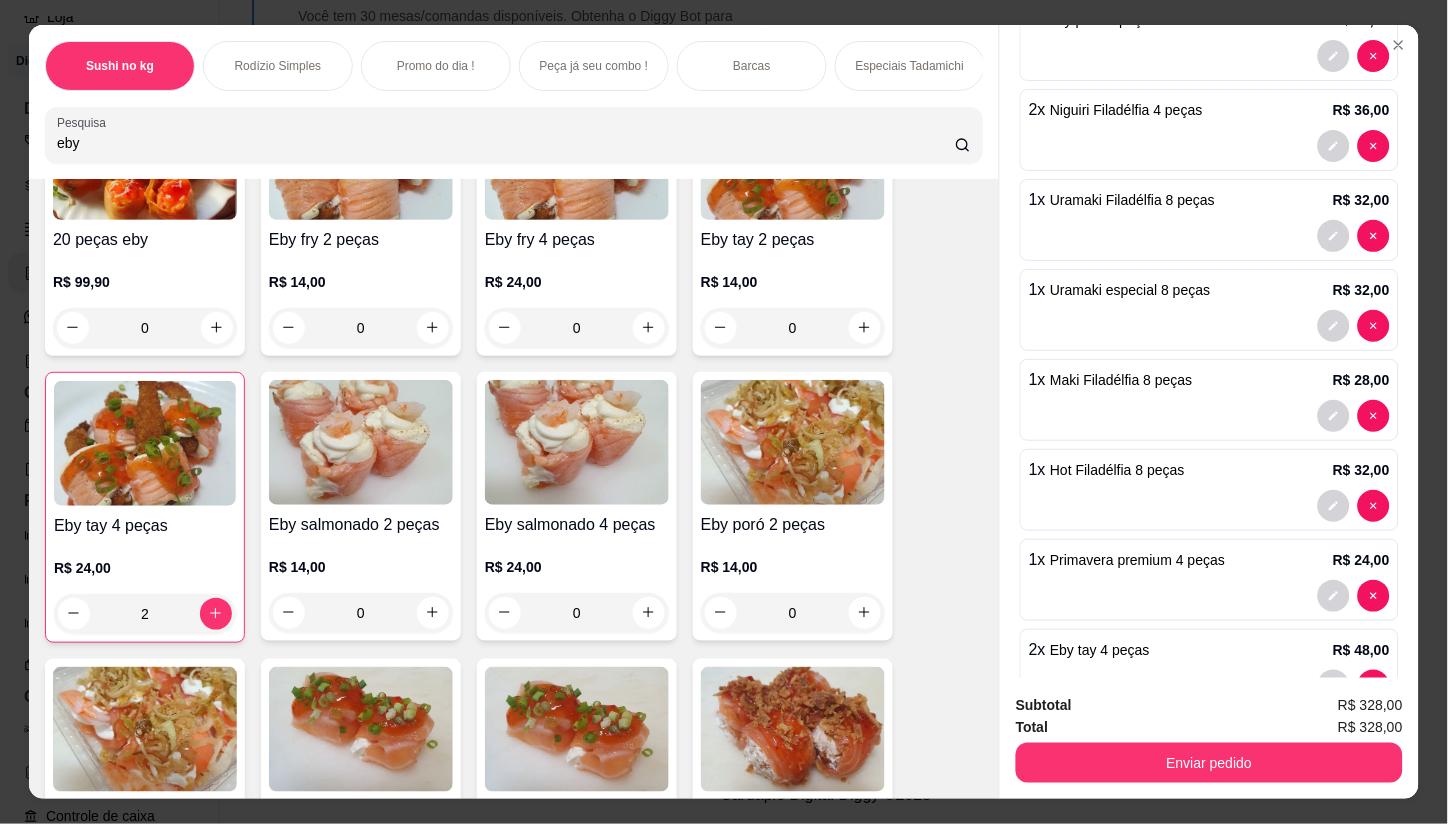scroll, scrollTop: 203, scrollLeft: 0, axis: vertical 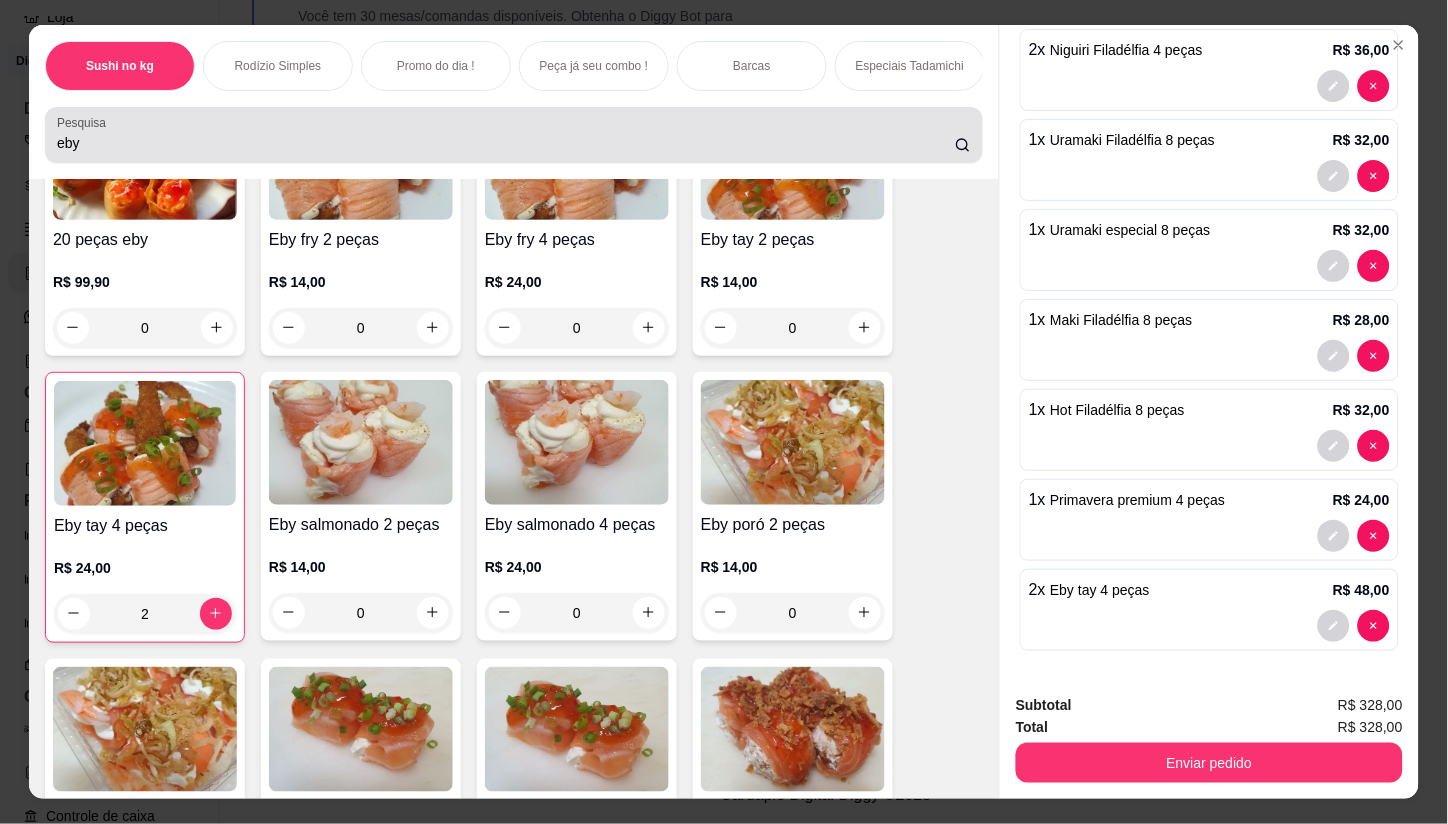 click on "eby" at bounding box center (506, 143) 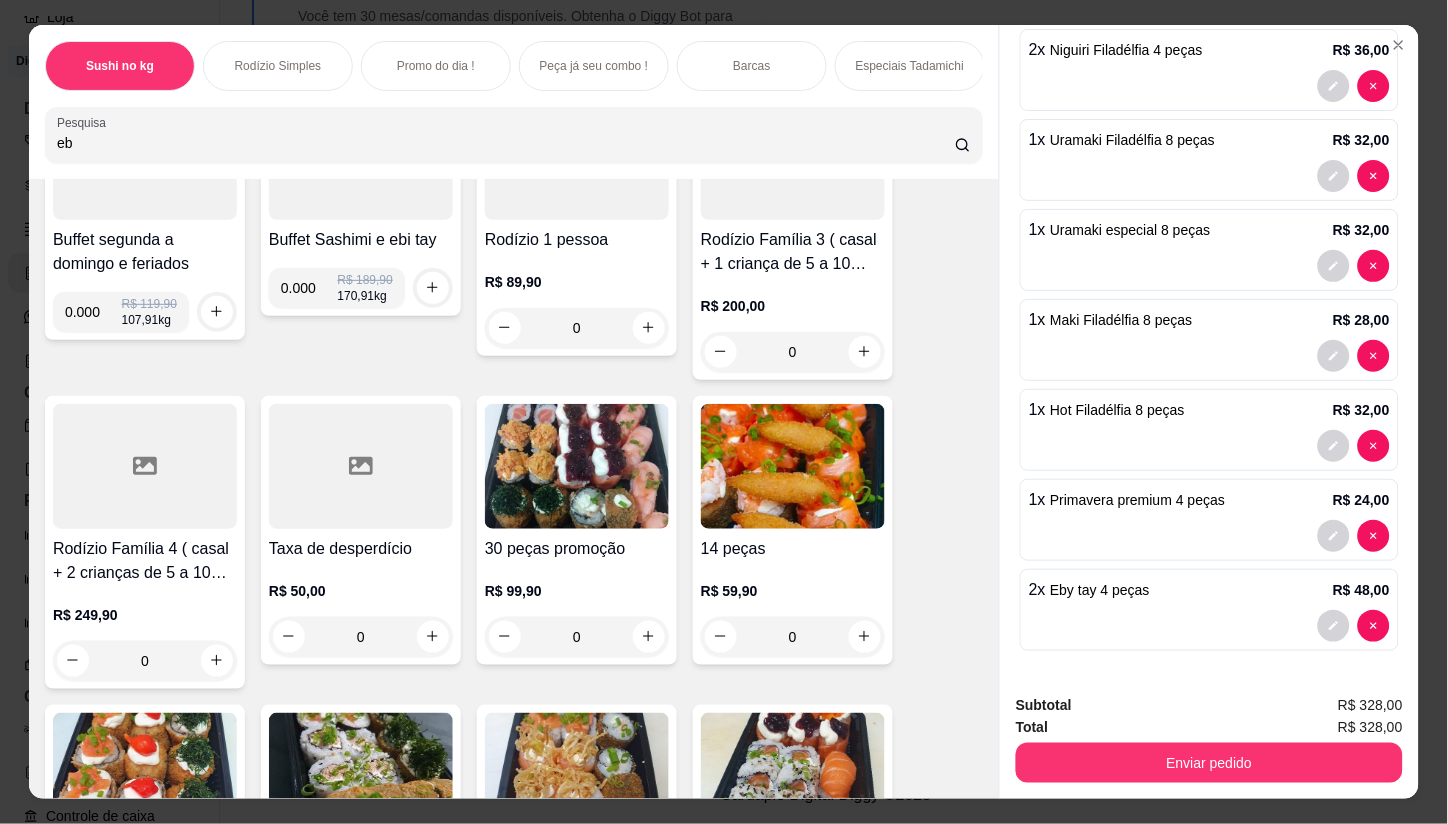 type on "e" 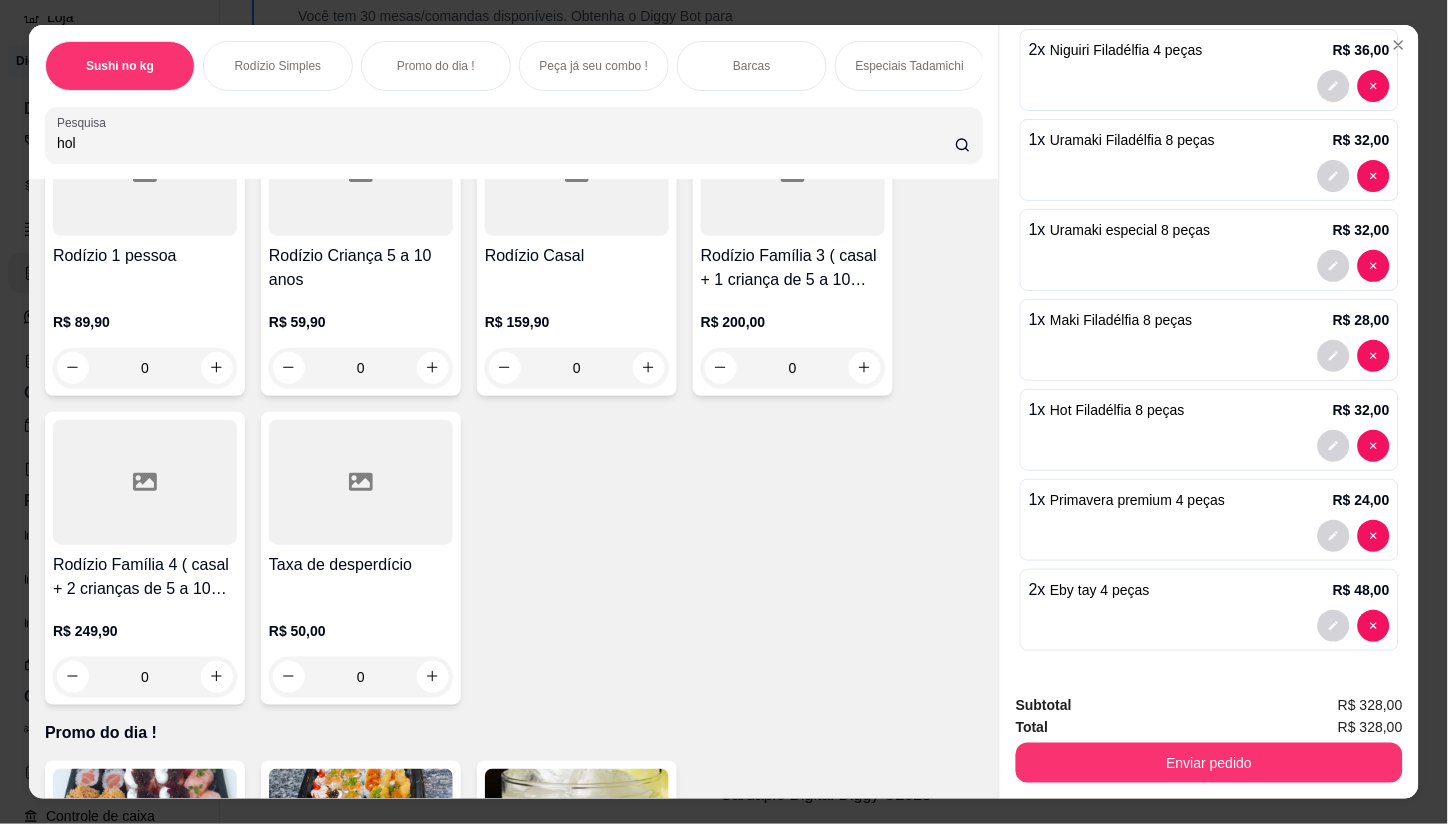 scroll, scrollTop: 2305, scrollLeft: 0, axis: vertical 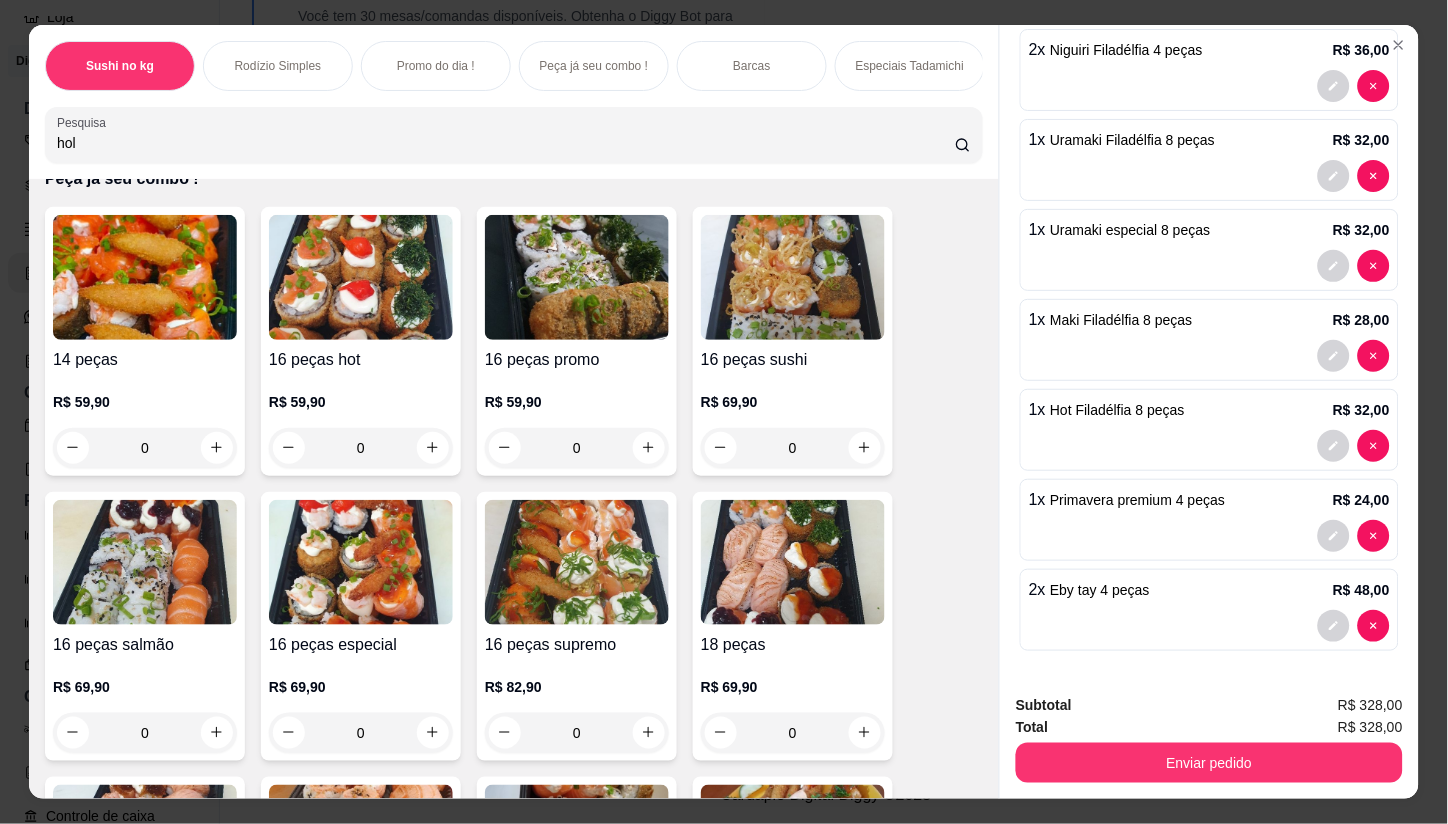 type on "hol" 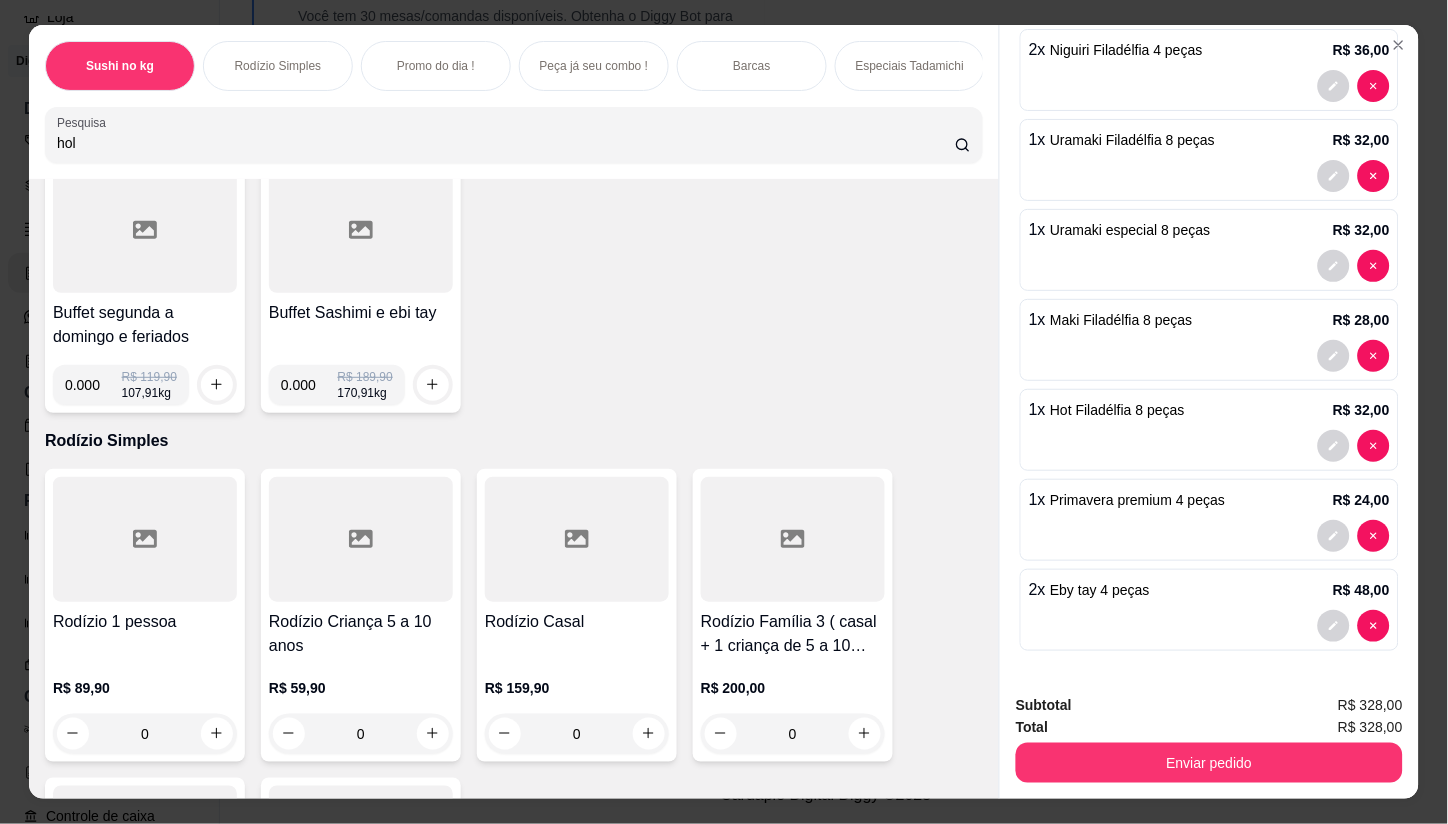 scroll, scrollTop: 0, scrollLeft: 0, axis: both 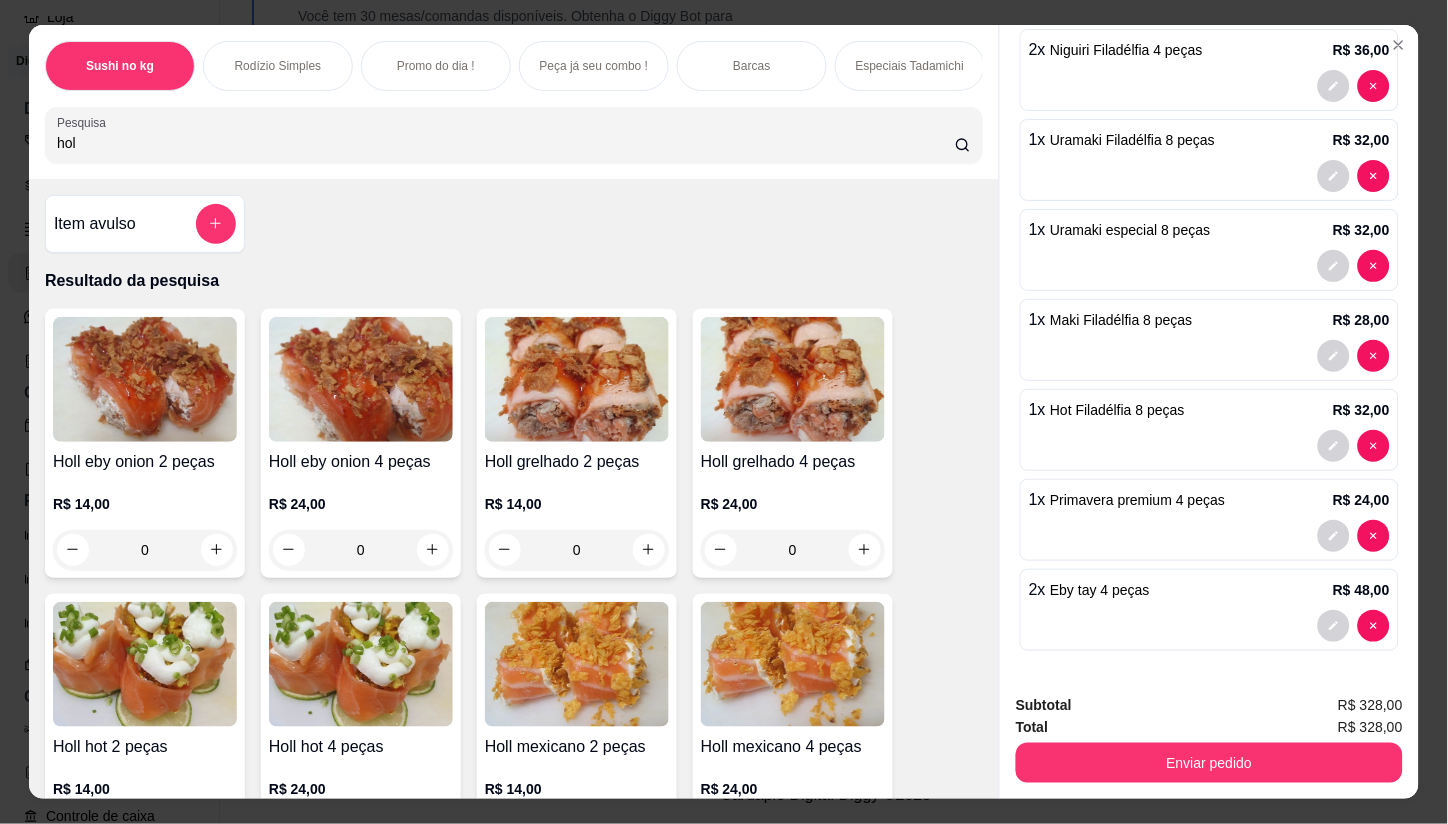 click on "Este pedido será vinculado para   MESA Retirada. Resumo do pedido 5 x   Joy poró 4 peças  R$ 96,00 2 x   Niguiri Filadélfia 4 peças  R$ 36,00 1 x   Uramaki Filadélfia 8 peças  R$ 32,00 1 x   Uramaki especial 8 peças  R$ 32,00 1 x   Maki Filadélfia 8 peças  R$ 28,00 1 x   Hot Filadélfia 8 peças  R$ 32,00 1 x   Primavera premium 4 peças  R$ 24,00 2 x   Eby tay 4 peças  R$ 48,00 Subtotal R$ 328,00 Total R$ 328,00 Enviar pedido" at bounding box center (1209, 412) 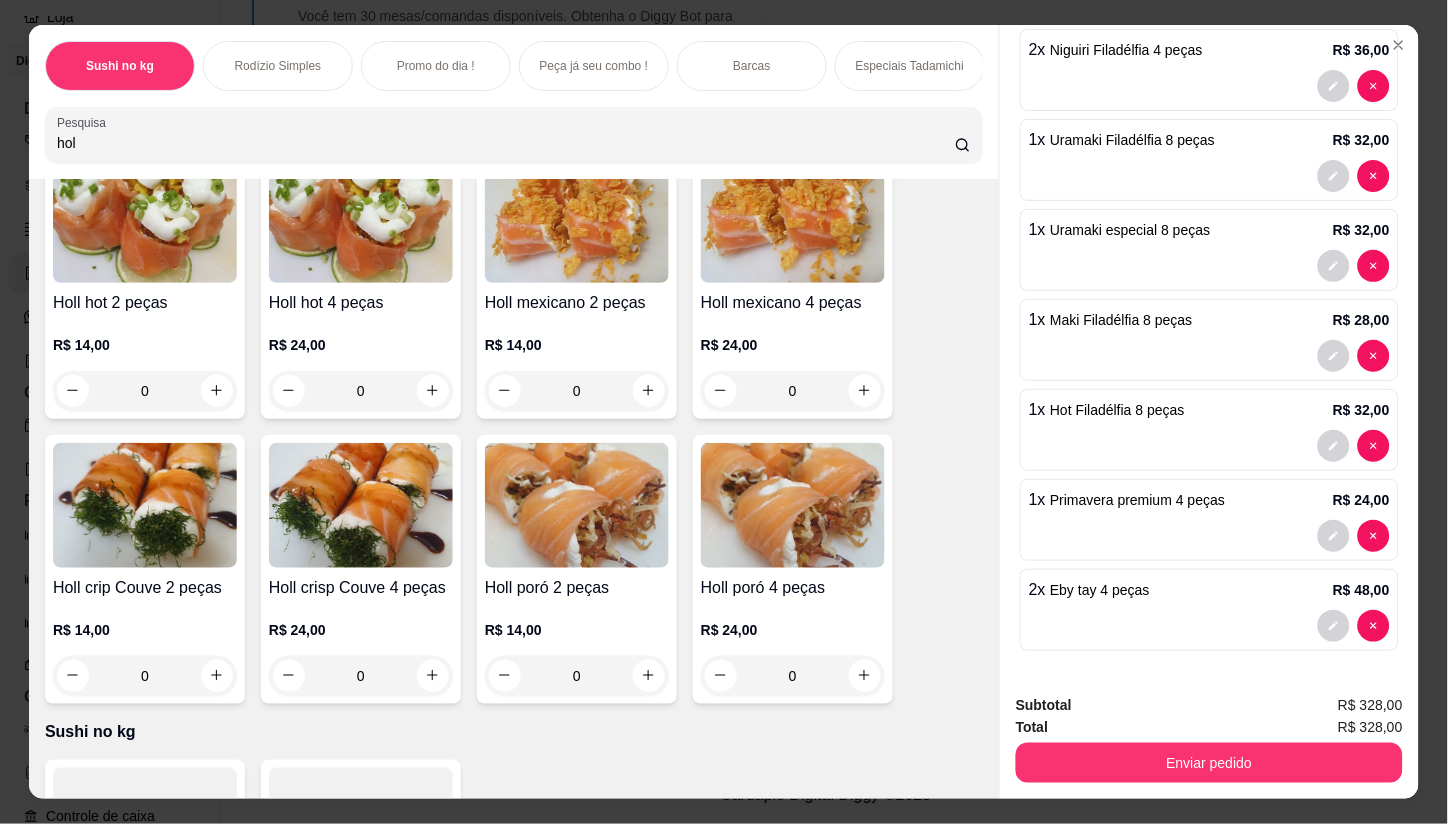scroll, scrollTop: 555, scrollLeft: 0, axis: vertical 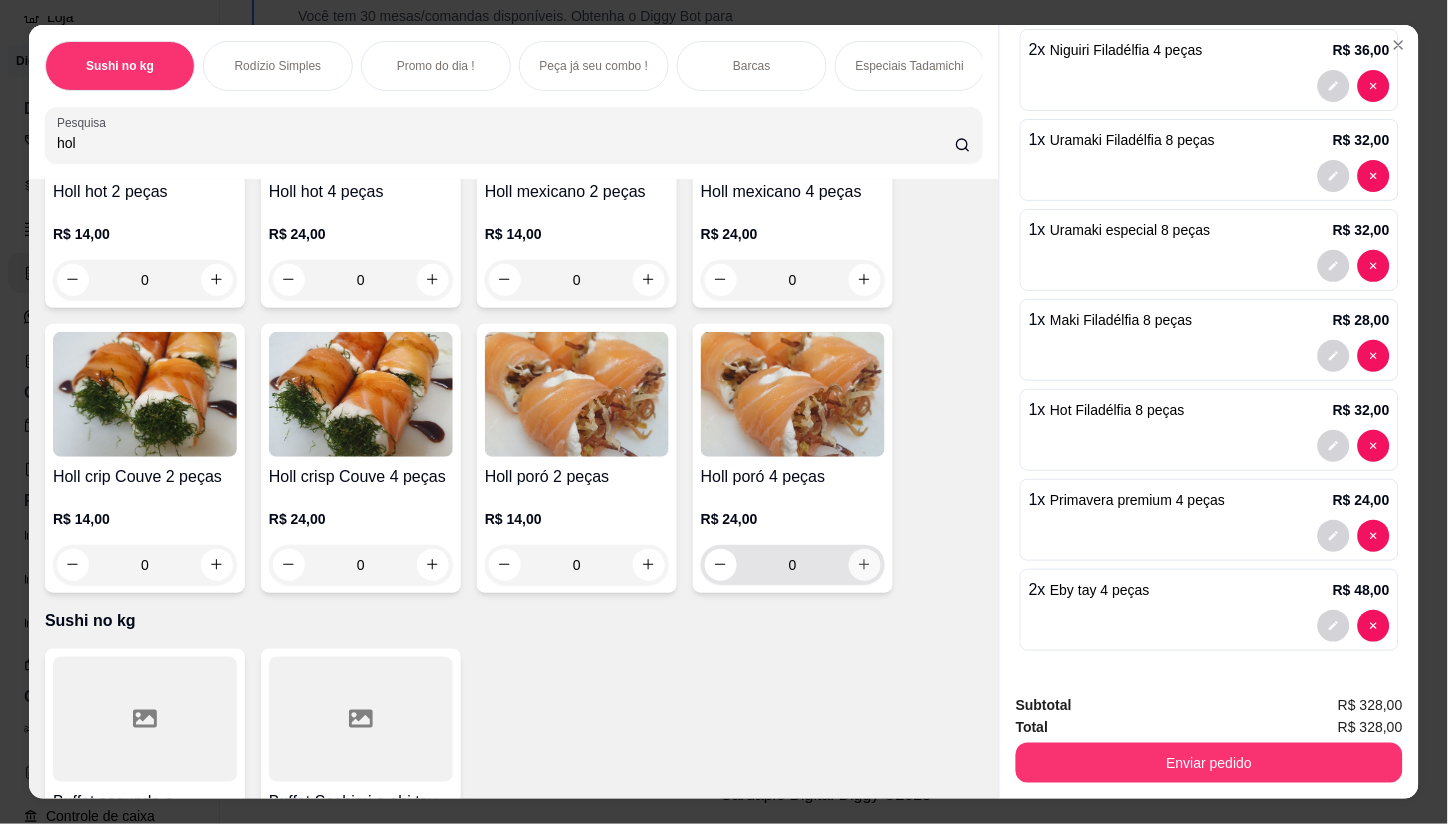 click 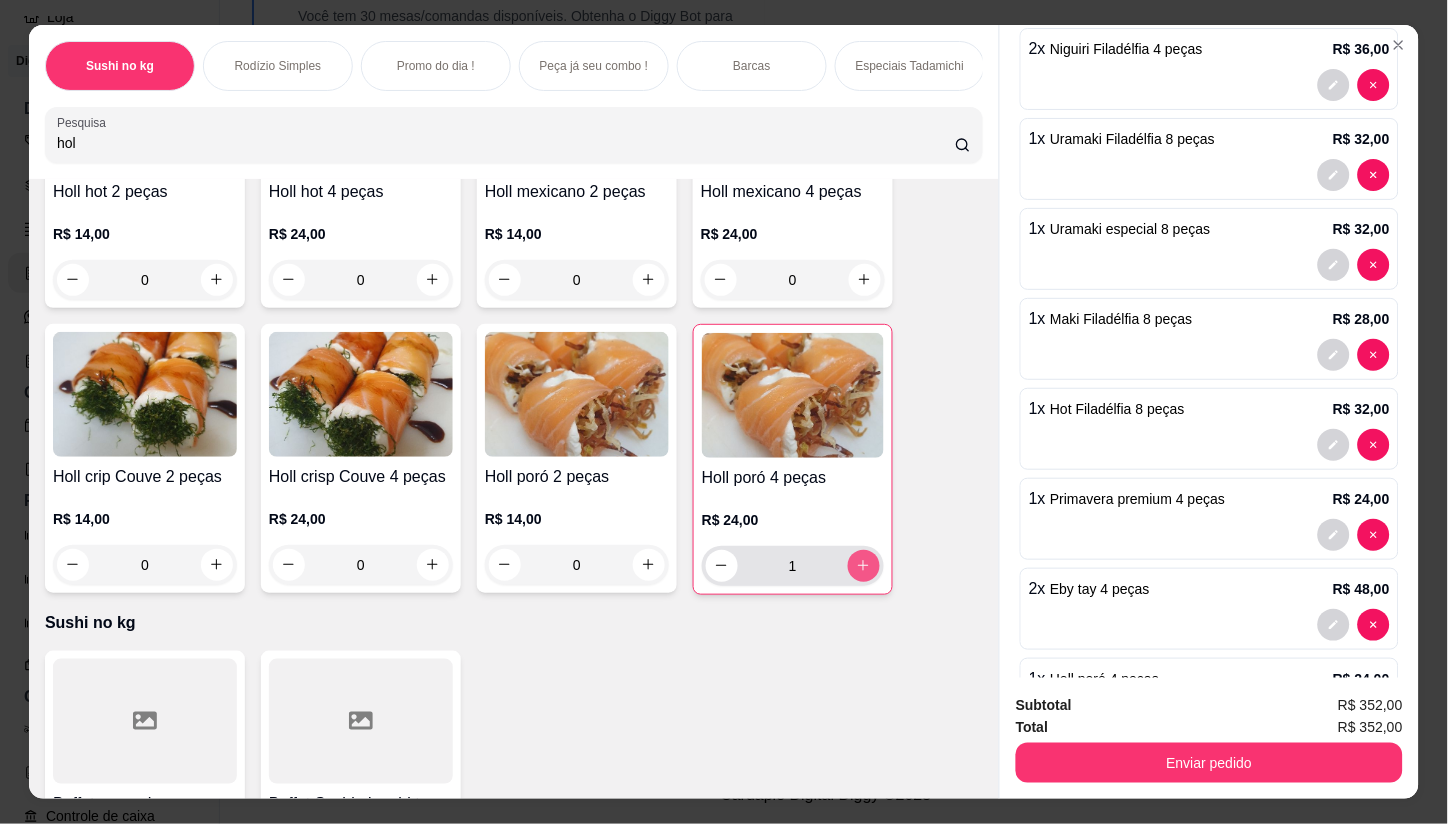 type on "1" 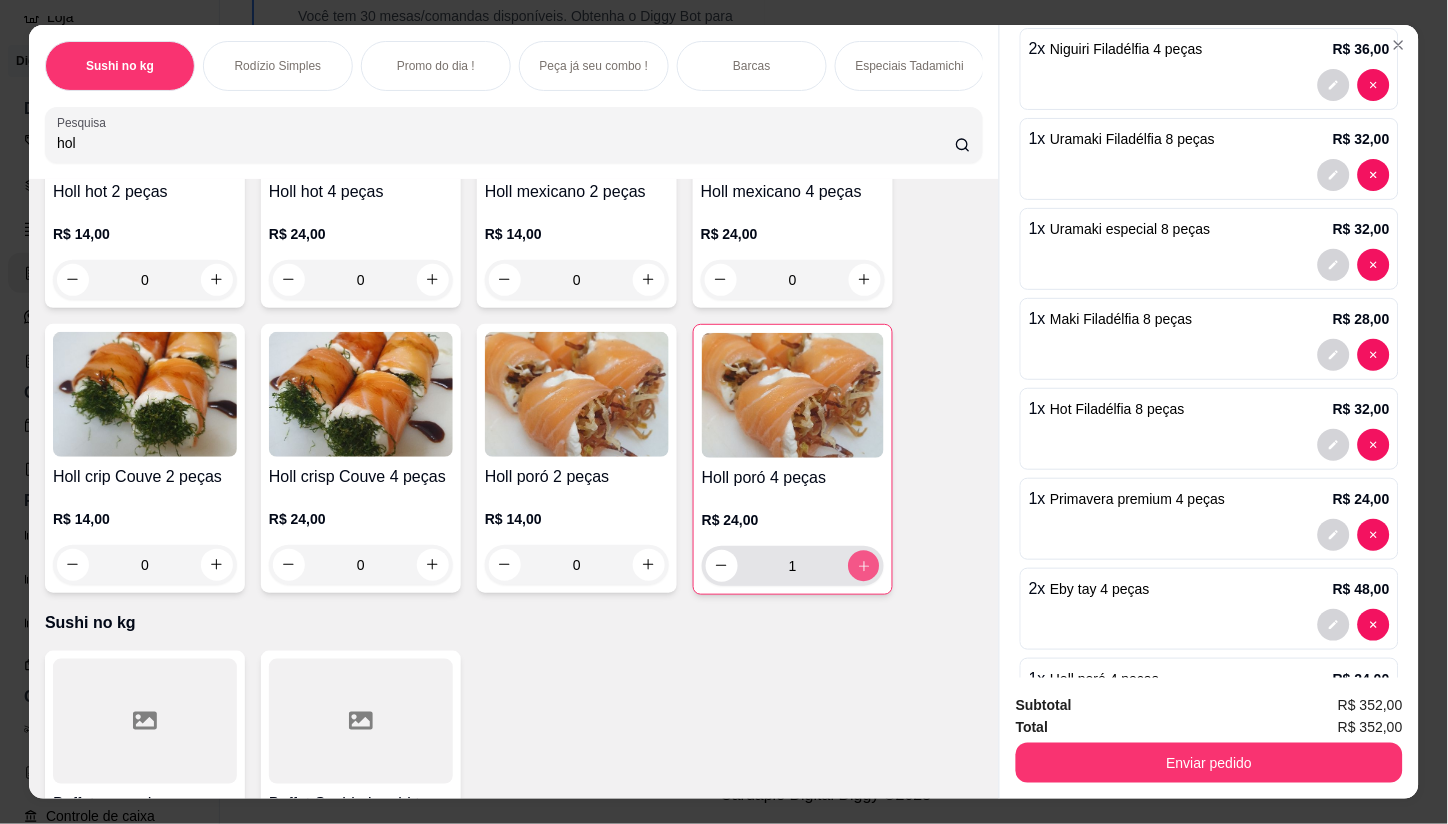 click 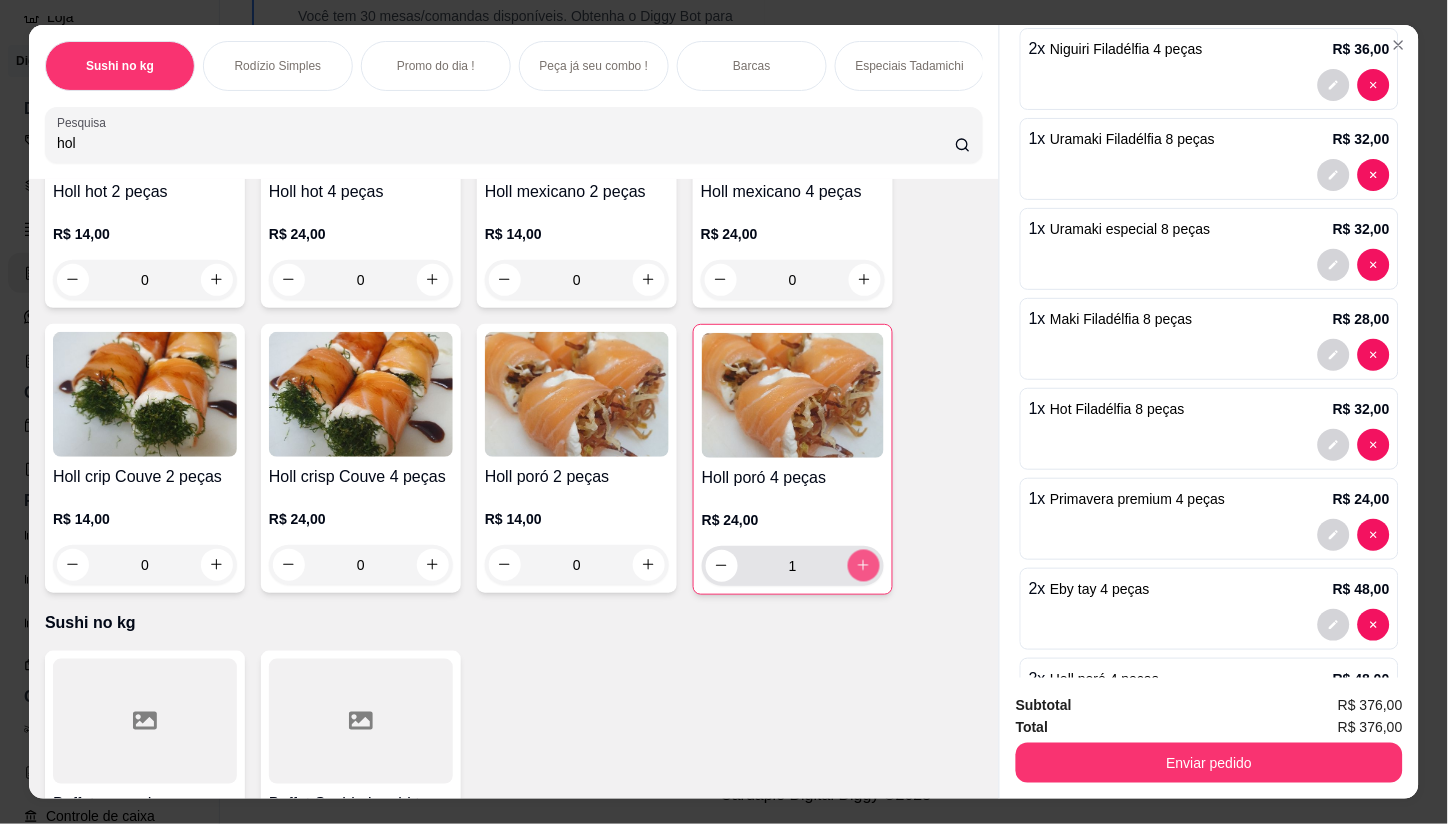 type on "2" 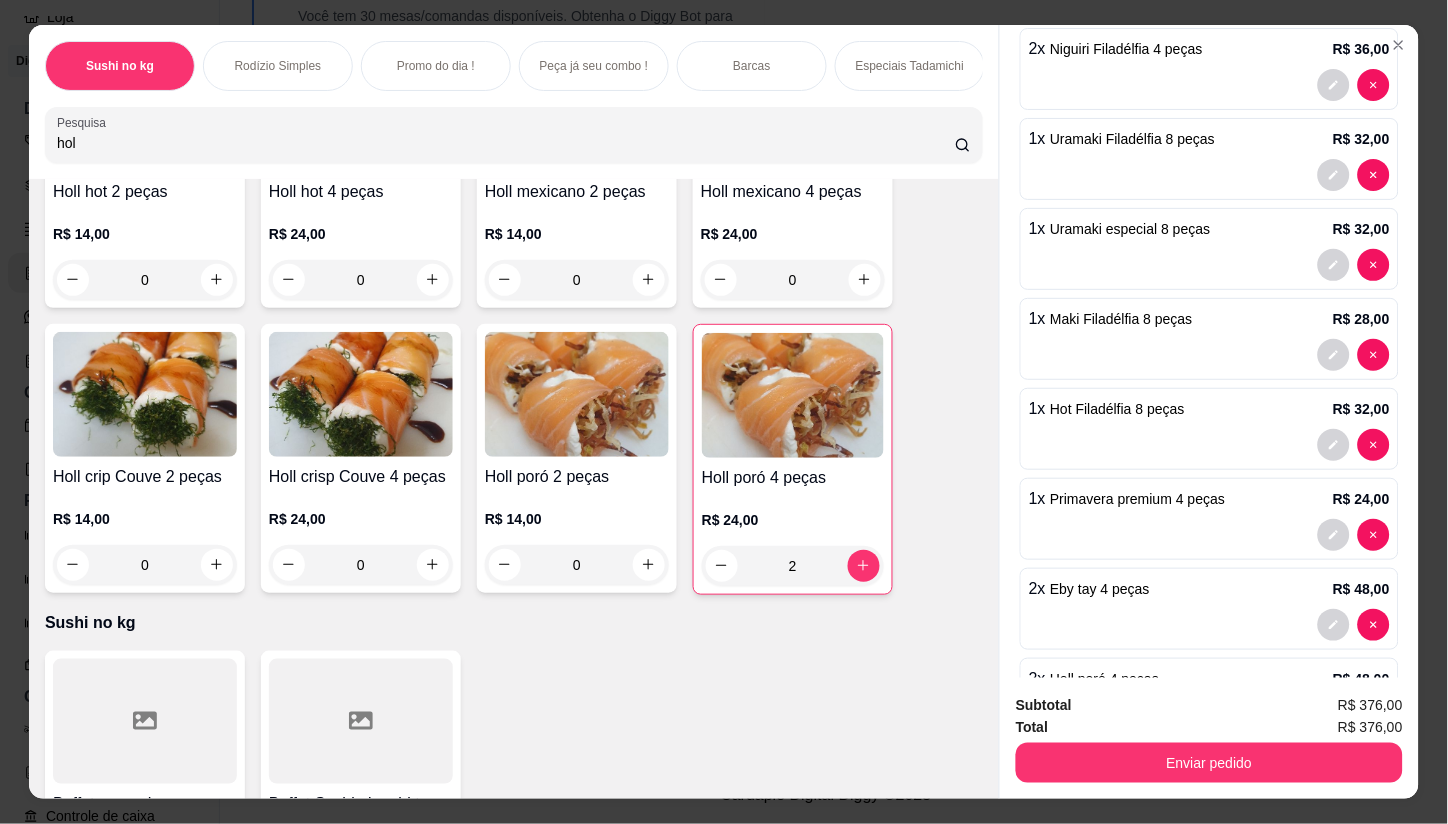scroll, scrollTop: 293, scrollLeft: 0, axis: vertical 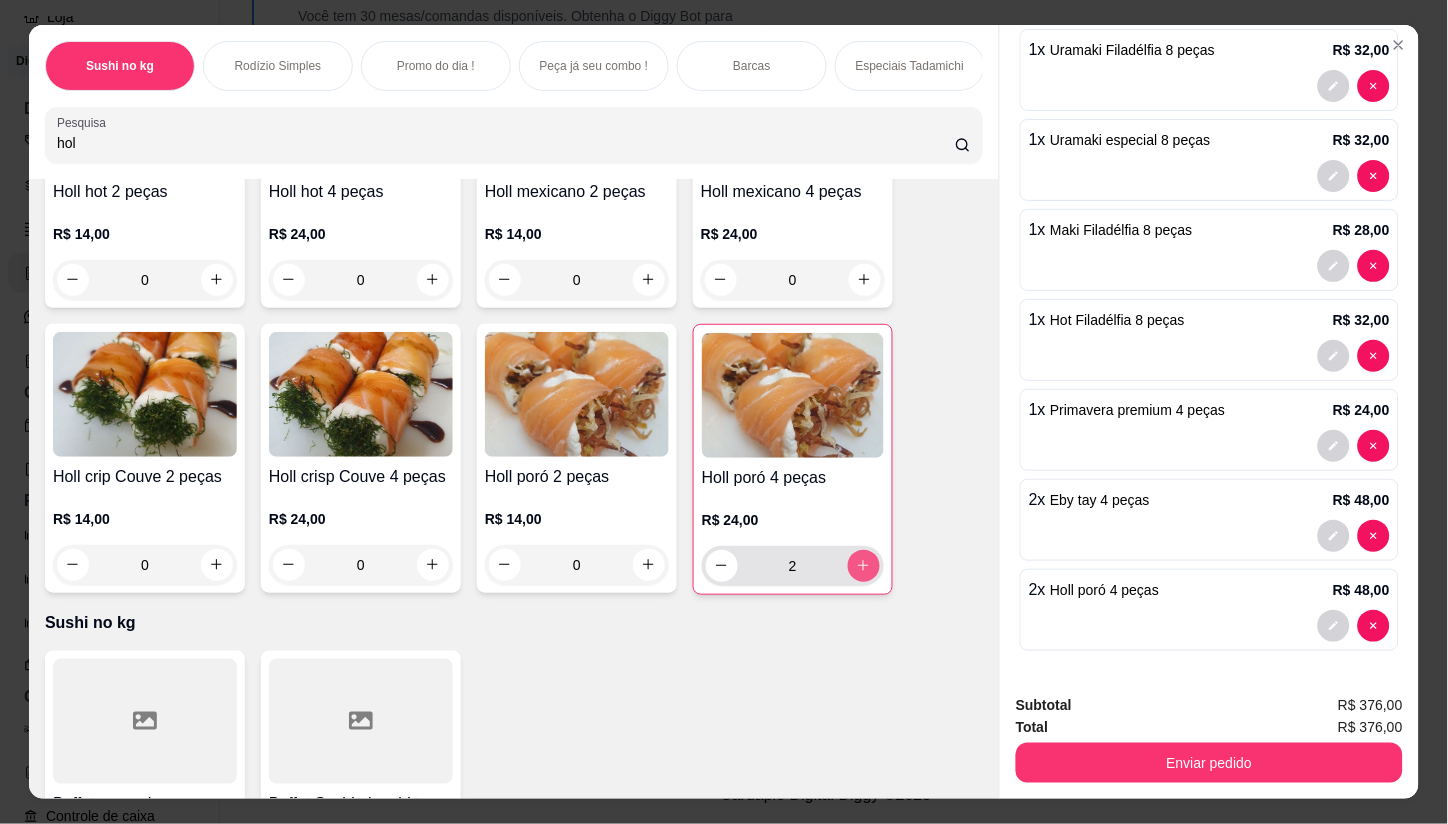 click at bounding box center [864, 566] 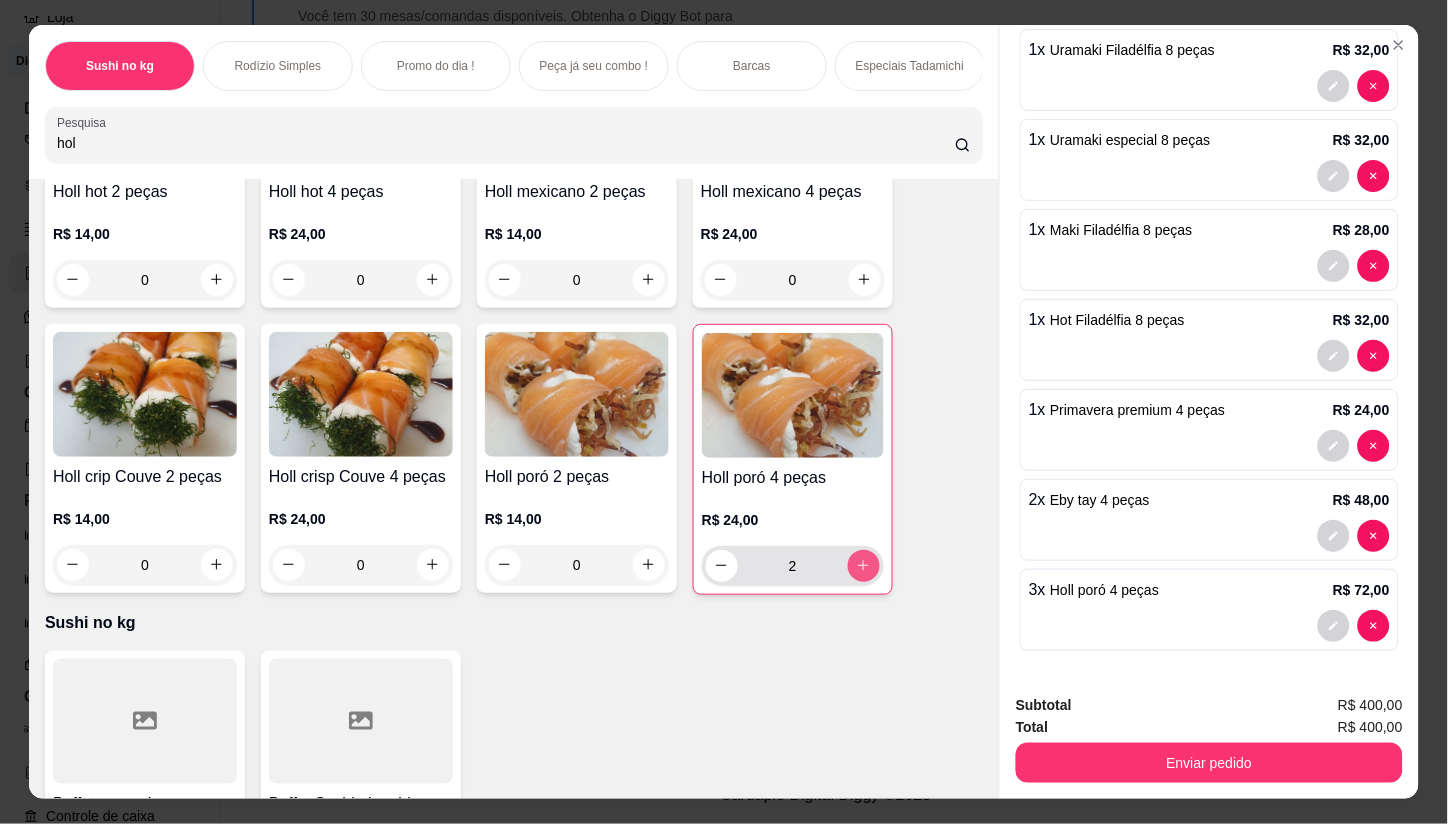 type on "3" 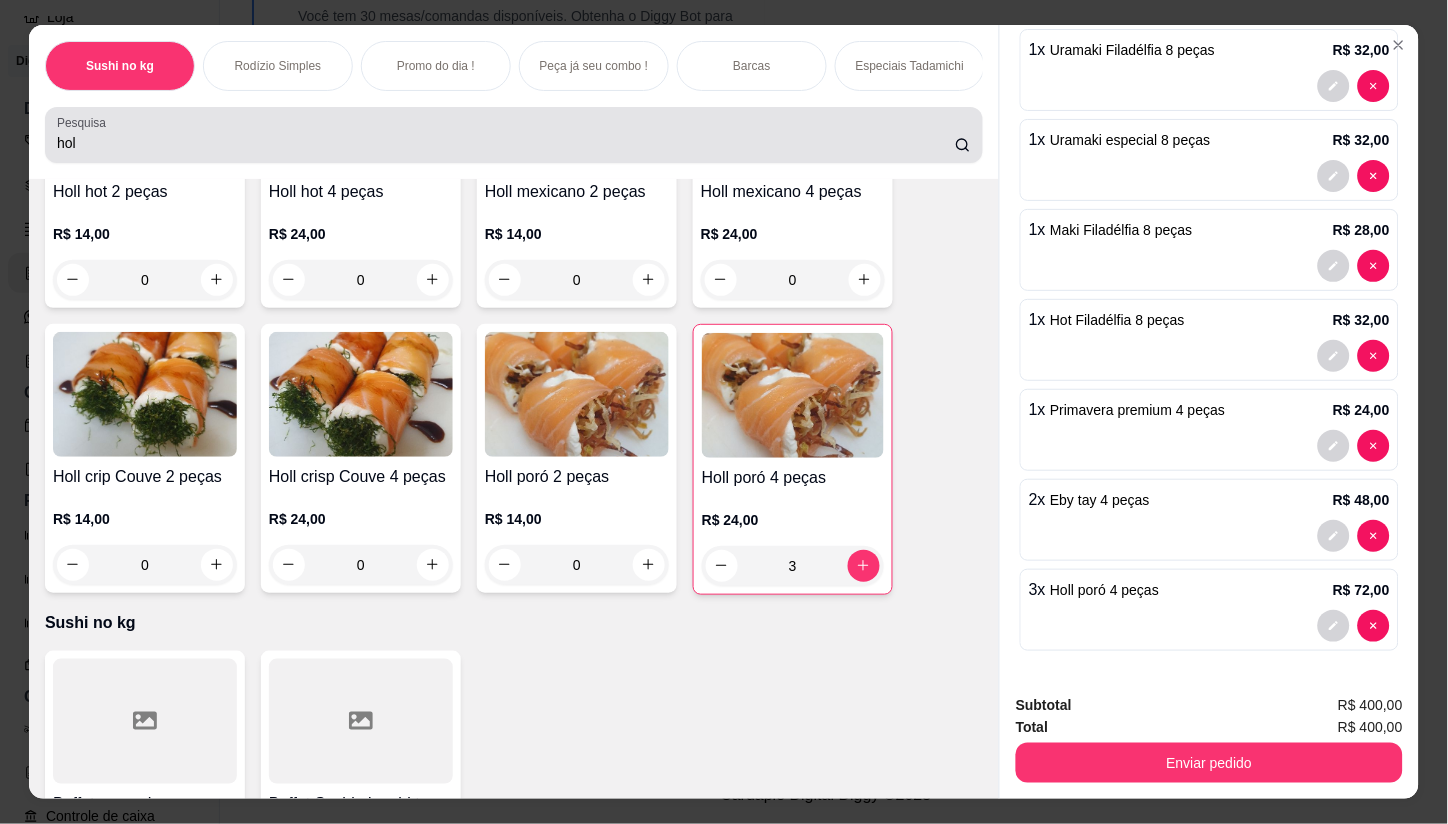 click on "hol" at bounding box center [506, 143] 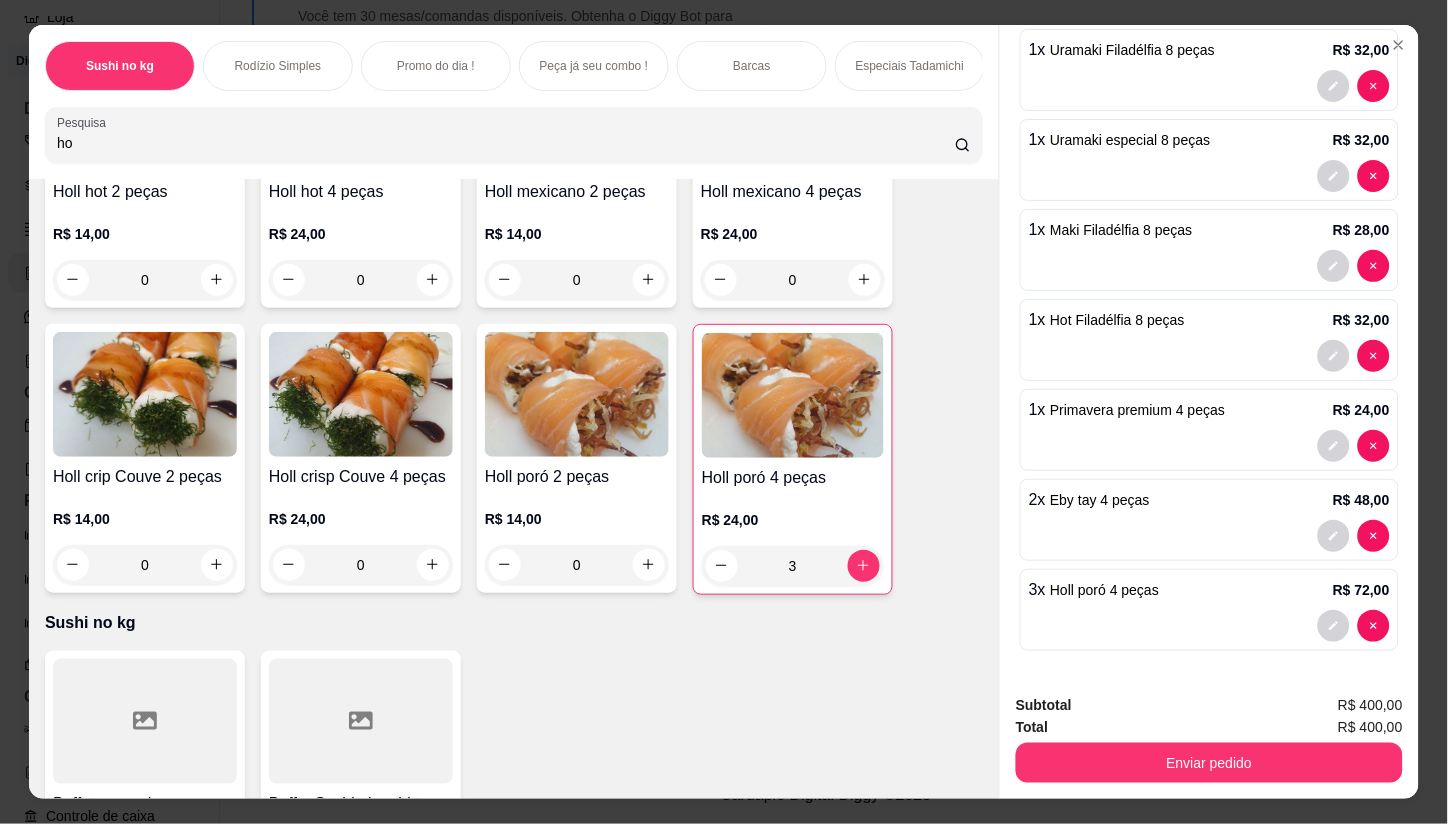 type on "h" 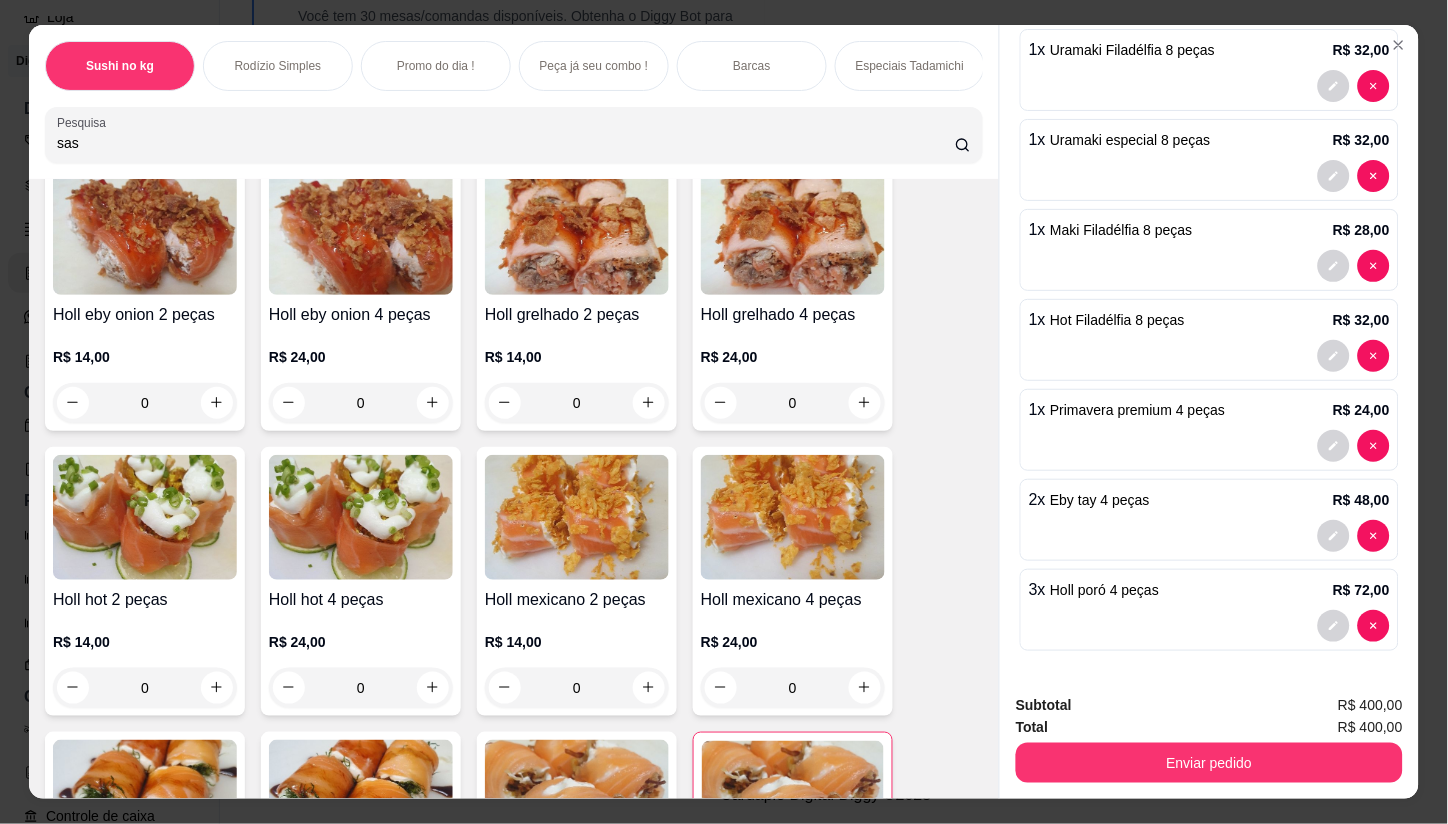 scroll, scrollTop: 2986, scrollLeft: 0, axis: vertical 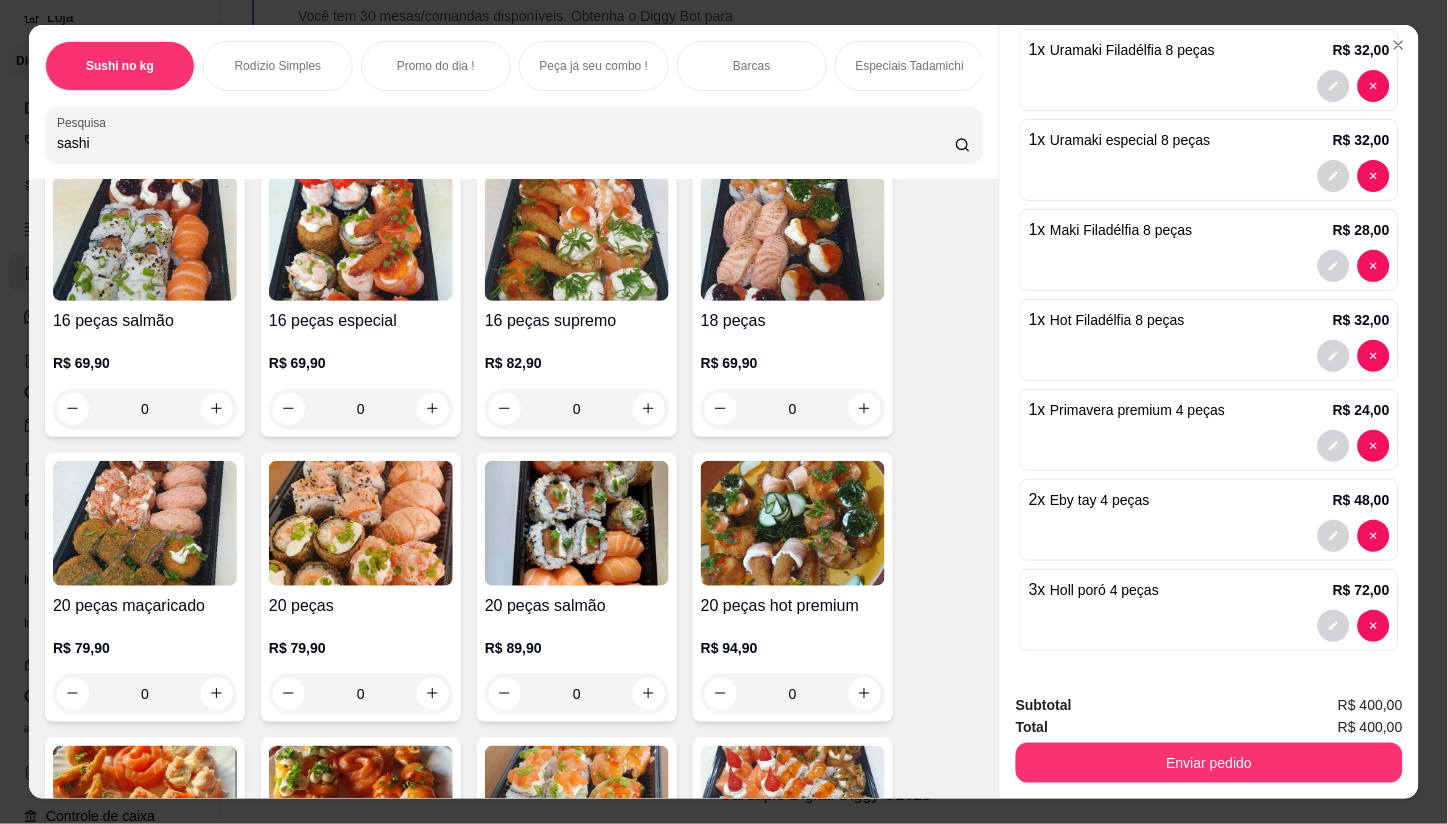 type on "sashi" 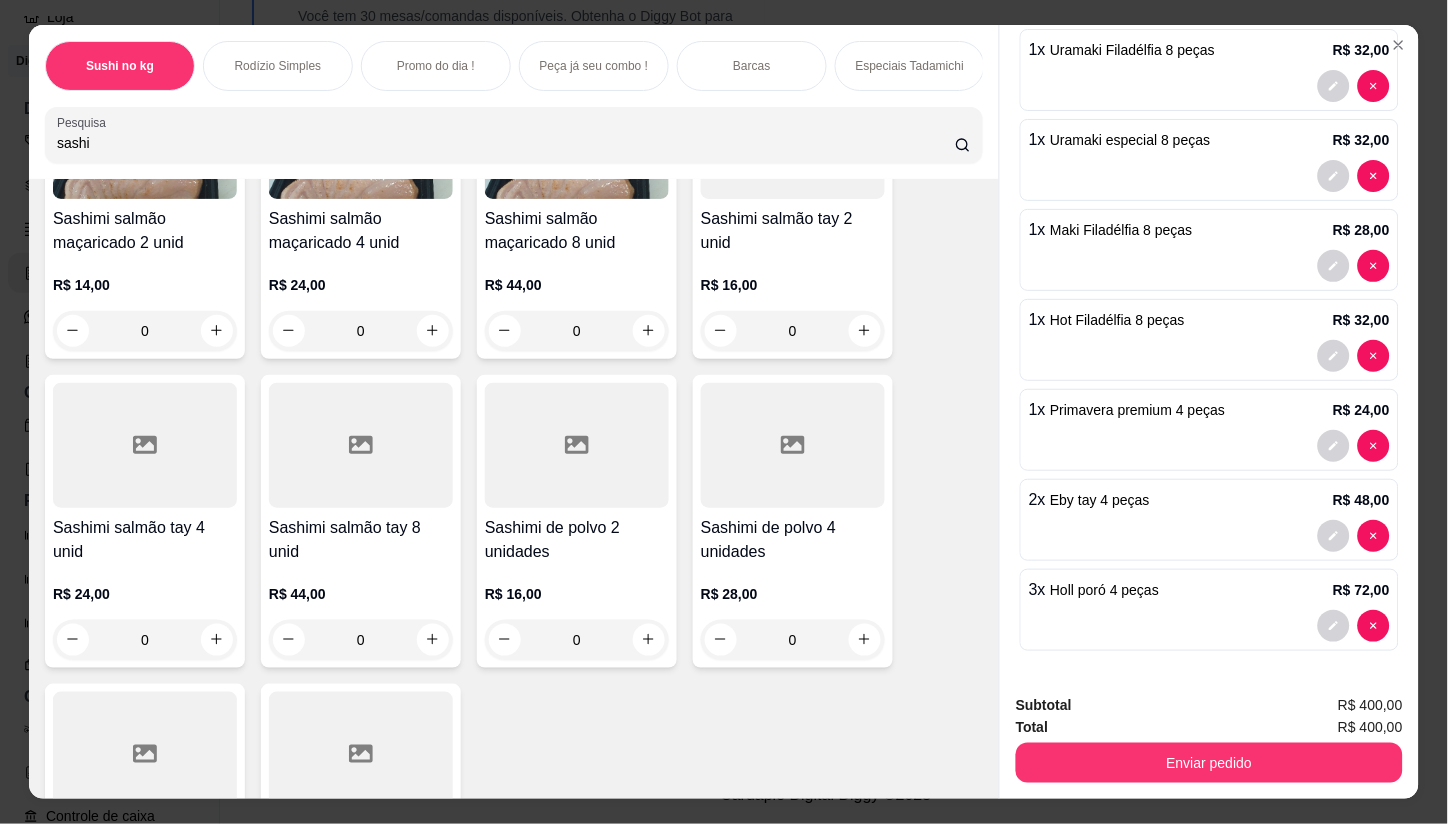 scroll, scrollTop: 0, scrollLeft: 0, axis: both 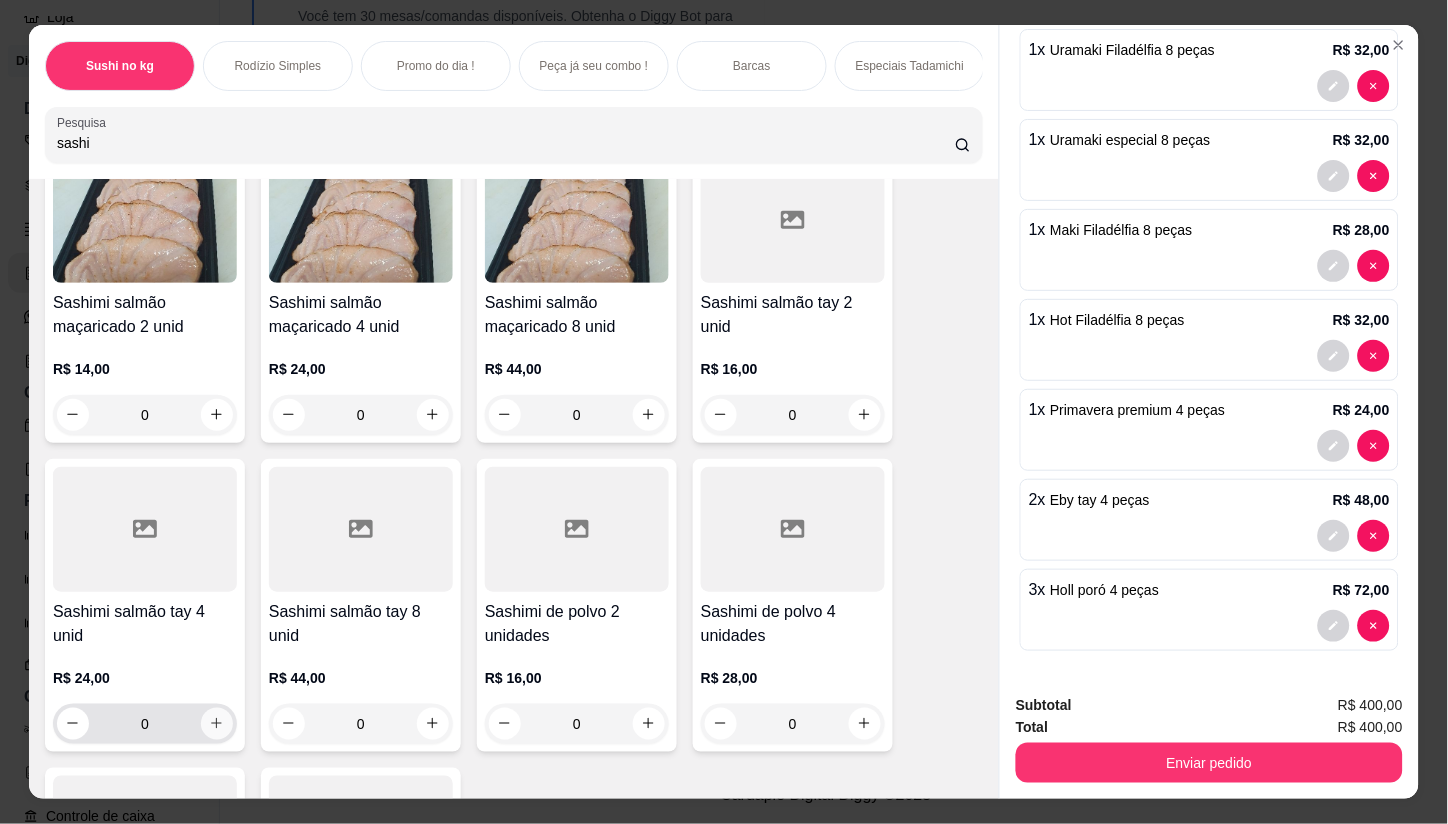 click 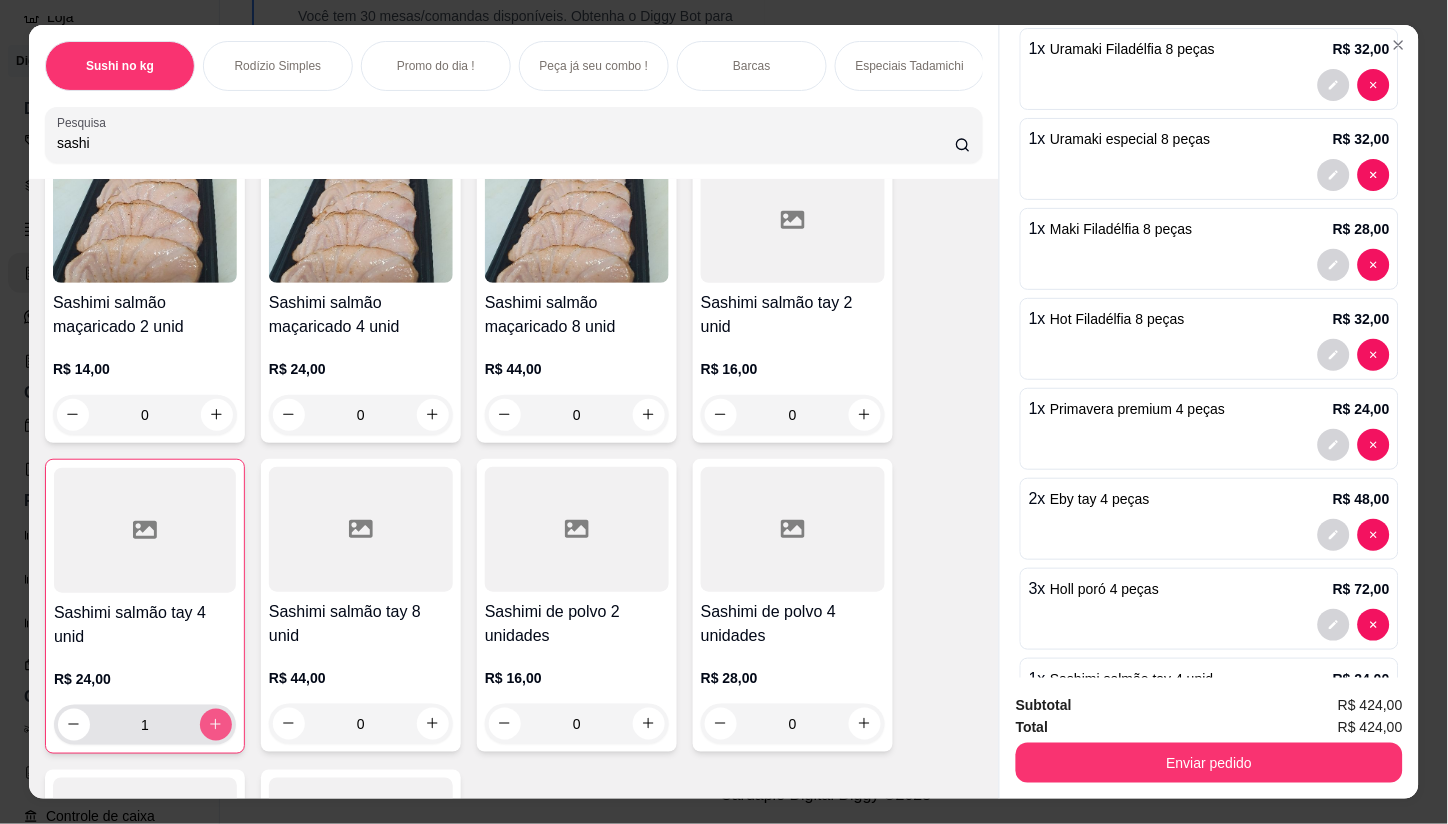 type on "1" 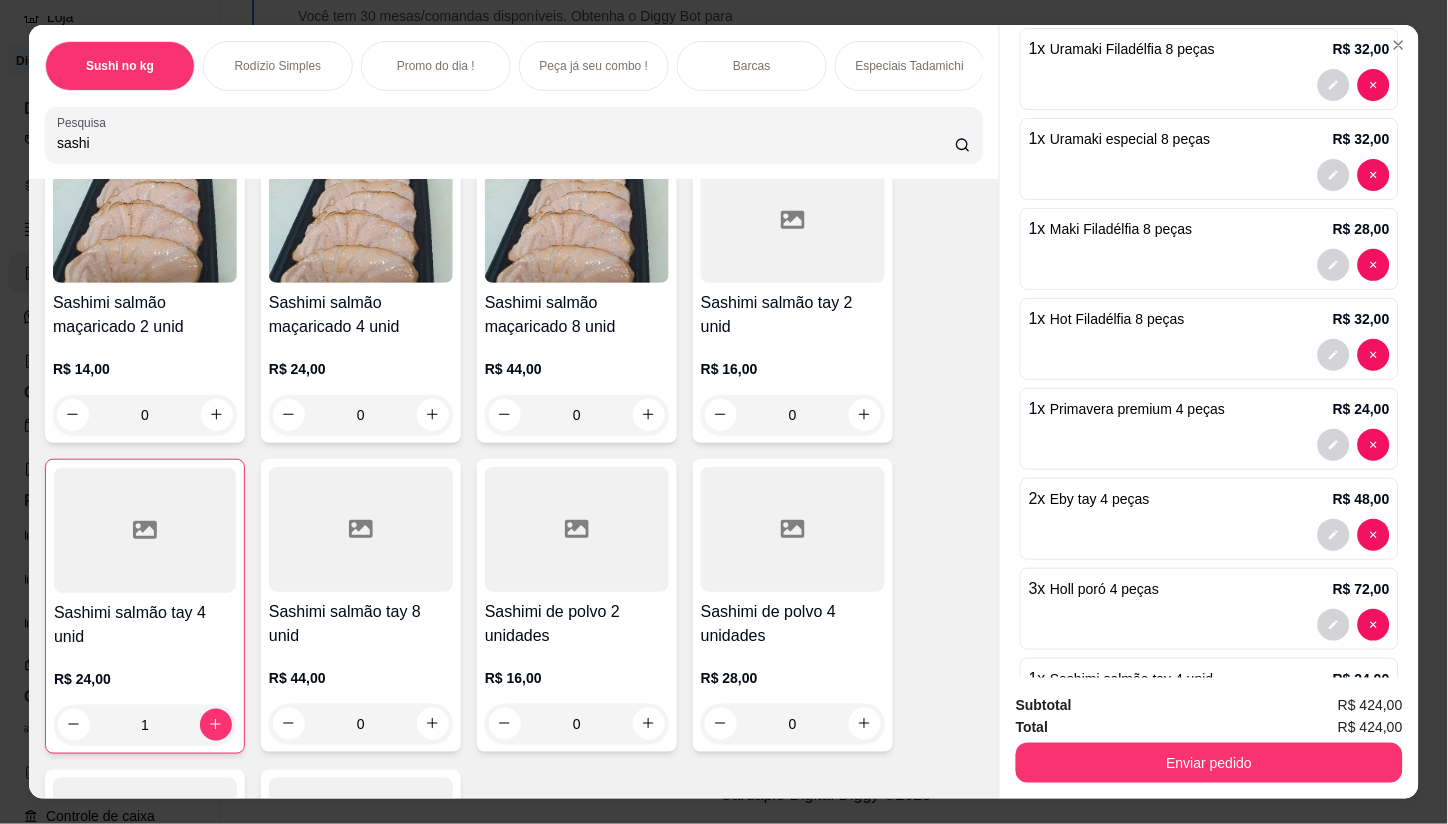 scroll, scrollTop: 383, scrollLeft: 0, axis: vertical 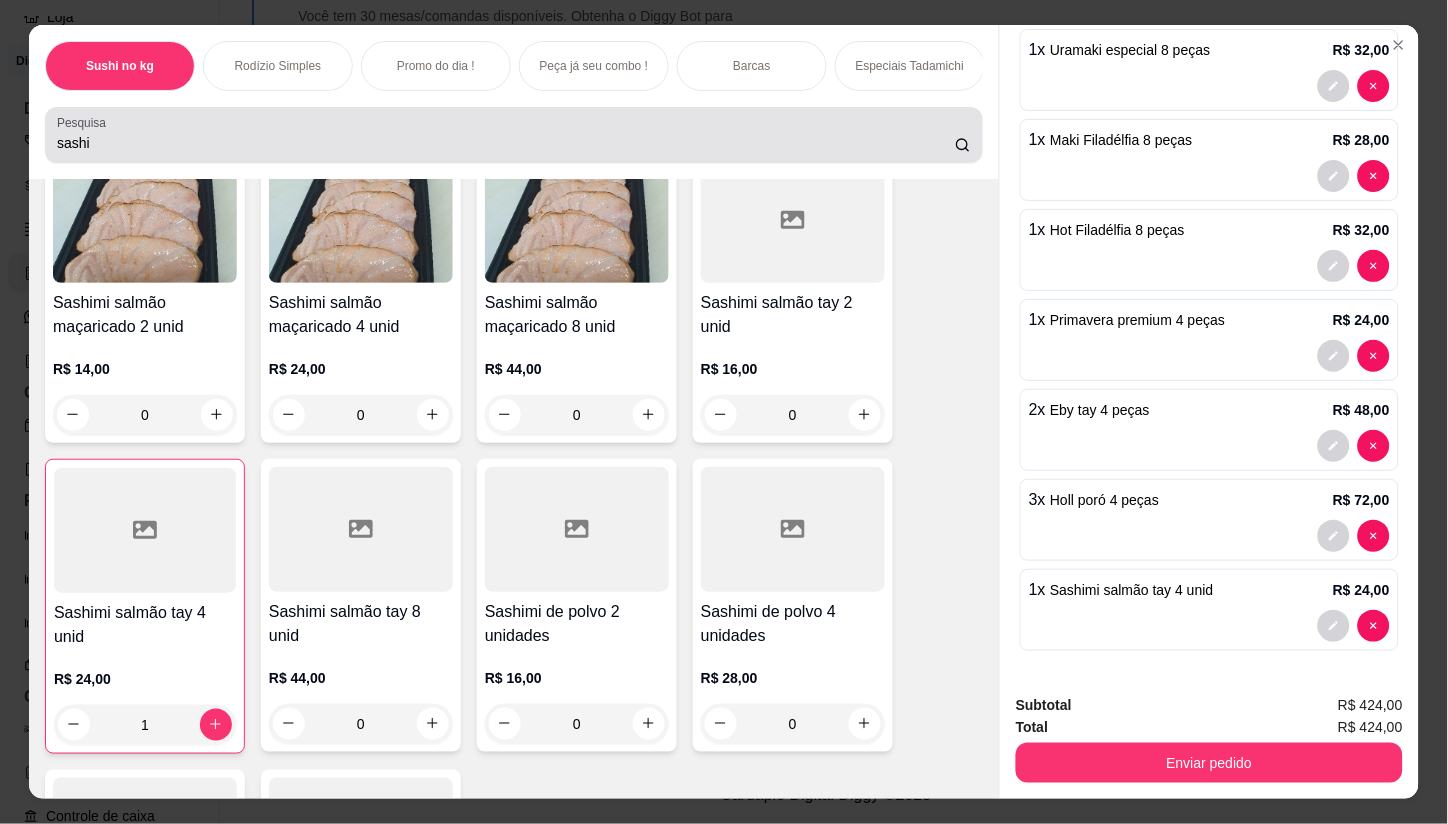 click on "Pesquisa sashi" at bounding box center (514, 135) 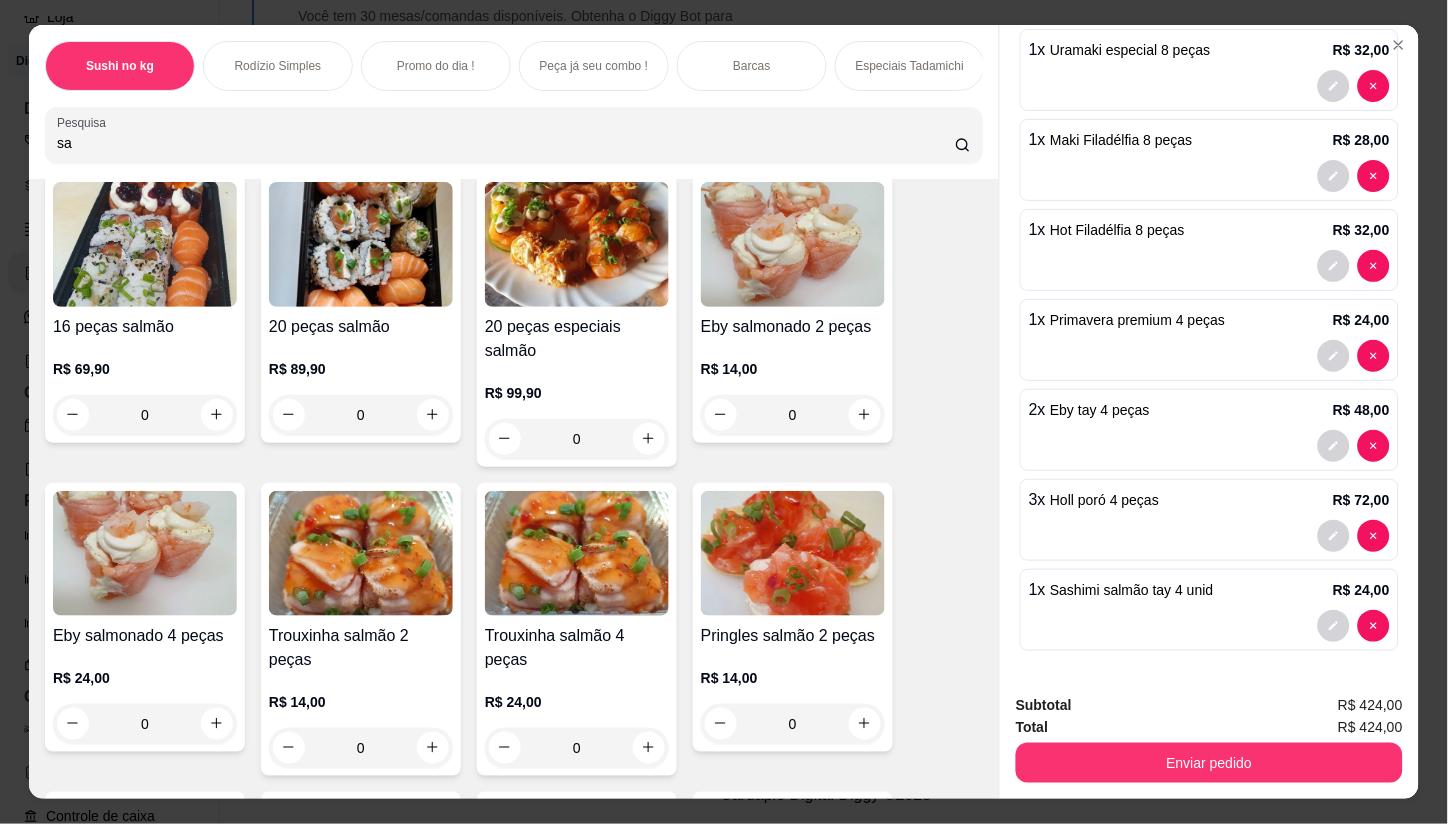 type on "s" 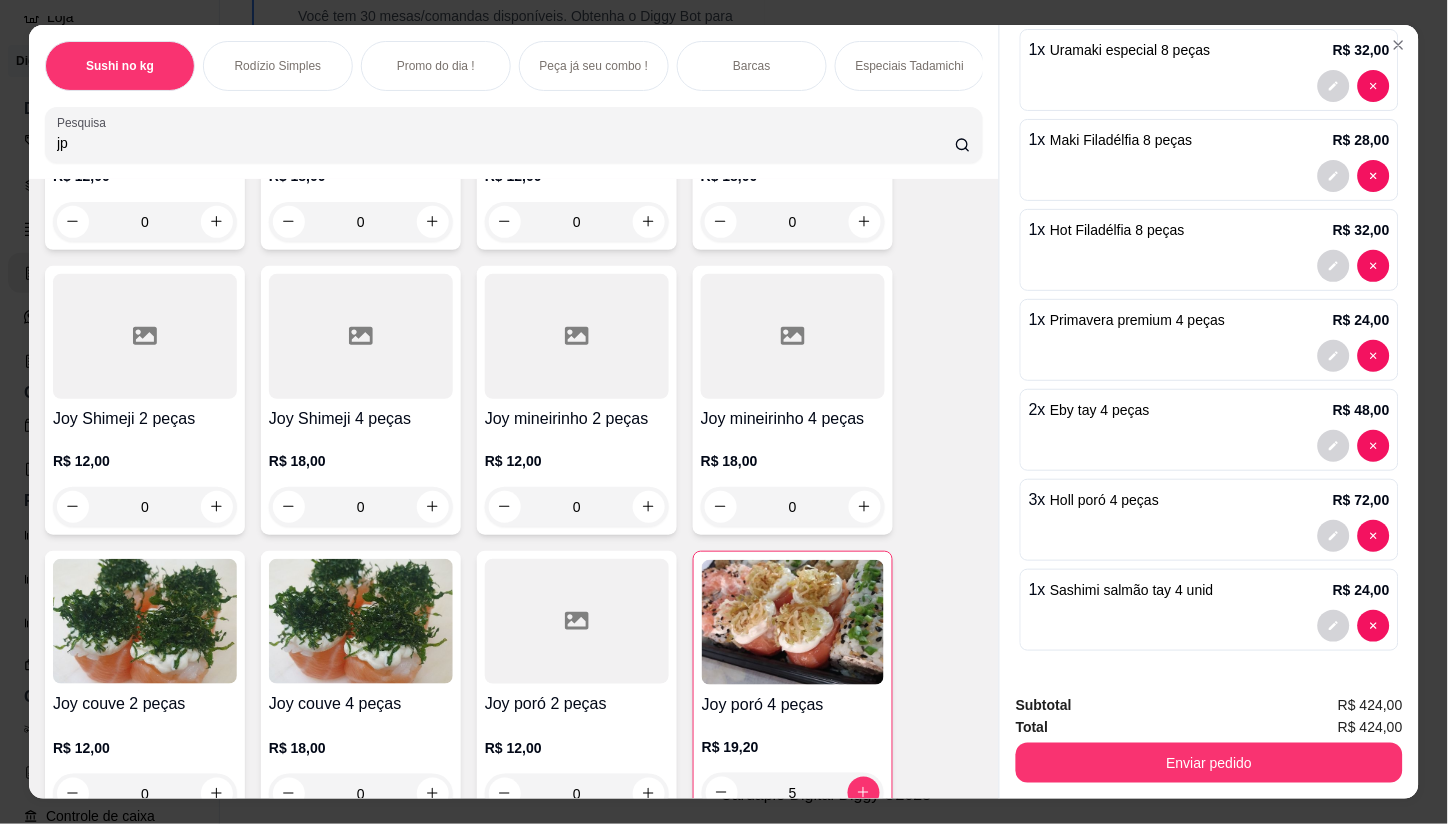scroll, scrollTop: 6056, scrollLeft: 0, axis: vertical 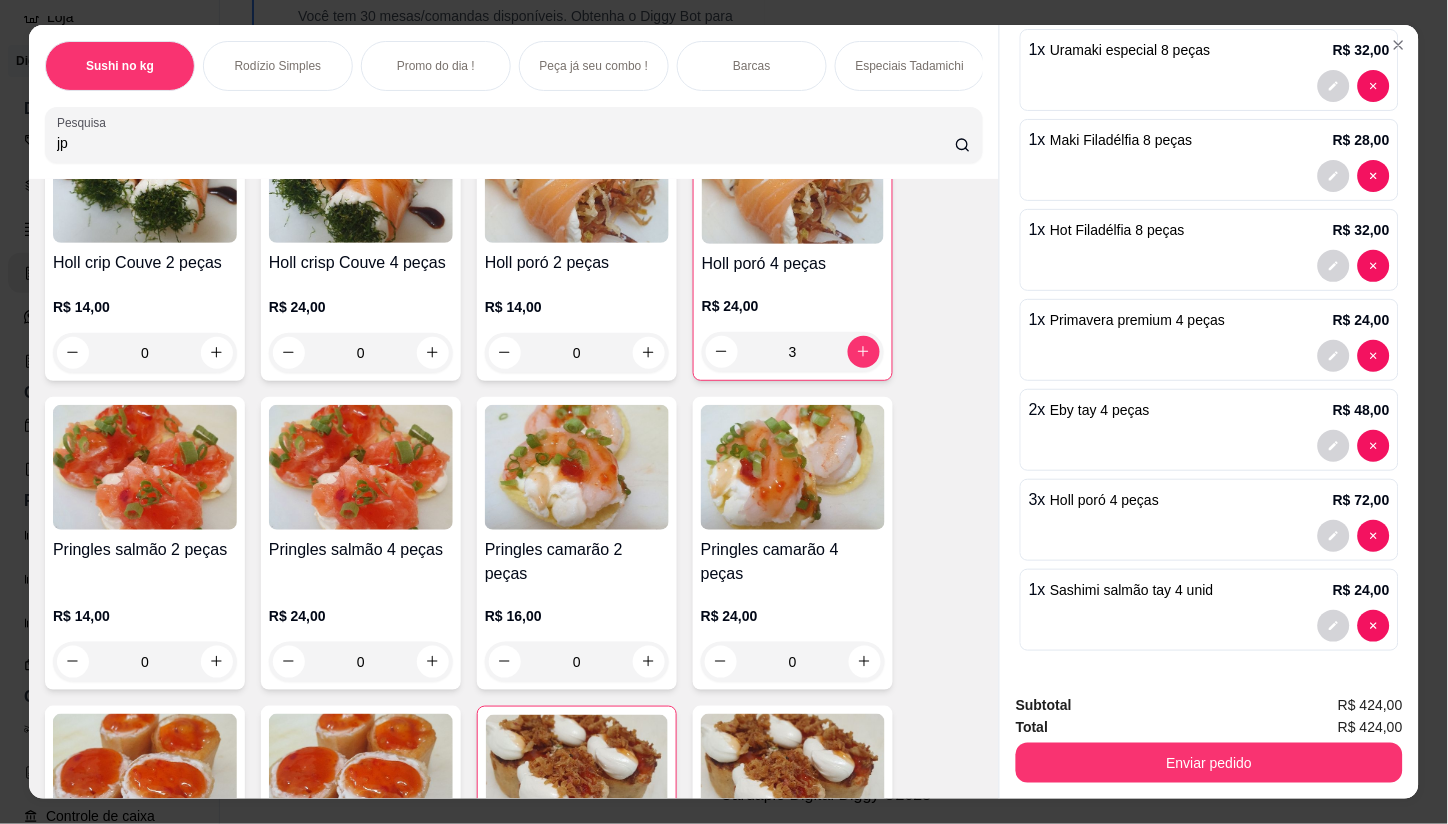 type on "j" 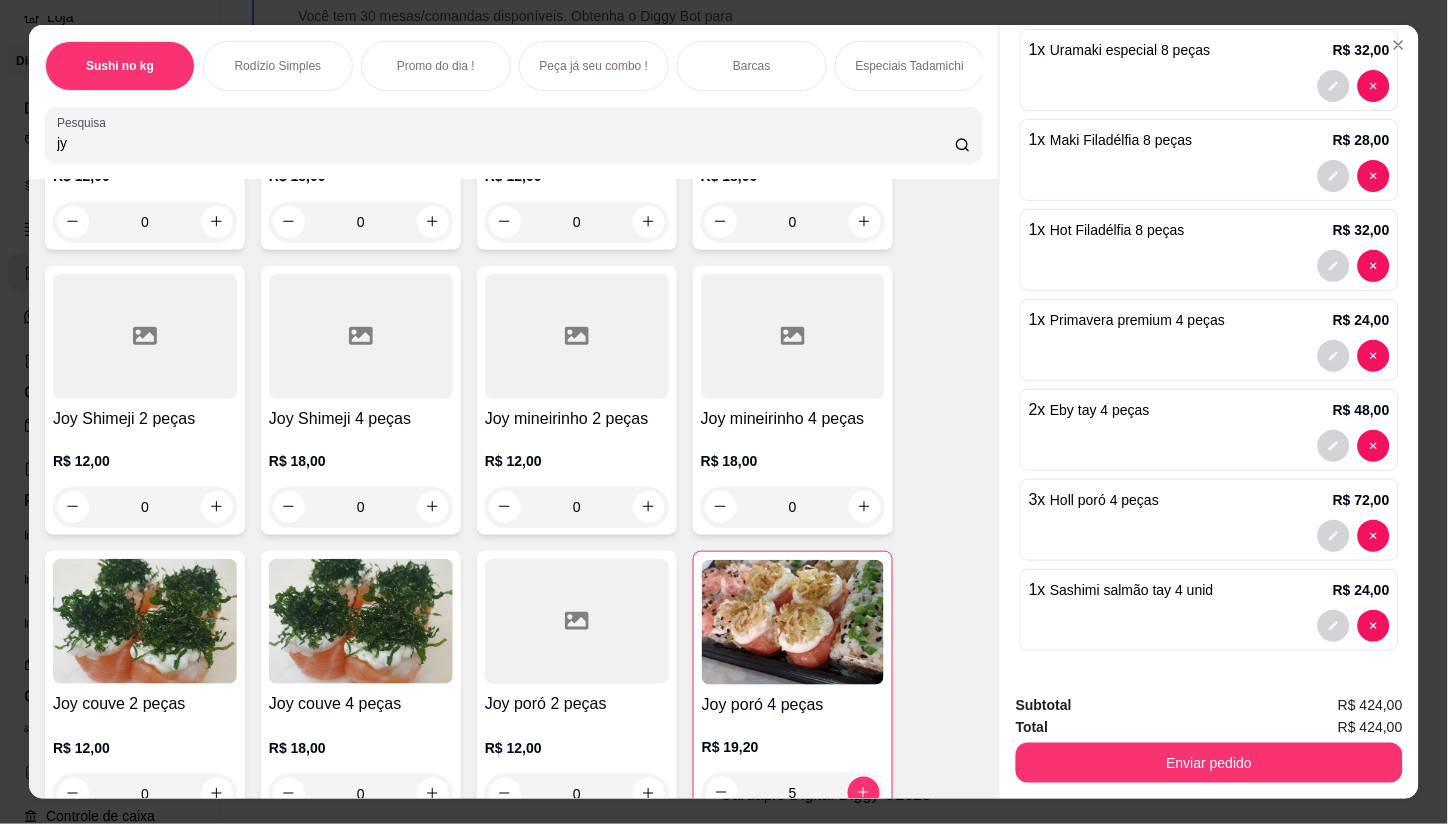 scroll, scrollTop: 6056, scrollLeft: 0, axis: vertical 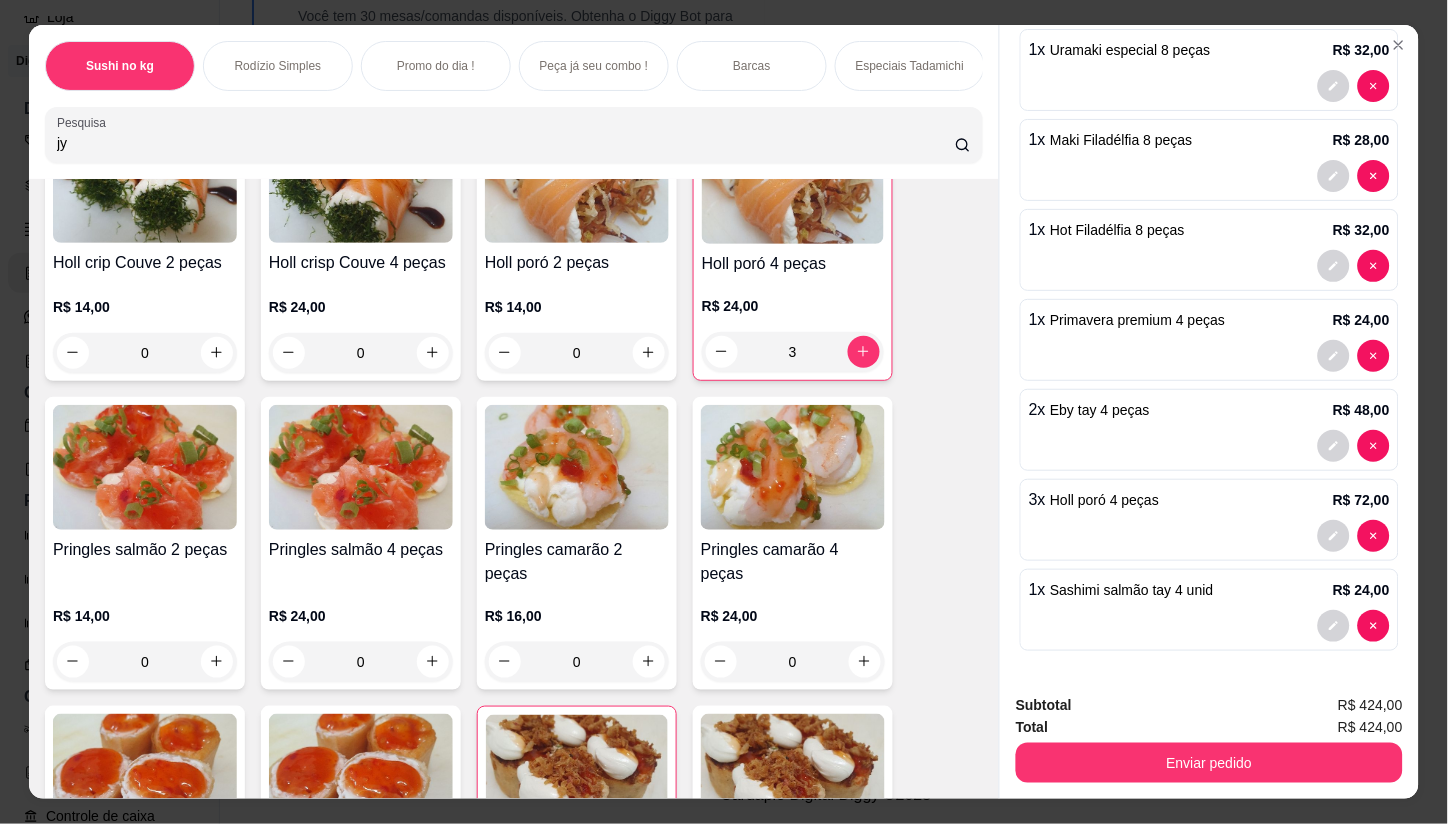 type on "j" 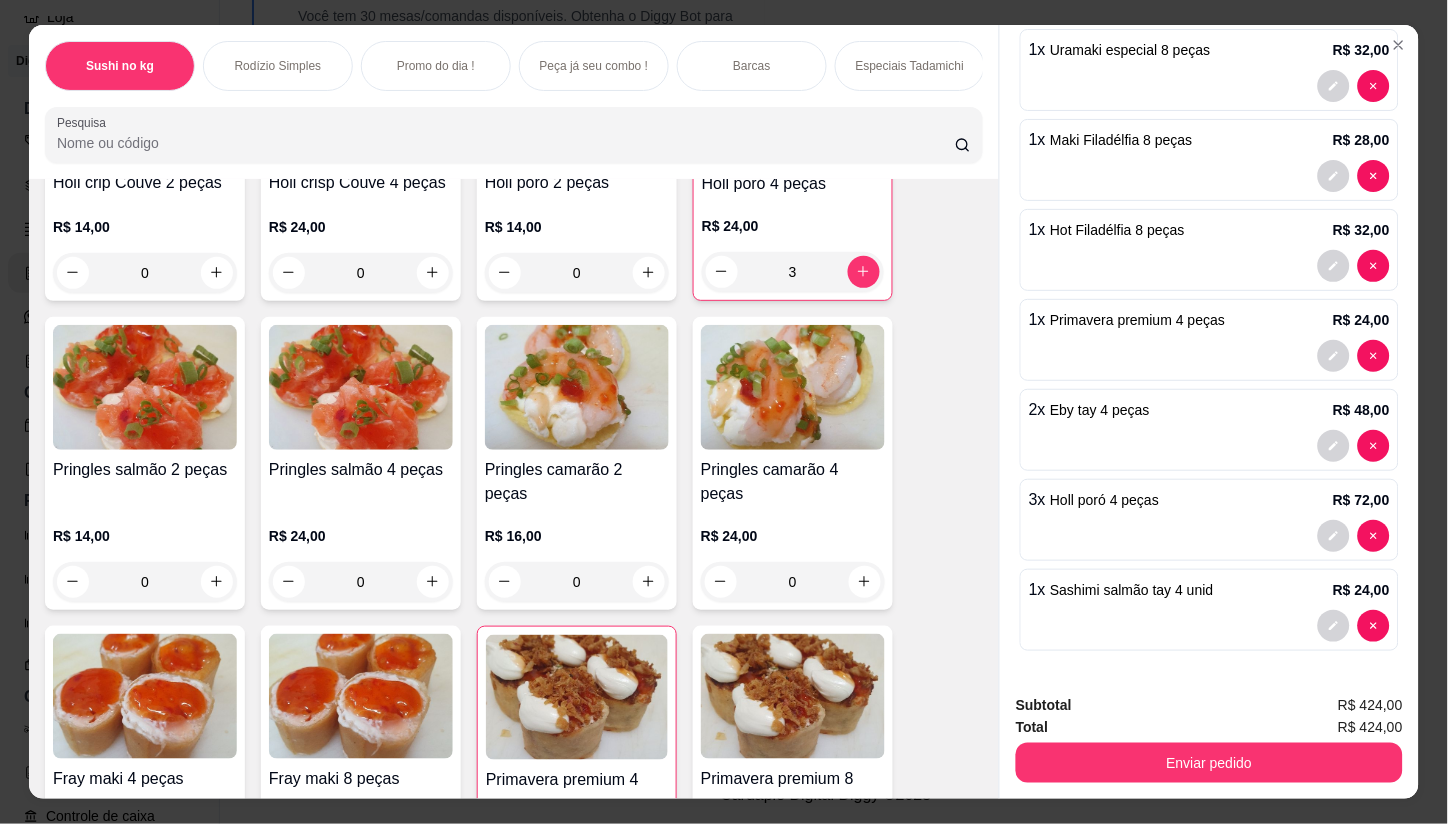 scroll, scrollTop: 5976, scrollLeft: 0, axis: vertical 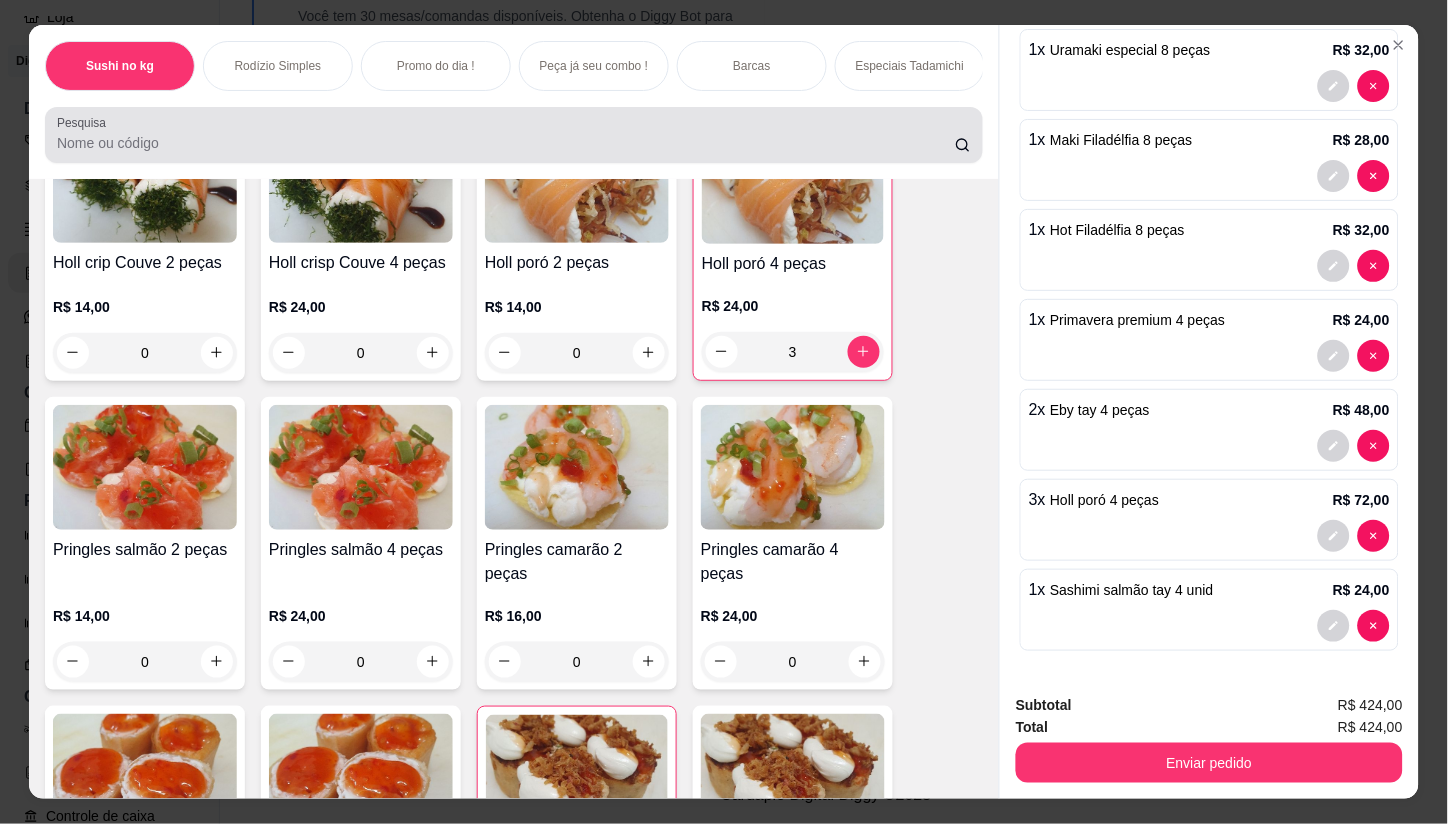 click at bounding box center (514, 135) 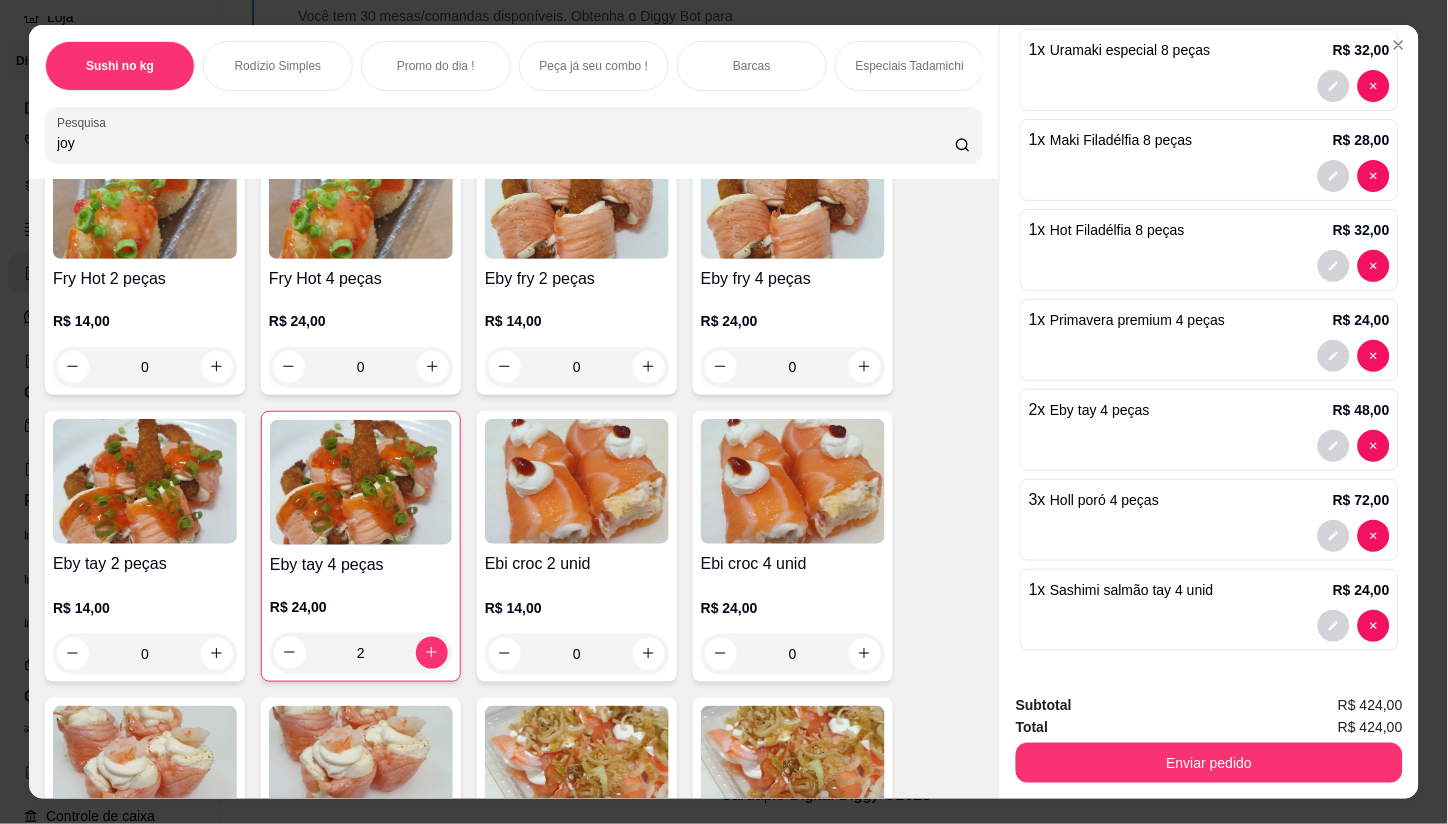 scroll, scrollTop: 8037, scrollLeft: 0, axis: vertical 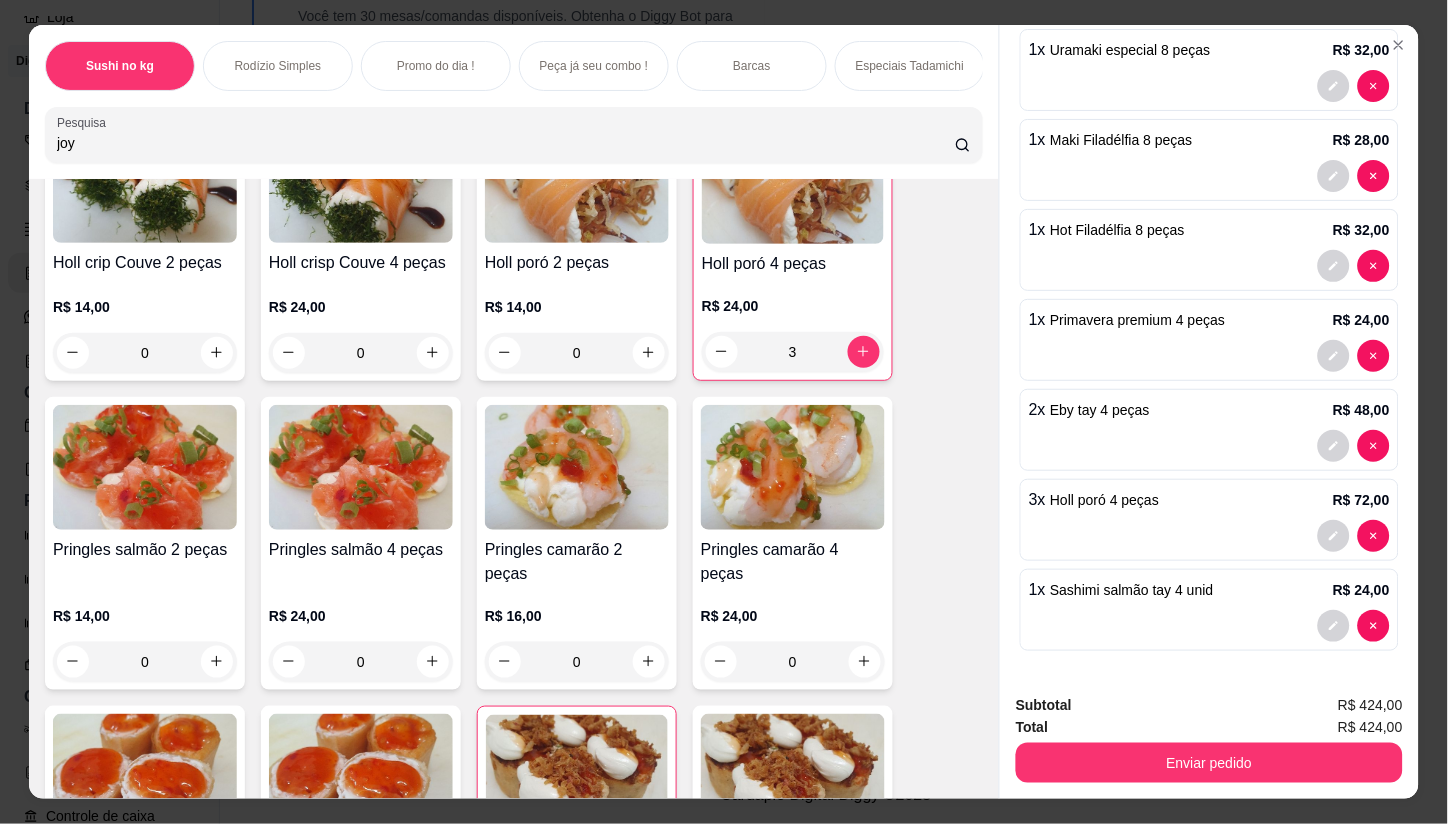 type on "joy" 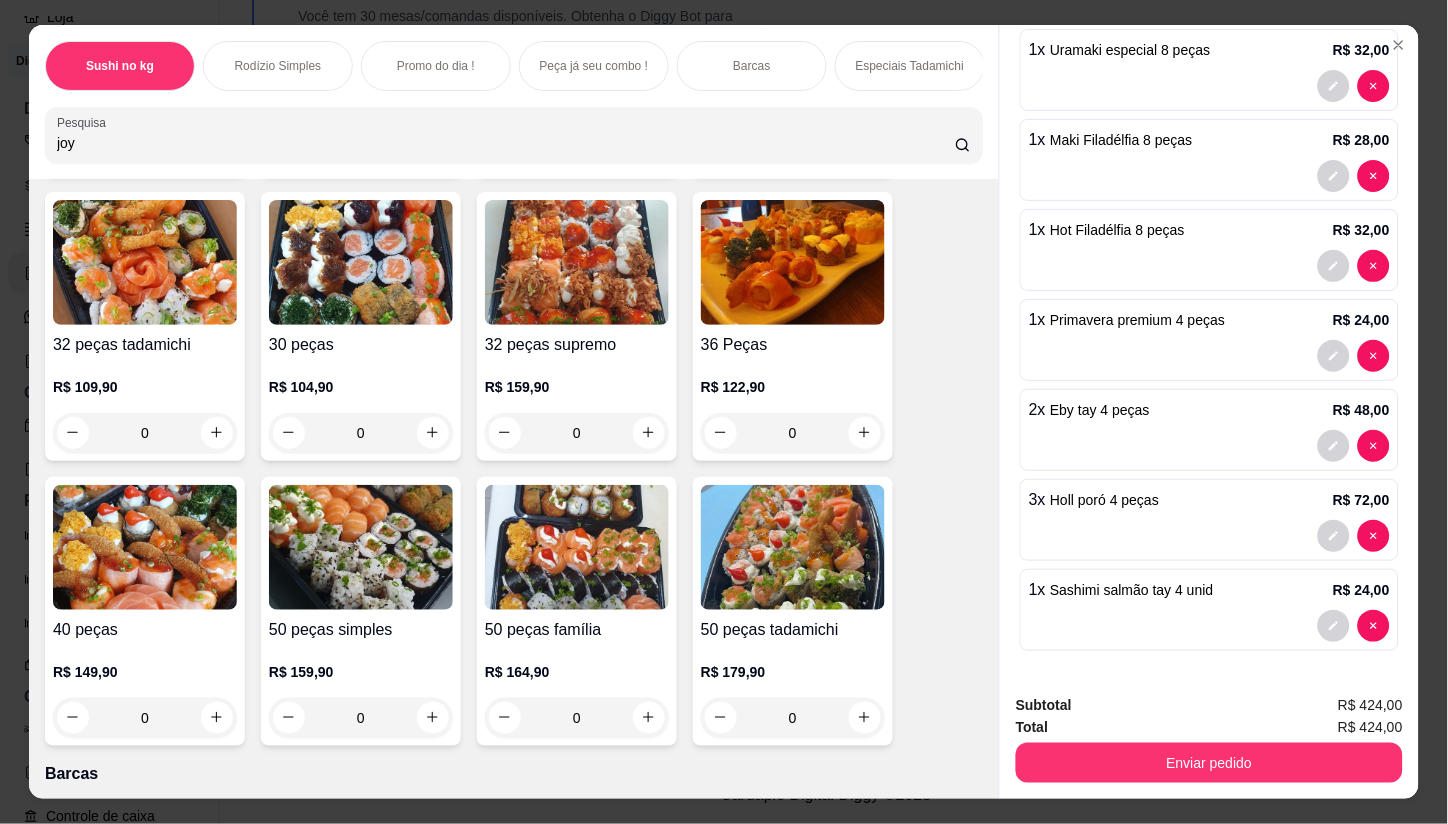 scroll, scrollTop: 906, scrollLeft: 0, axis: vertical 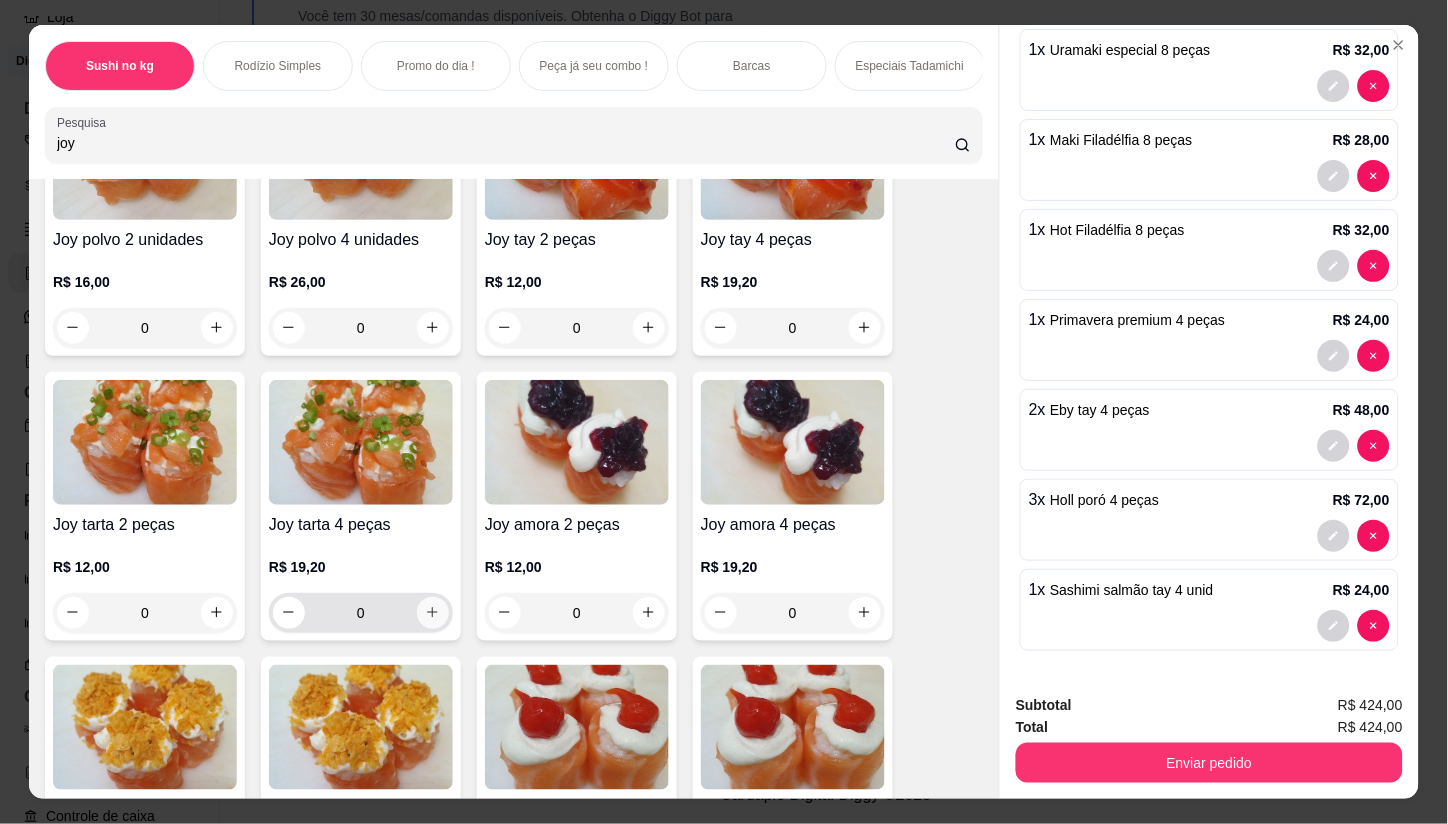 click 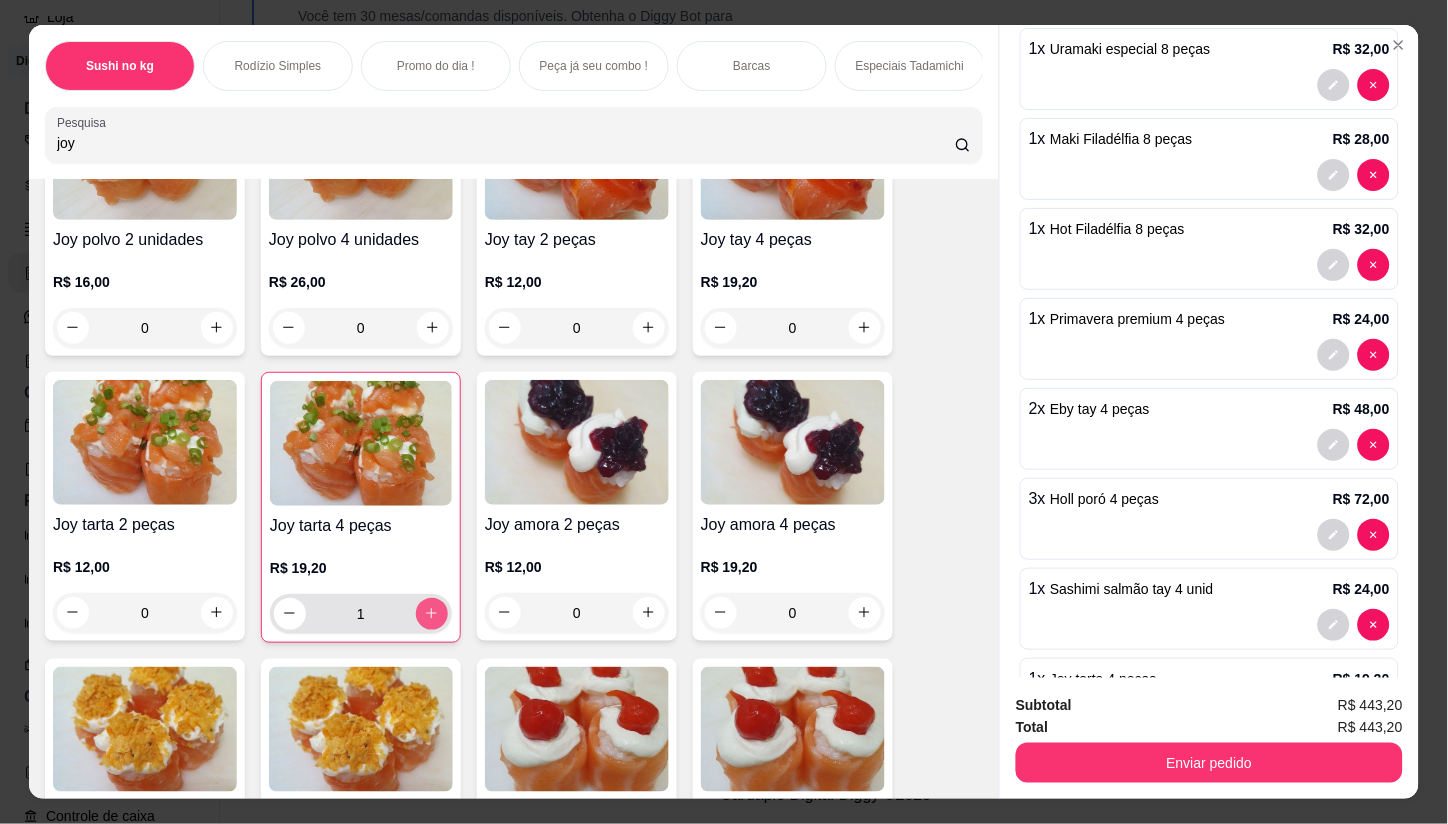 type on "1" 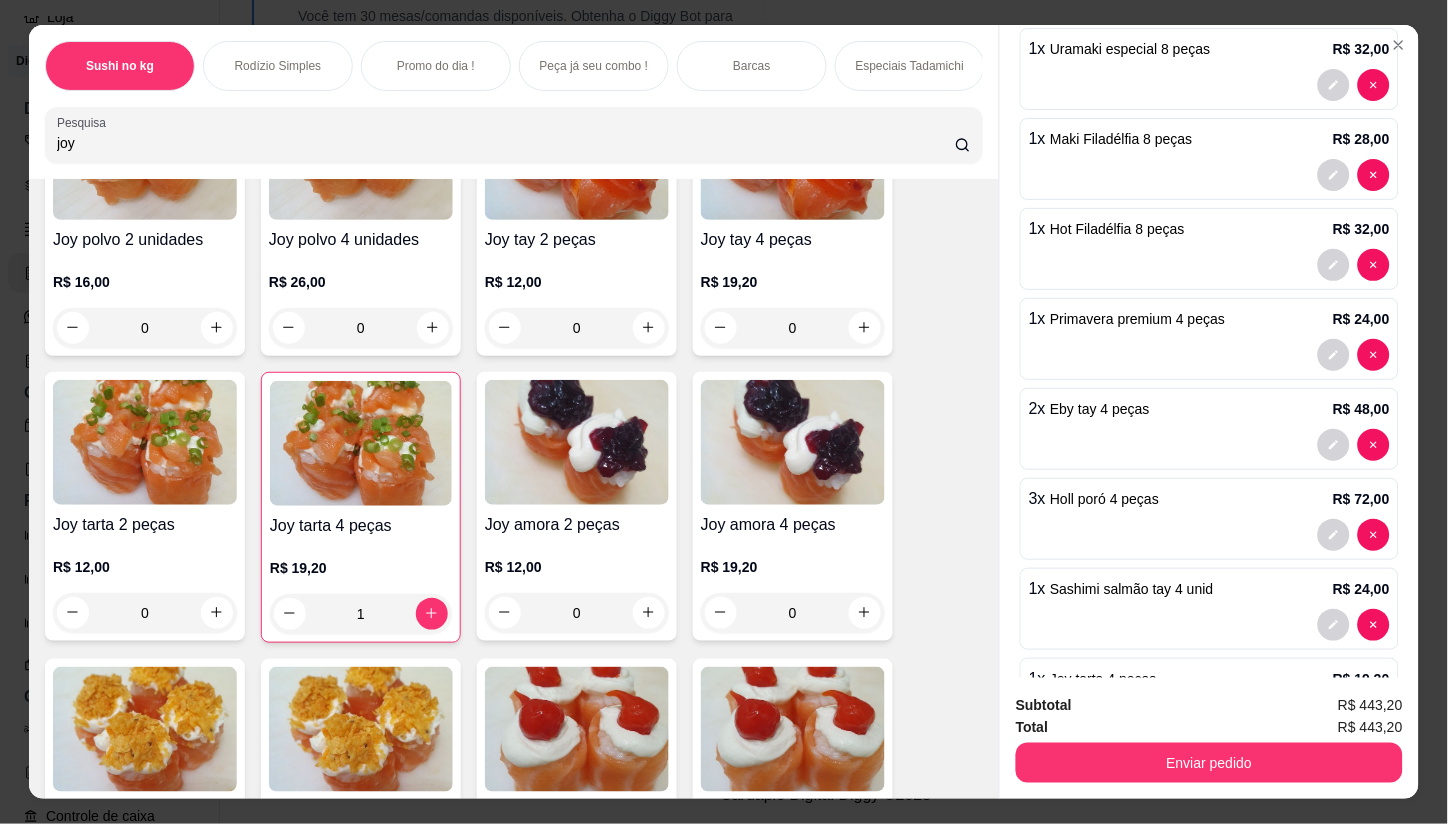 scroll, scrollTop: 473, scrollLeft: 0, axis: vertical 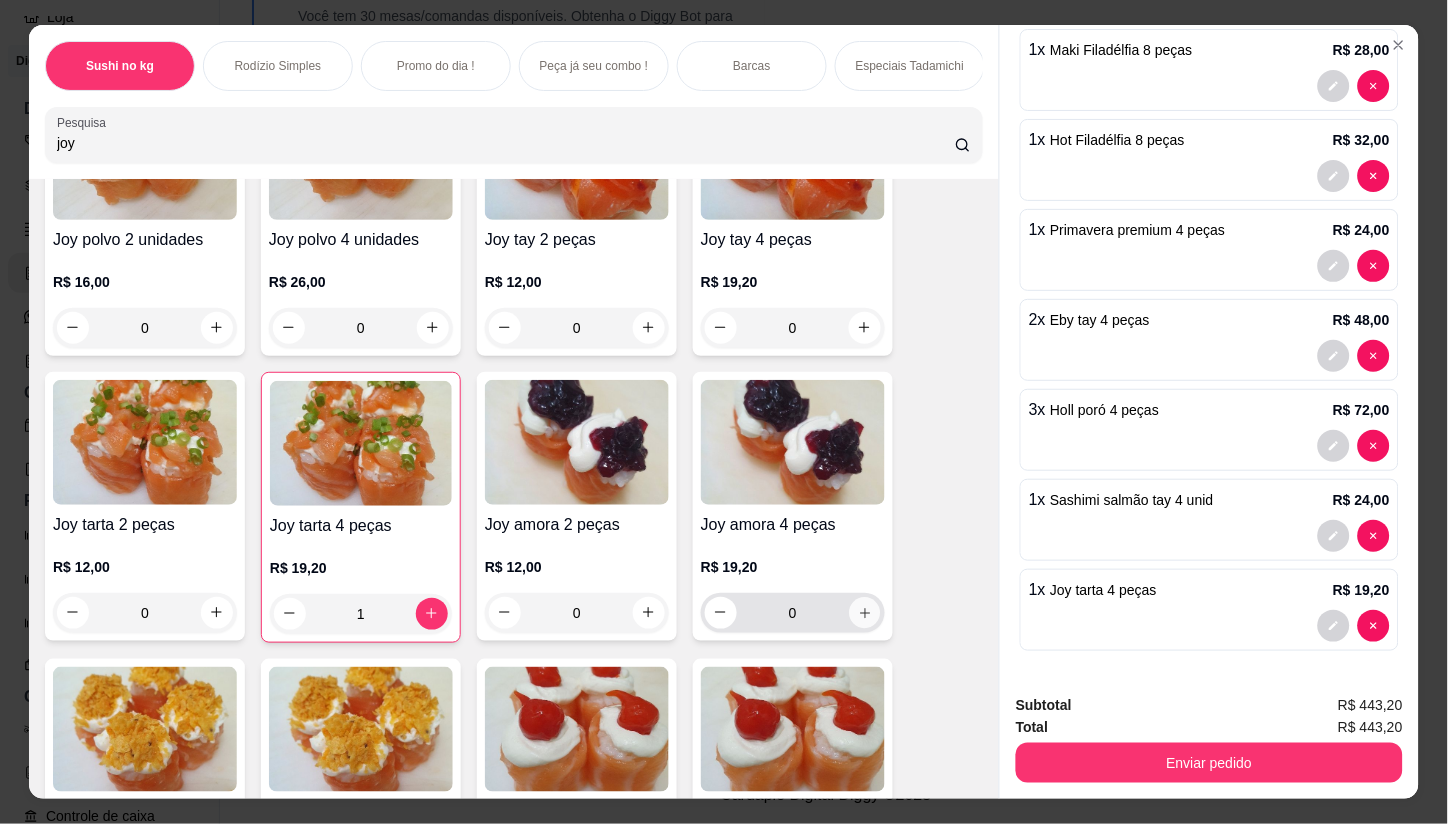 click 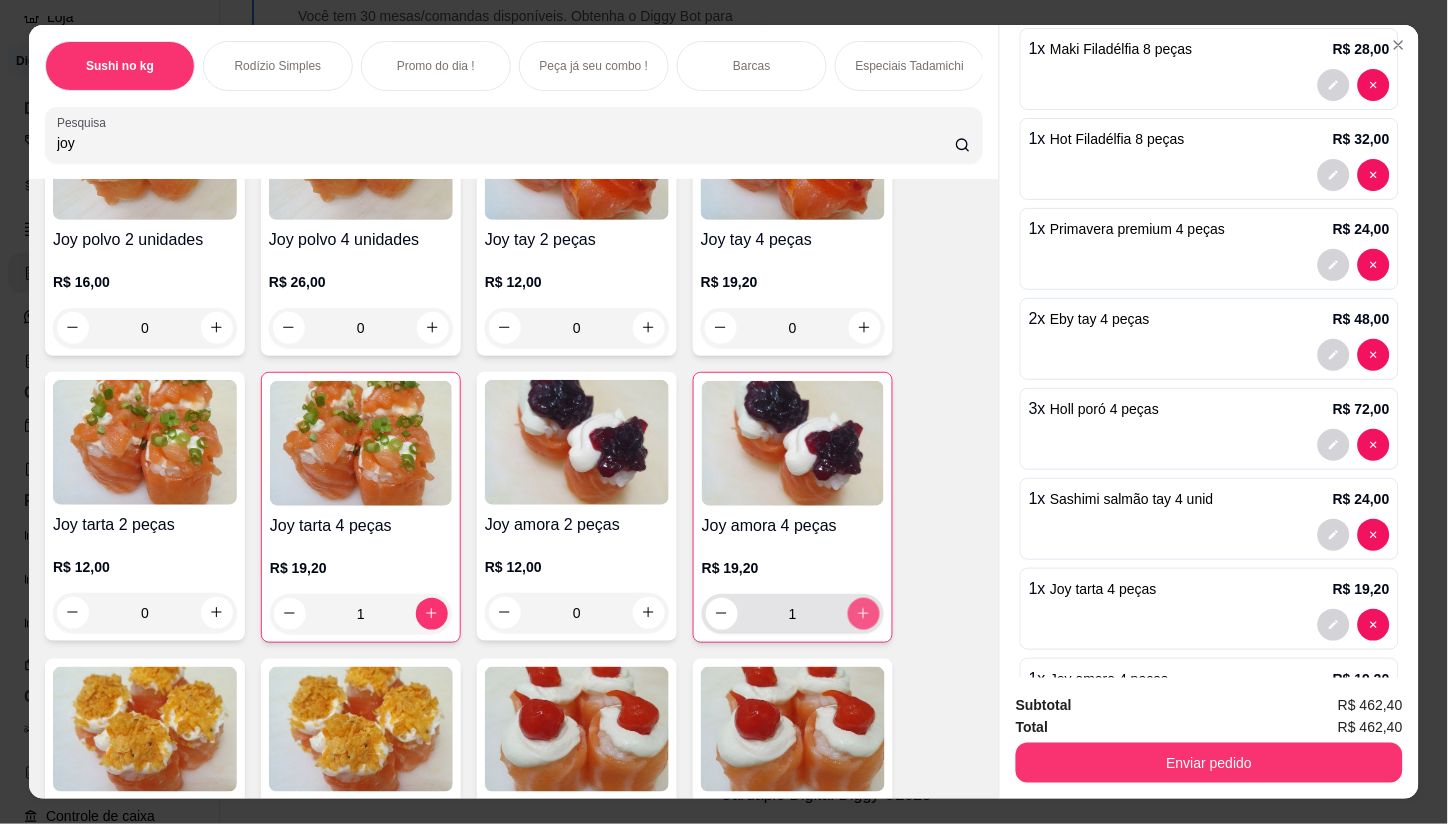 type on "1" 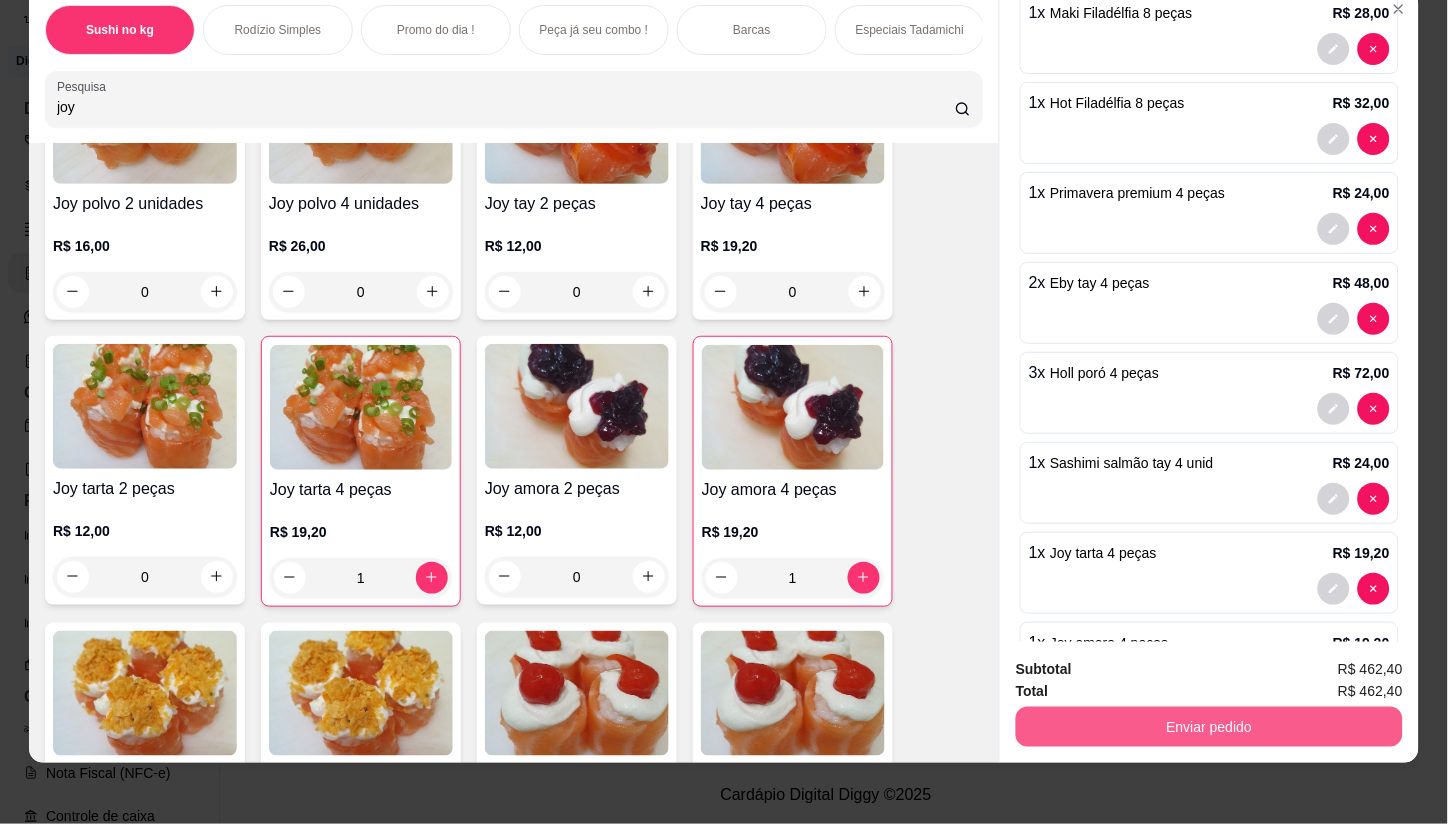 scroll, scrollTop: 47, scrollLeft: 0, axis: vertical 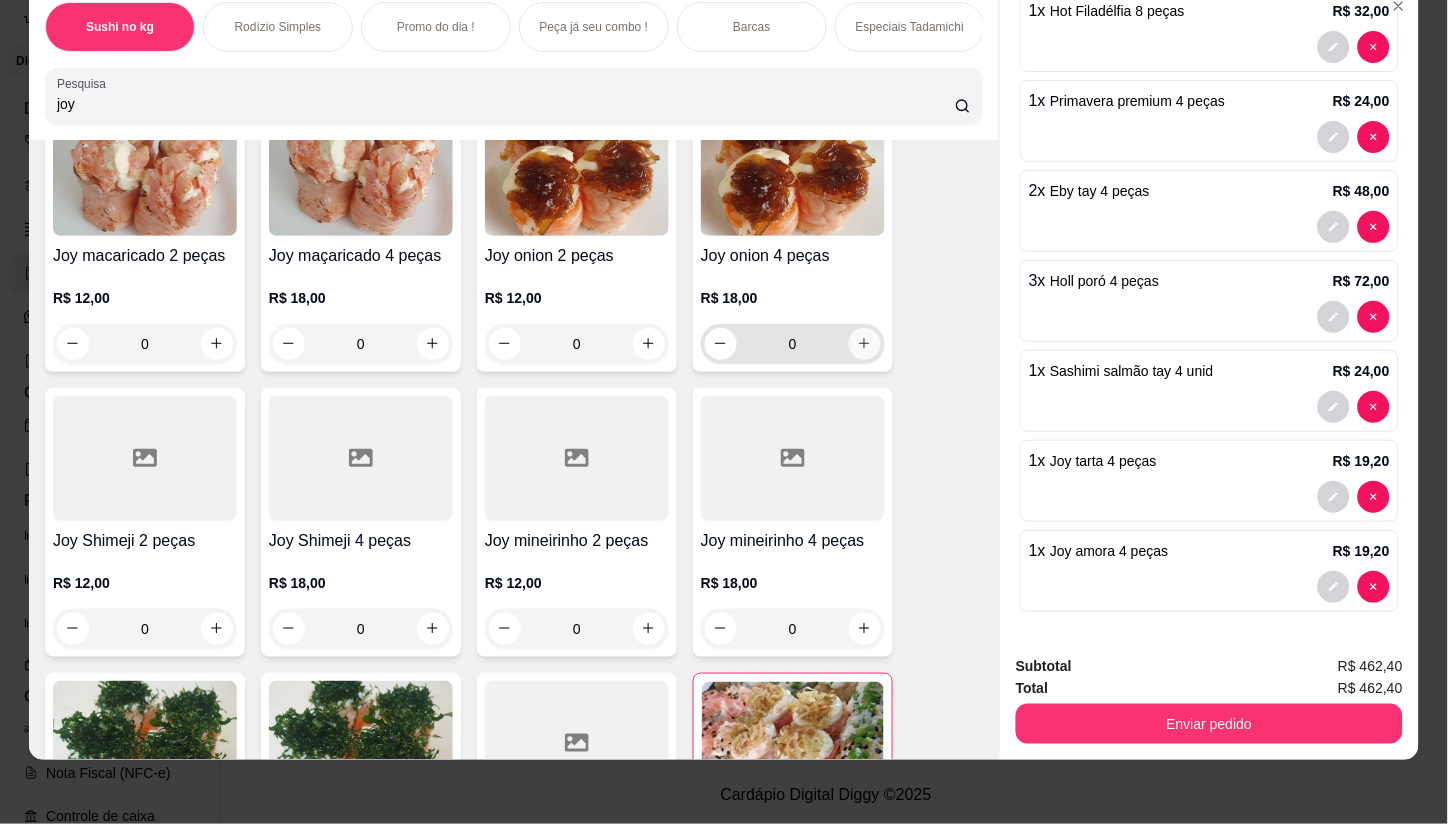 click 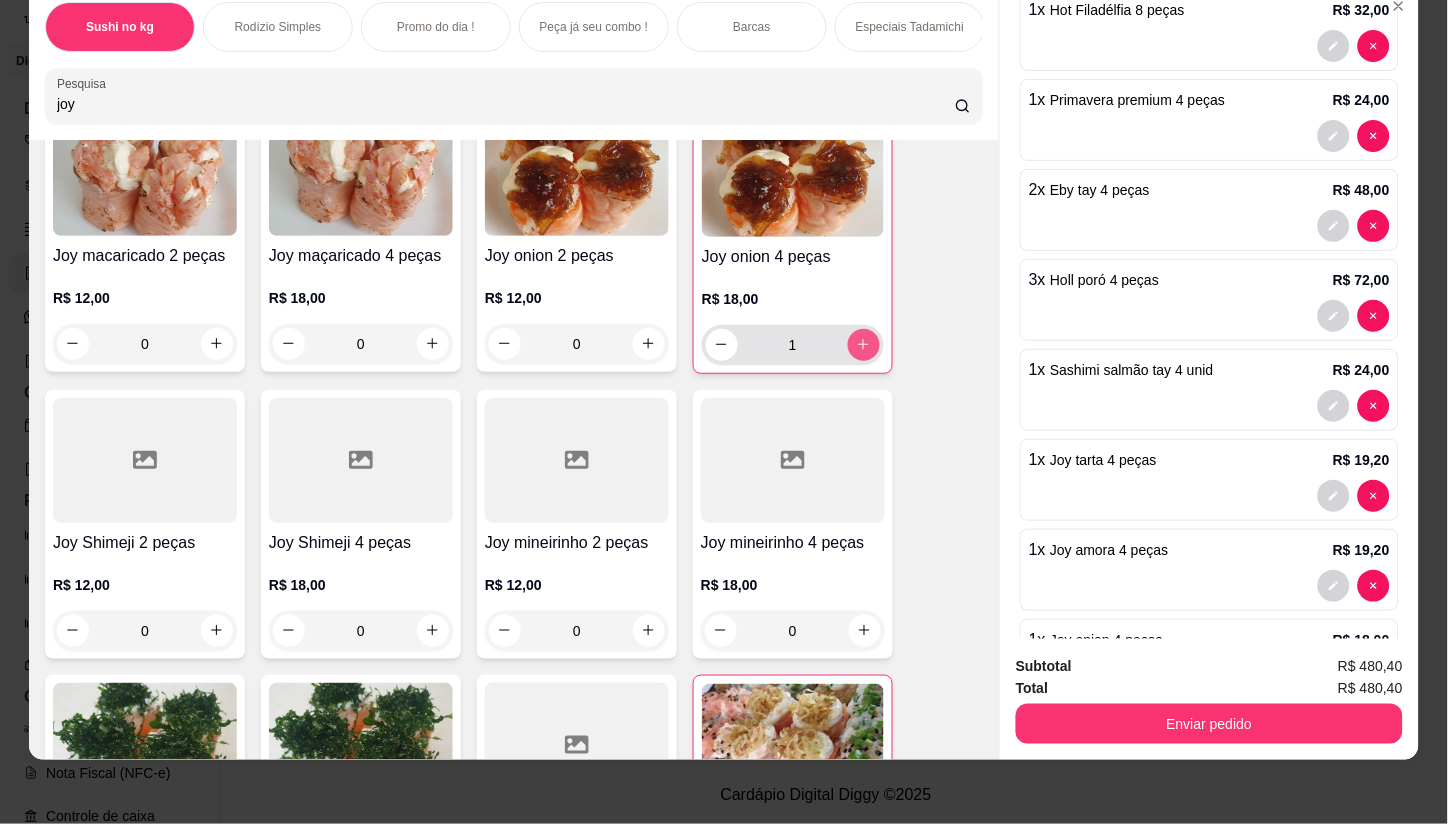 type on "1" 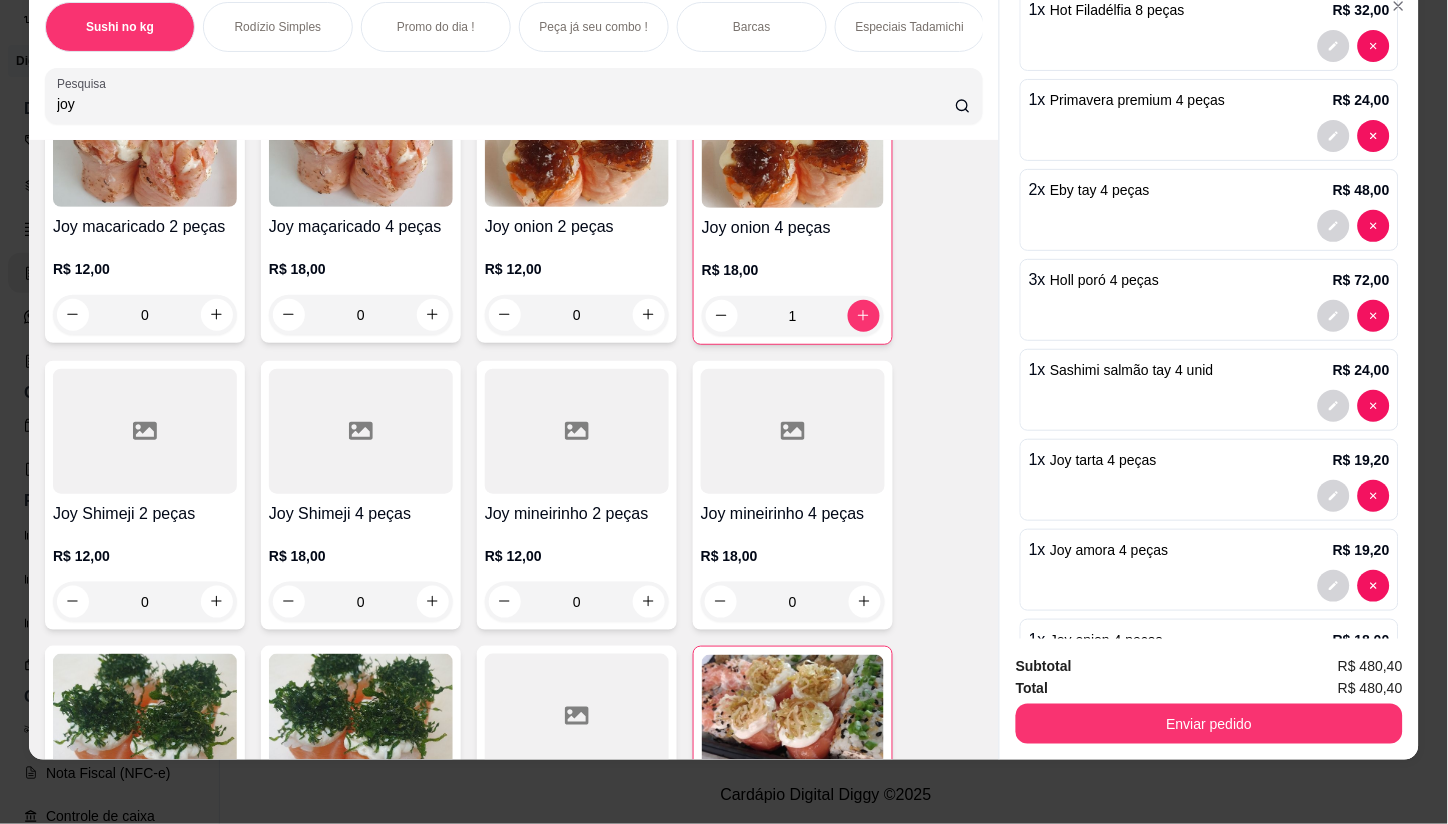 scroll, scrollTop: 1444, scrollLeft: 0, axis: vertical 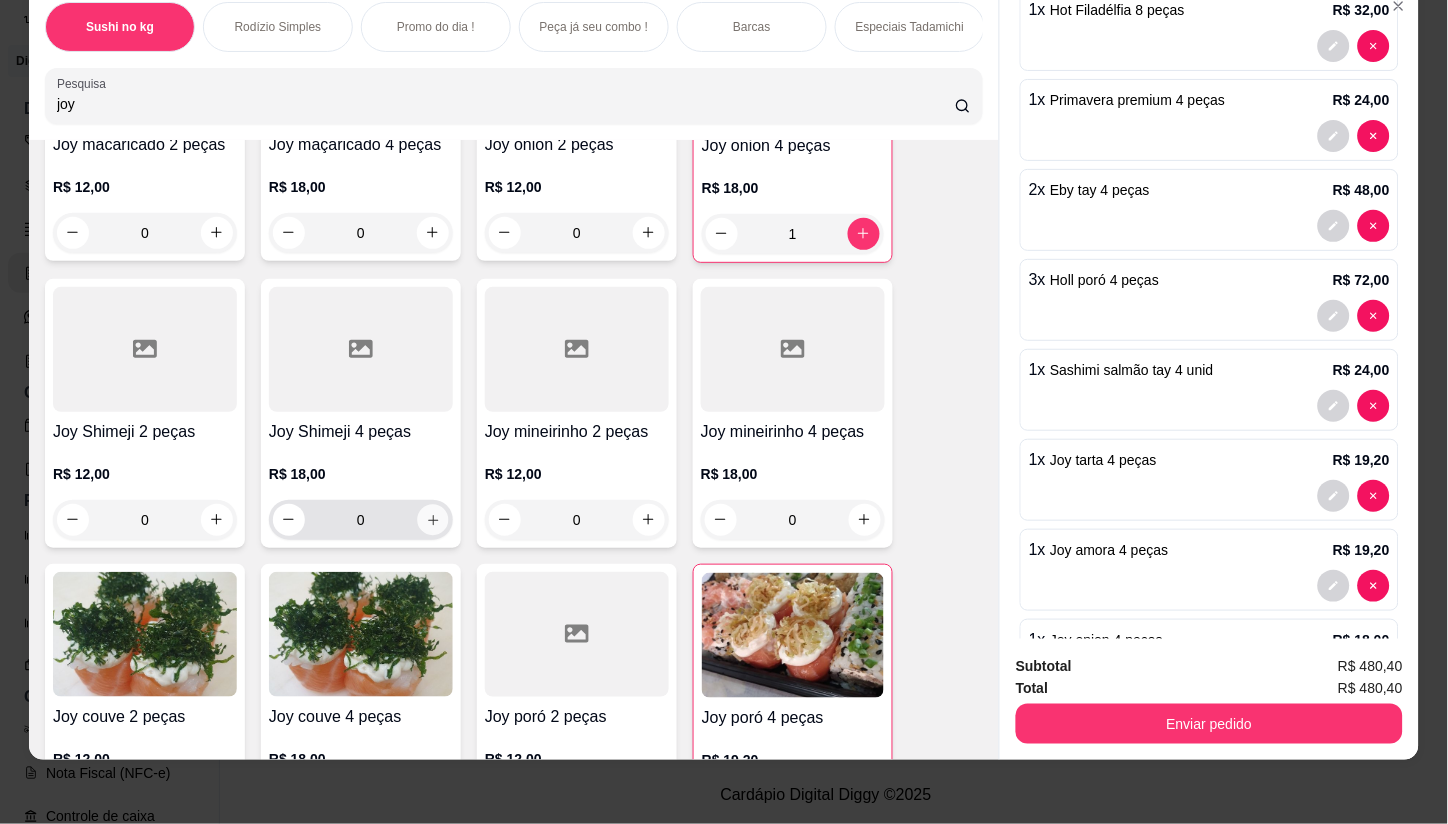click 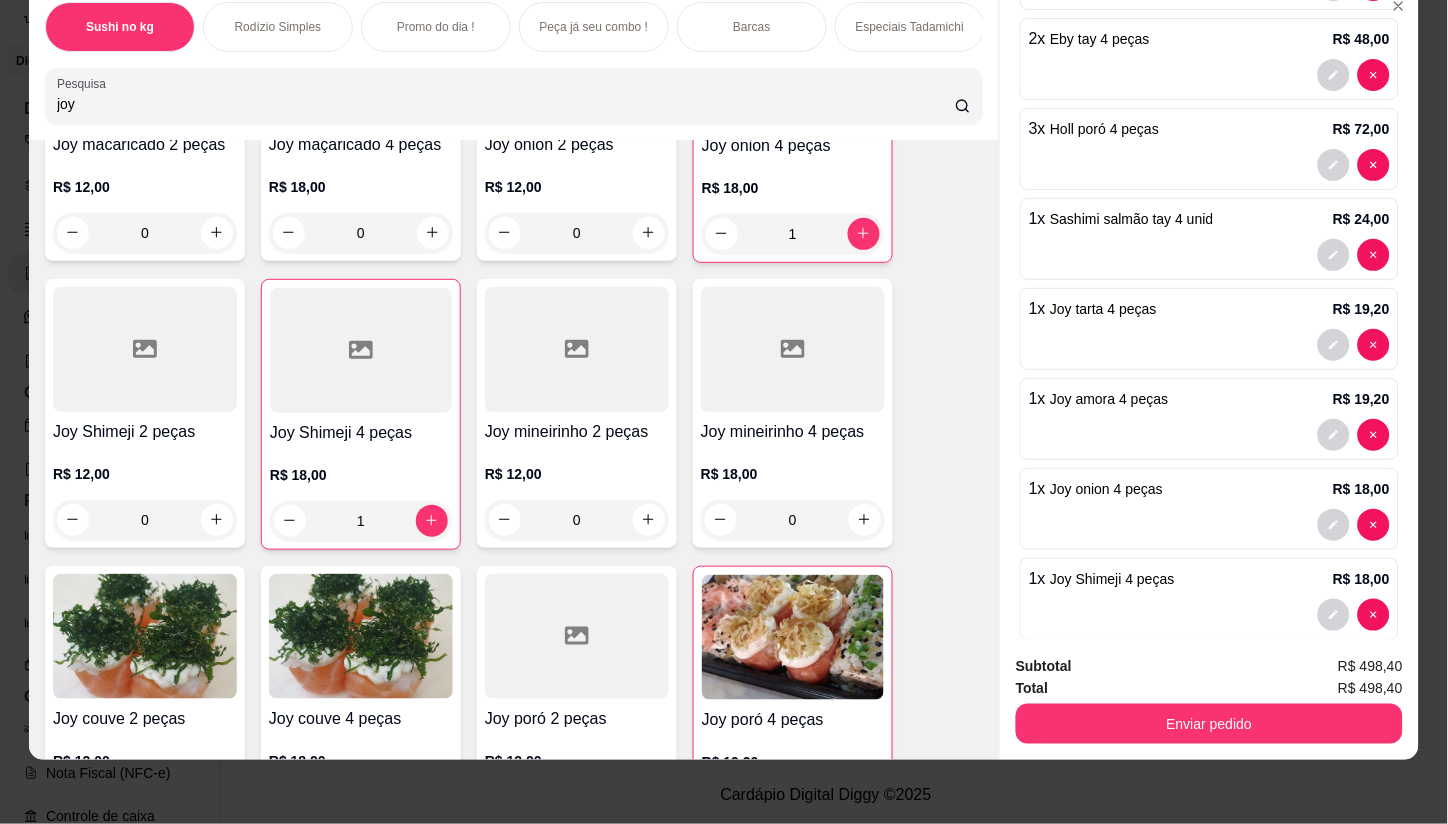 scroll, scrollTop: 744, scrollLeft: 0, axis: vertical 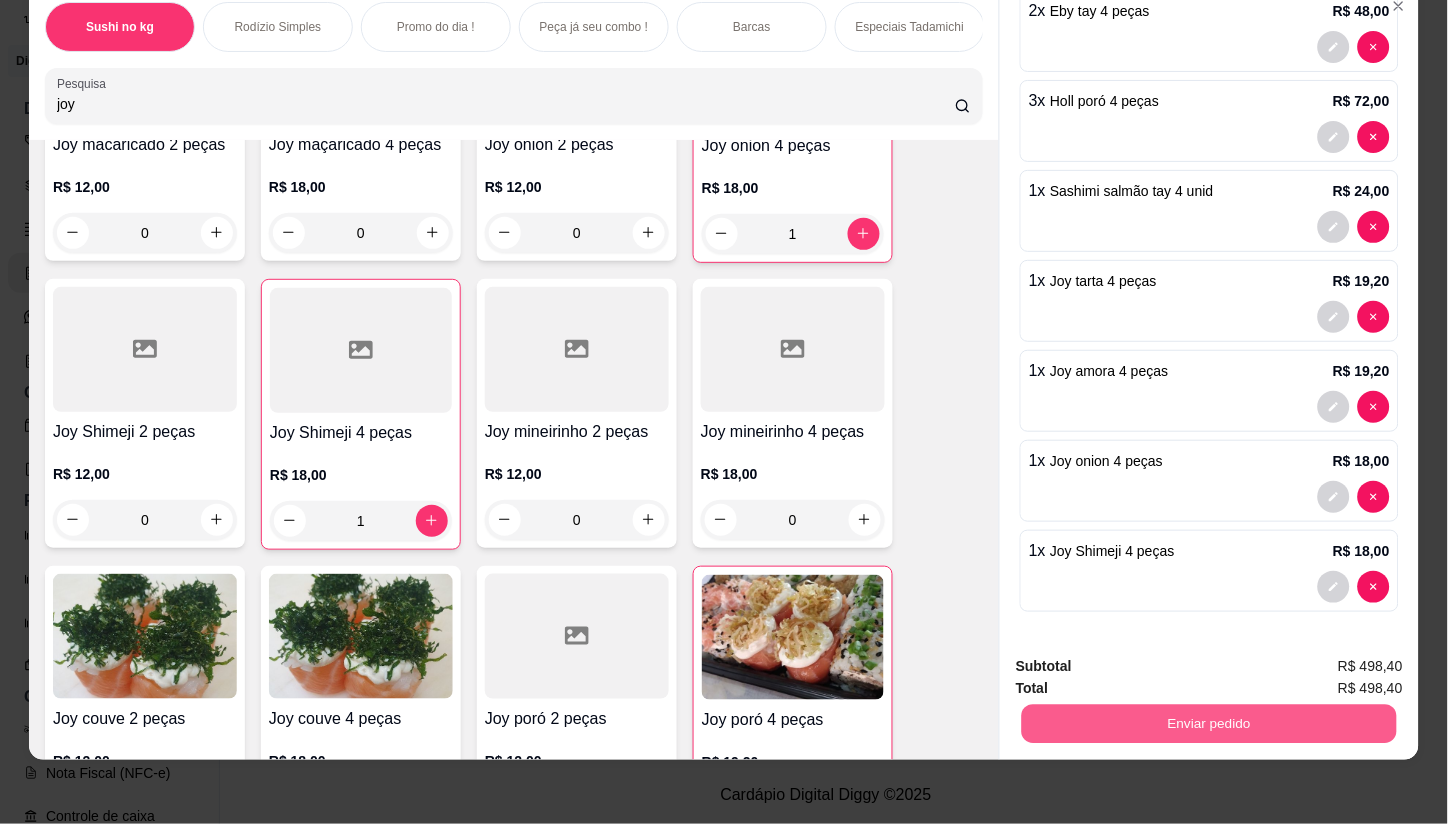 click on "Enviar pedido" at bounding box center [1209, 724] 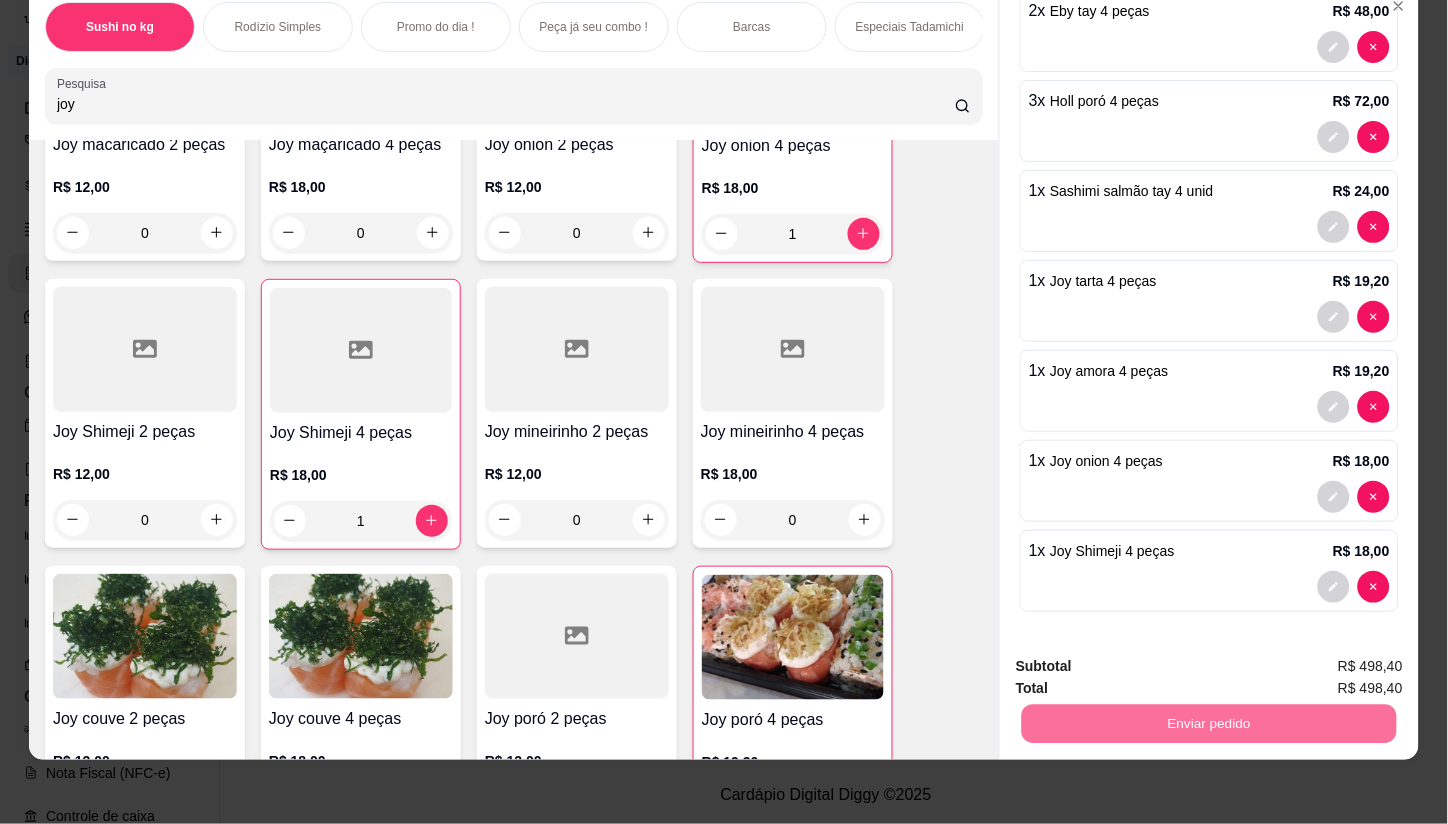 click on "Não registrar e enviar pedido" at bounding box center [1144, 658] 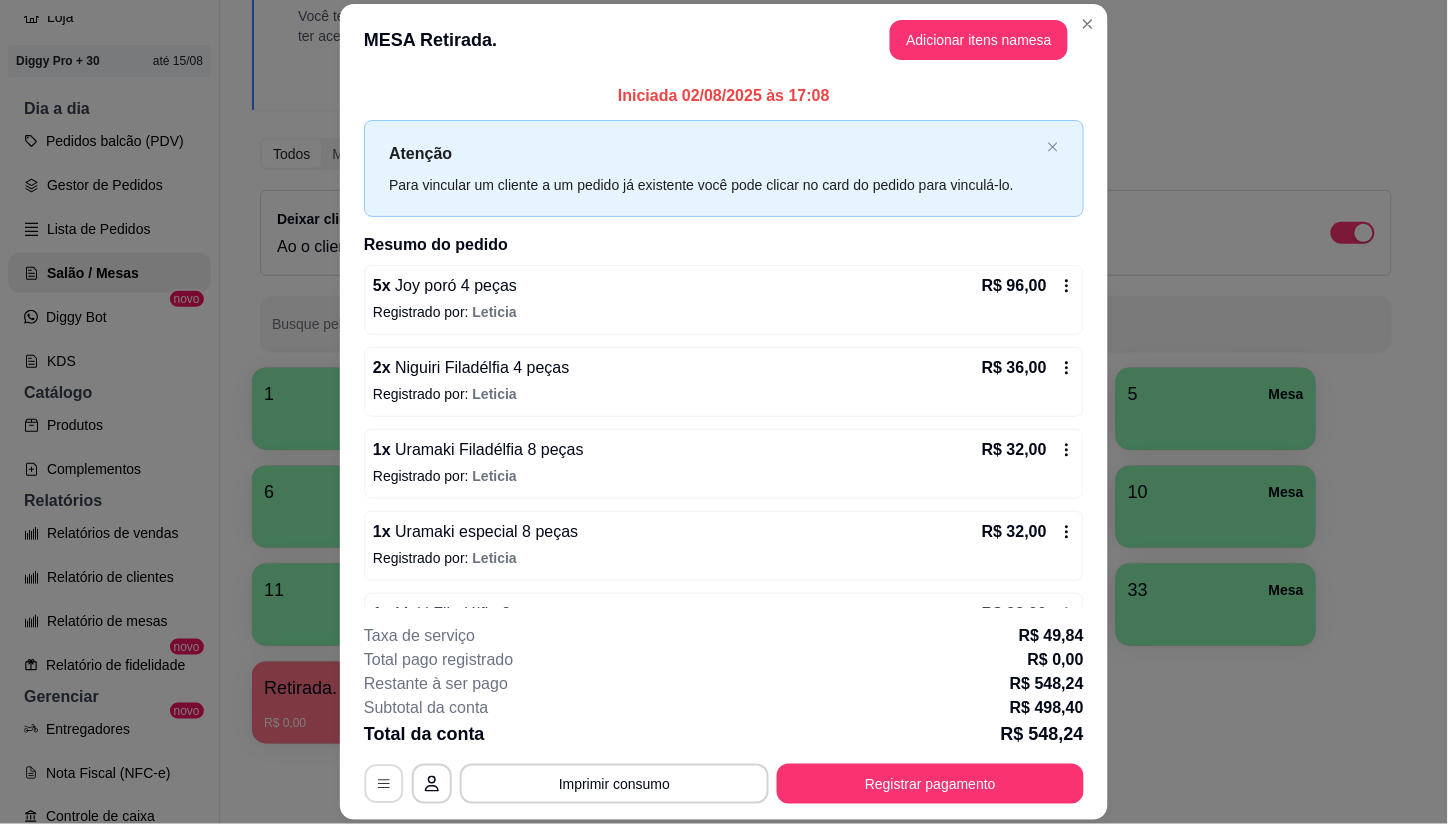 click 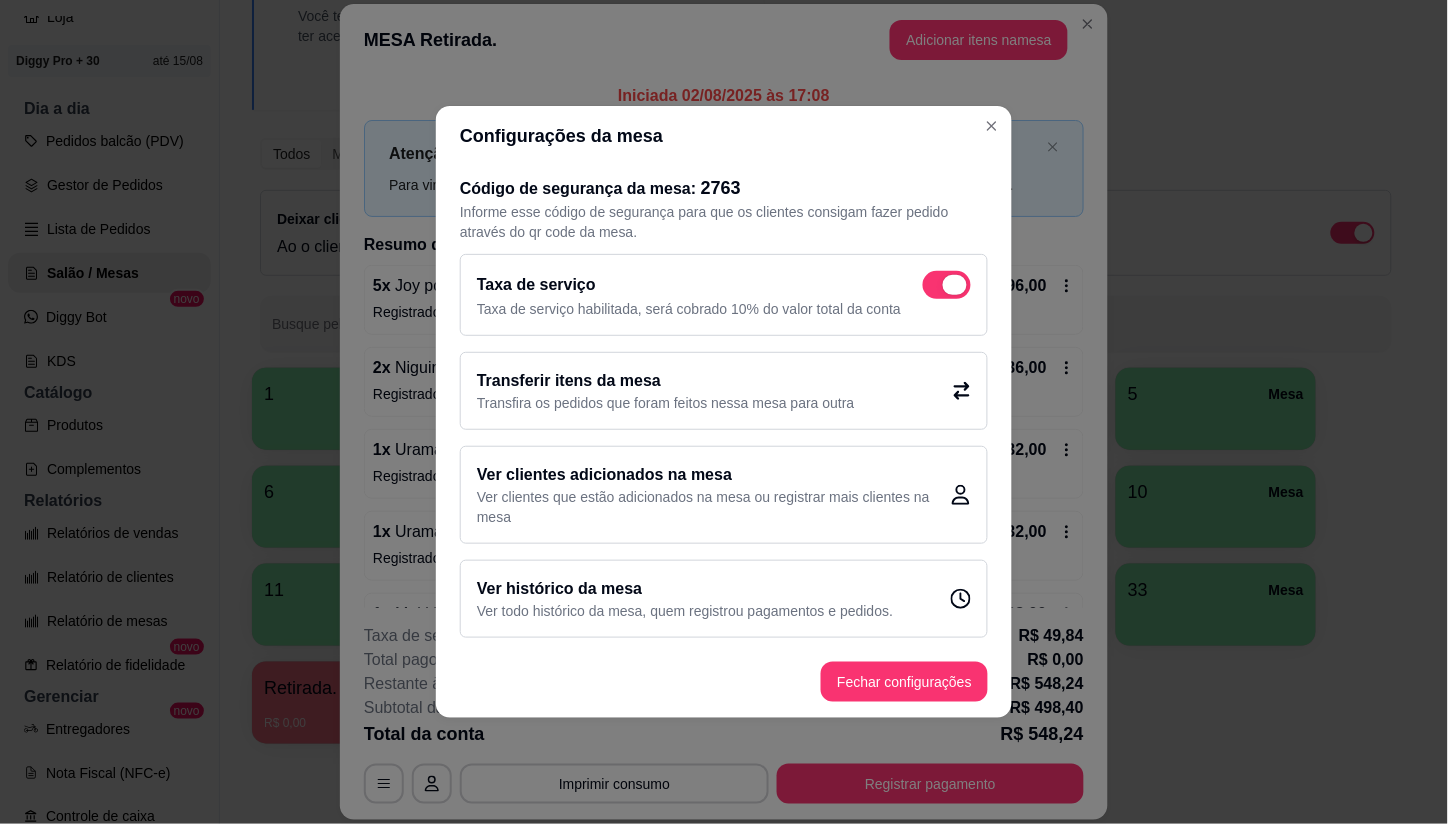 click at bounding box center (955, 285) 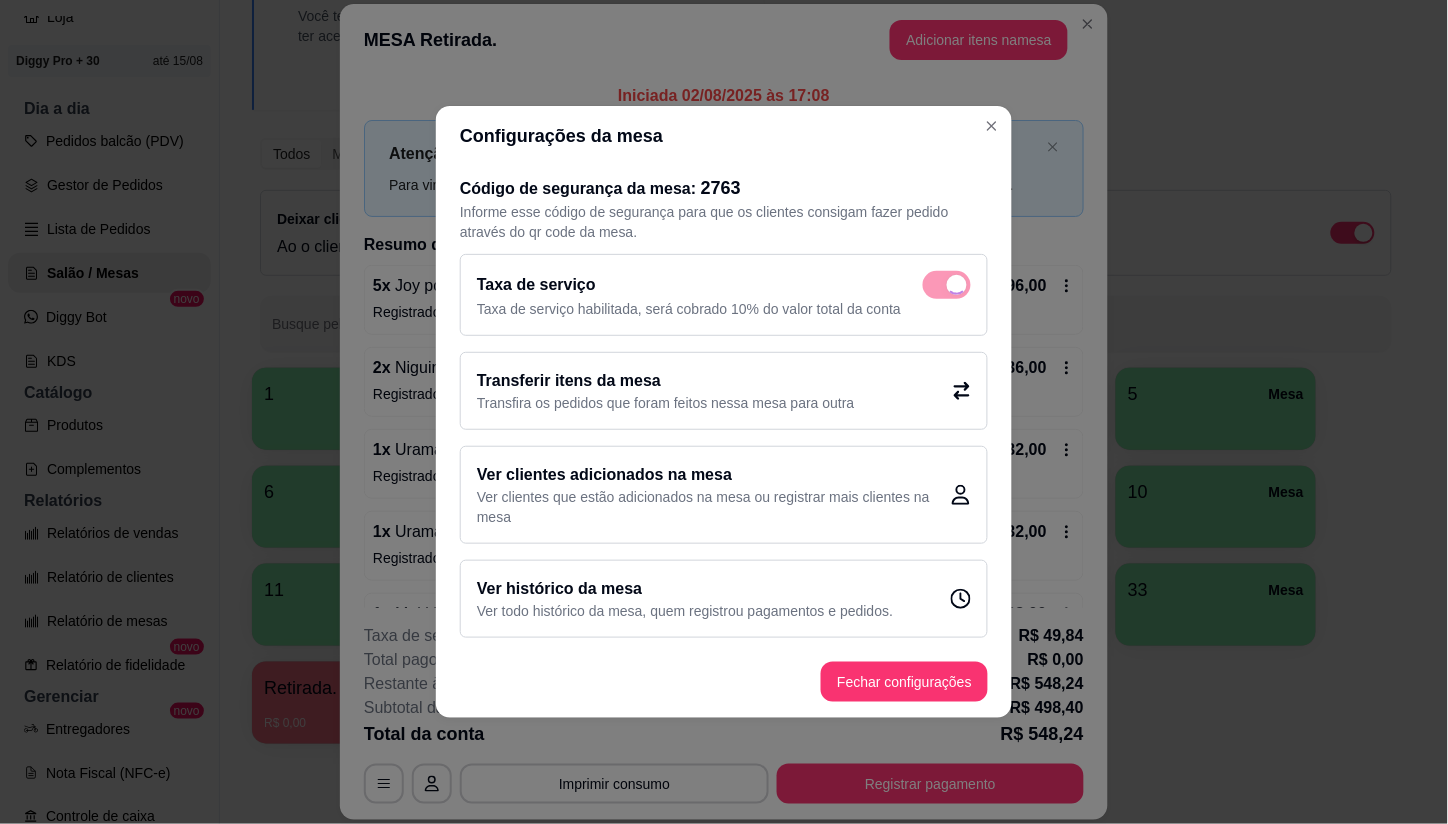 checkbox on "false" 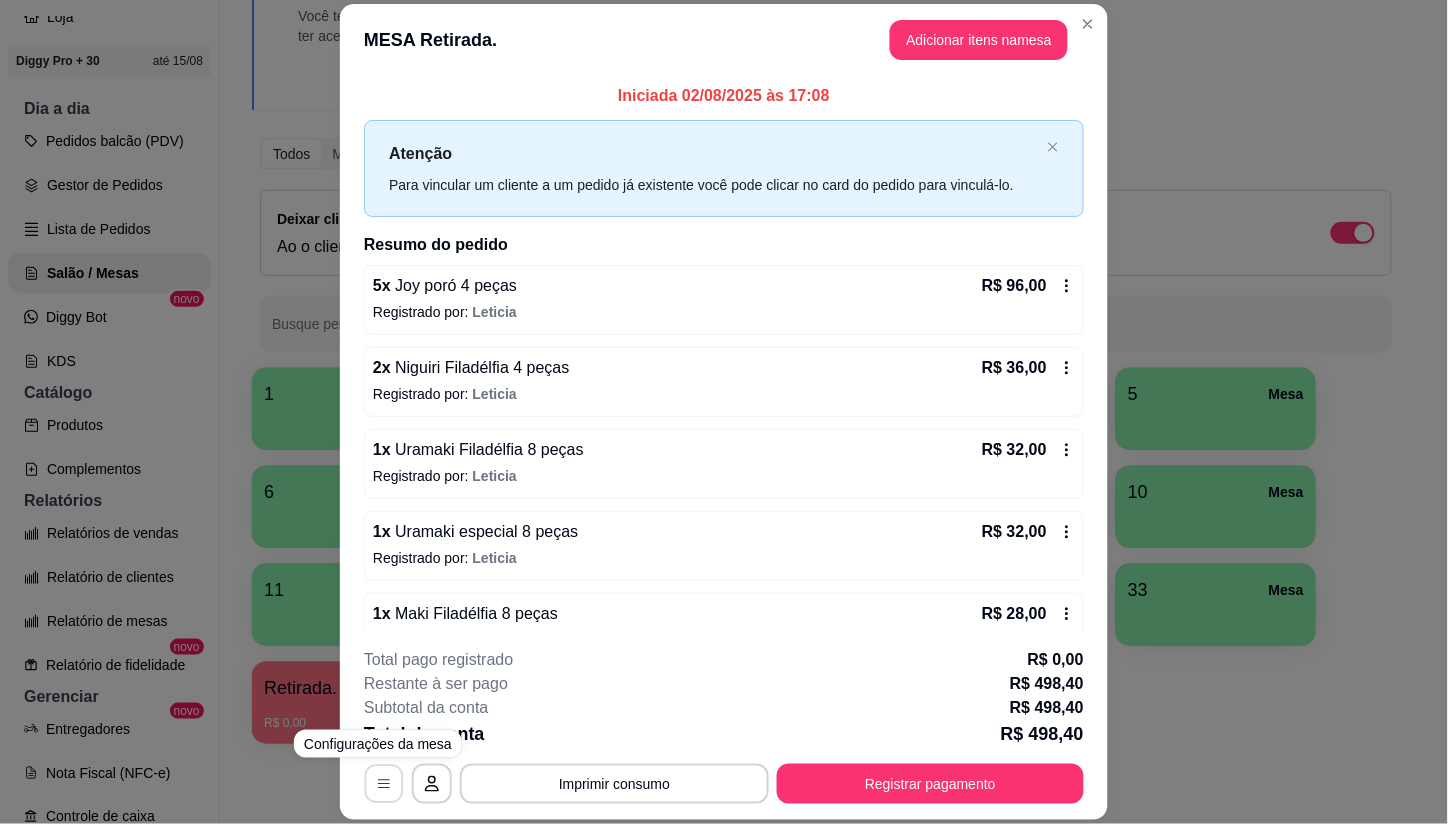 click 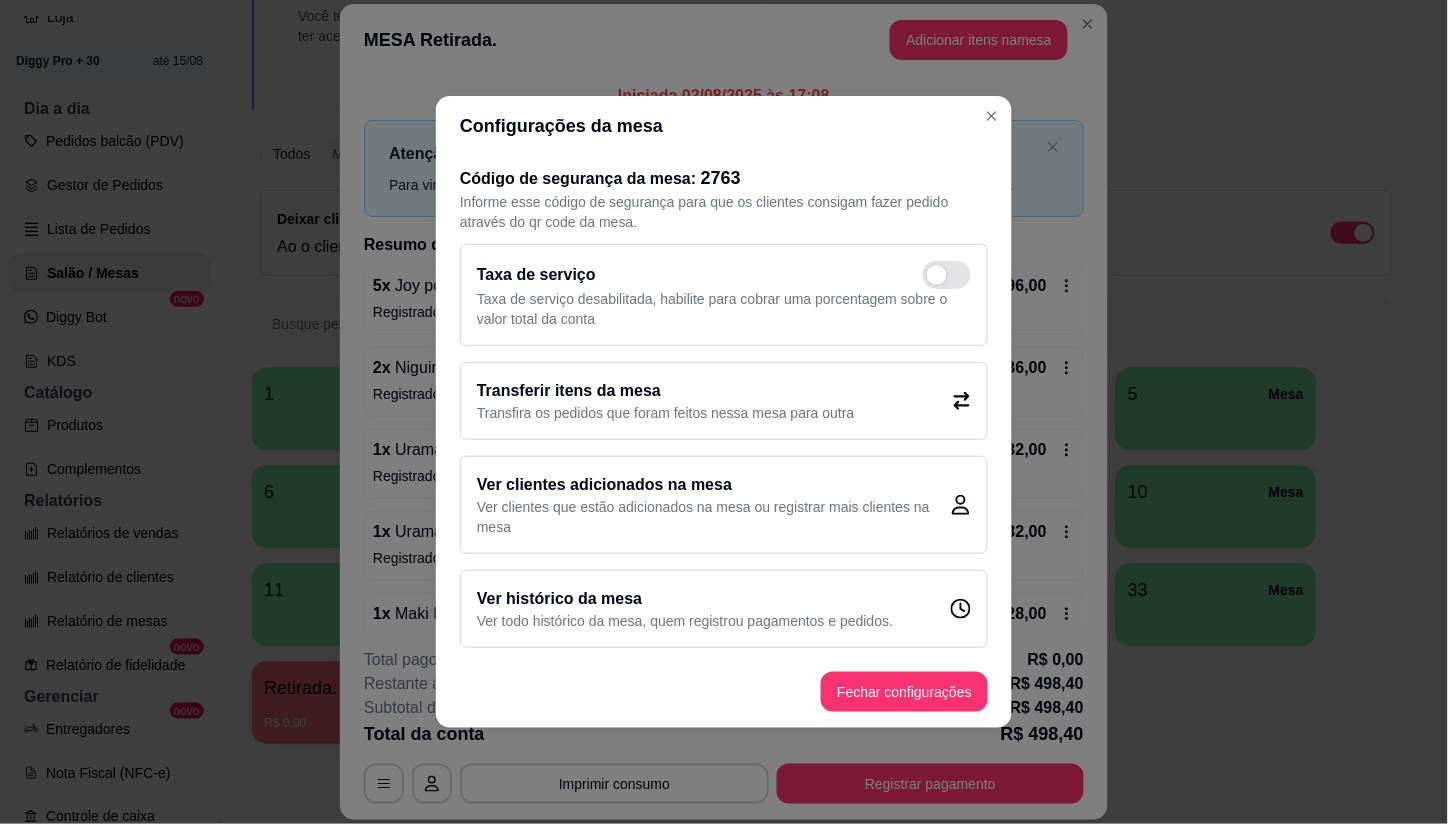 click 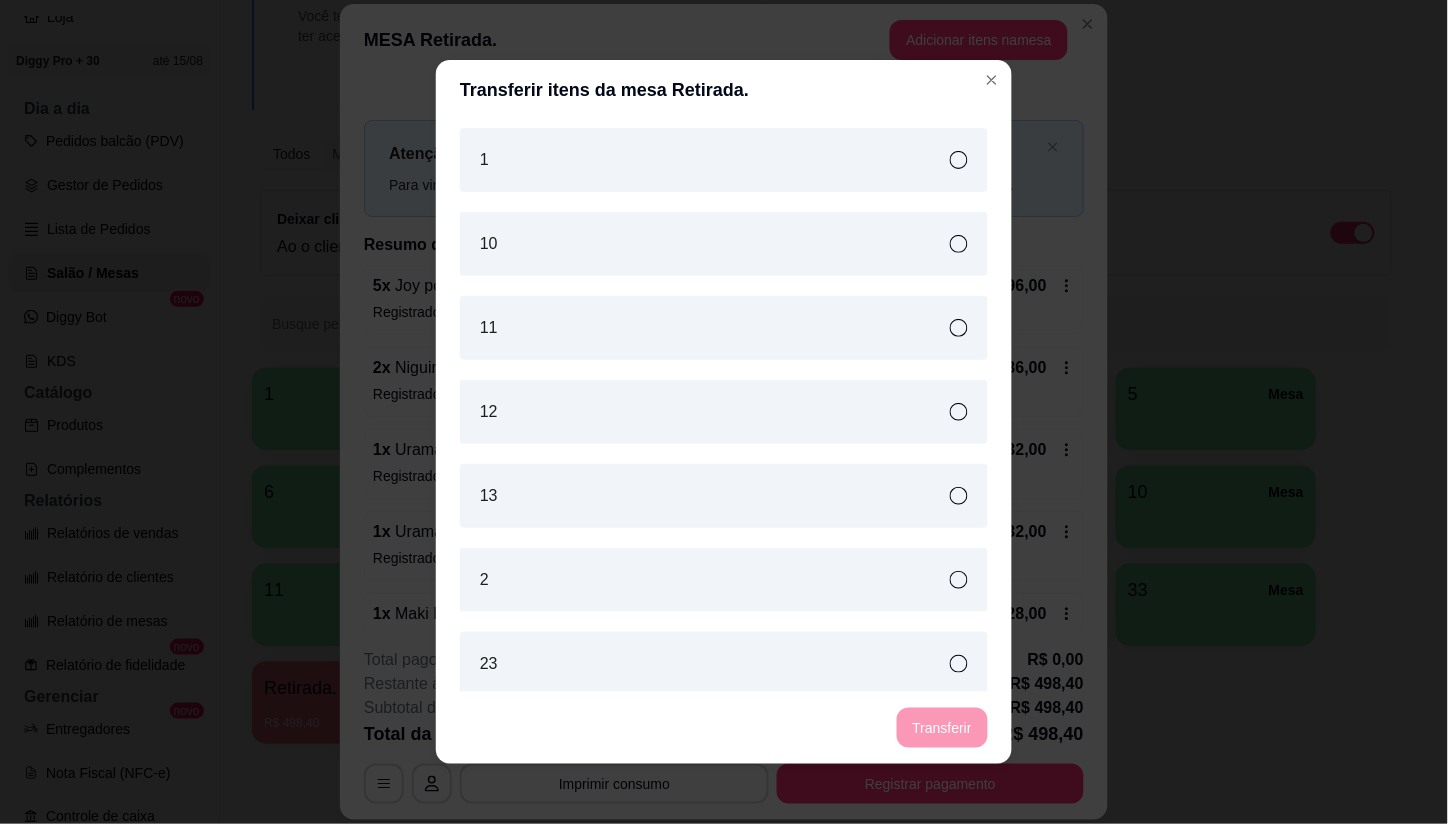 scroll, scrollTop: 4, scrollLeft: 0, axis: vertical 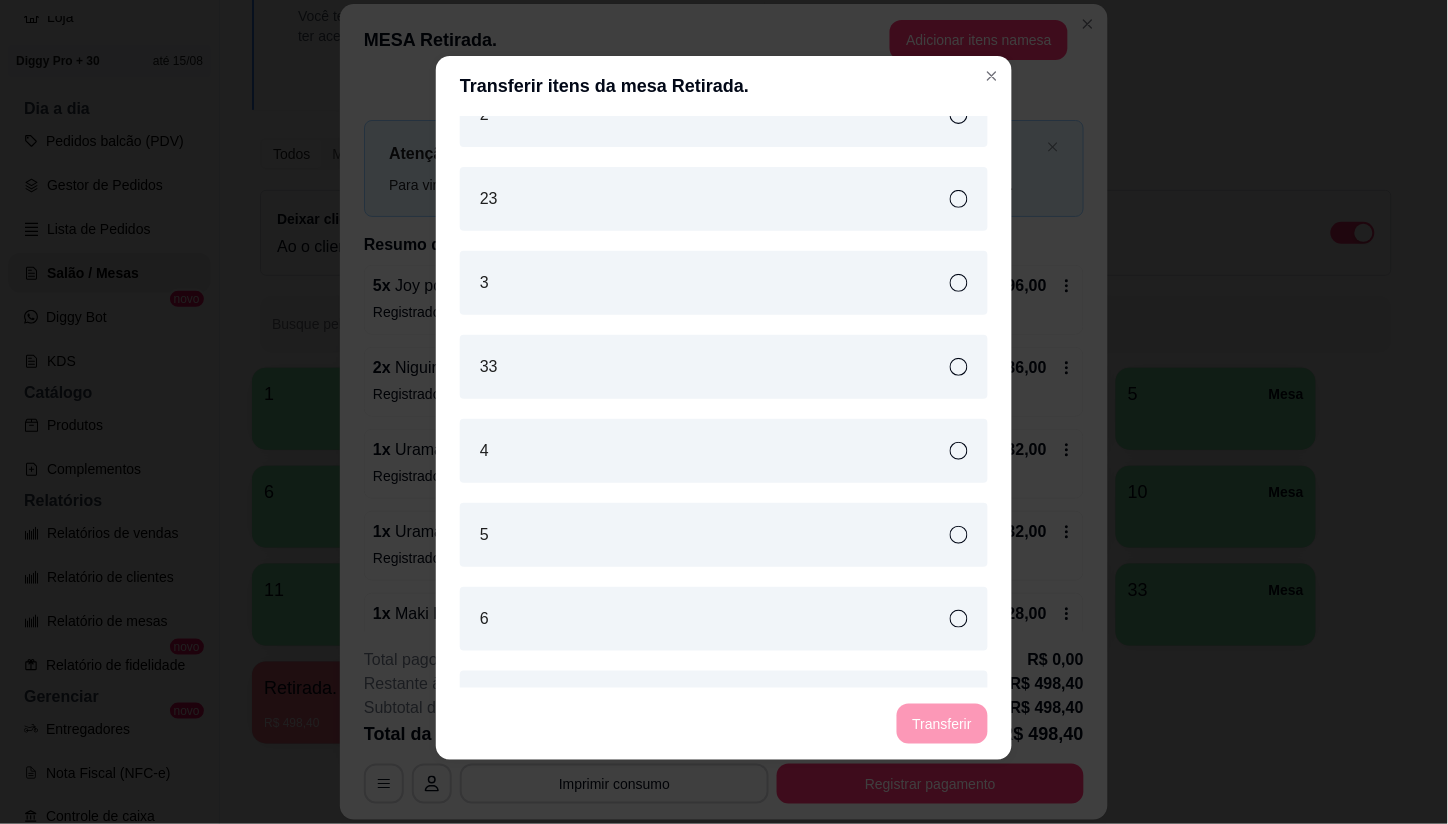 click 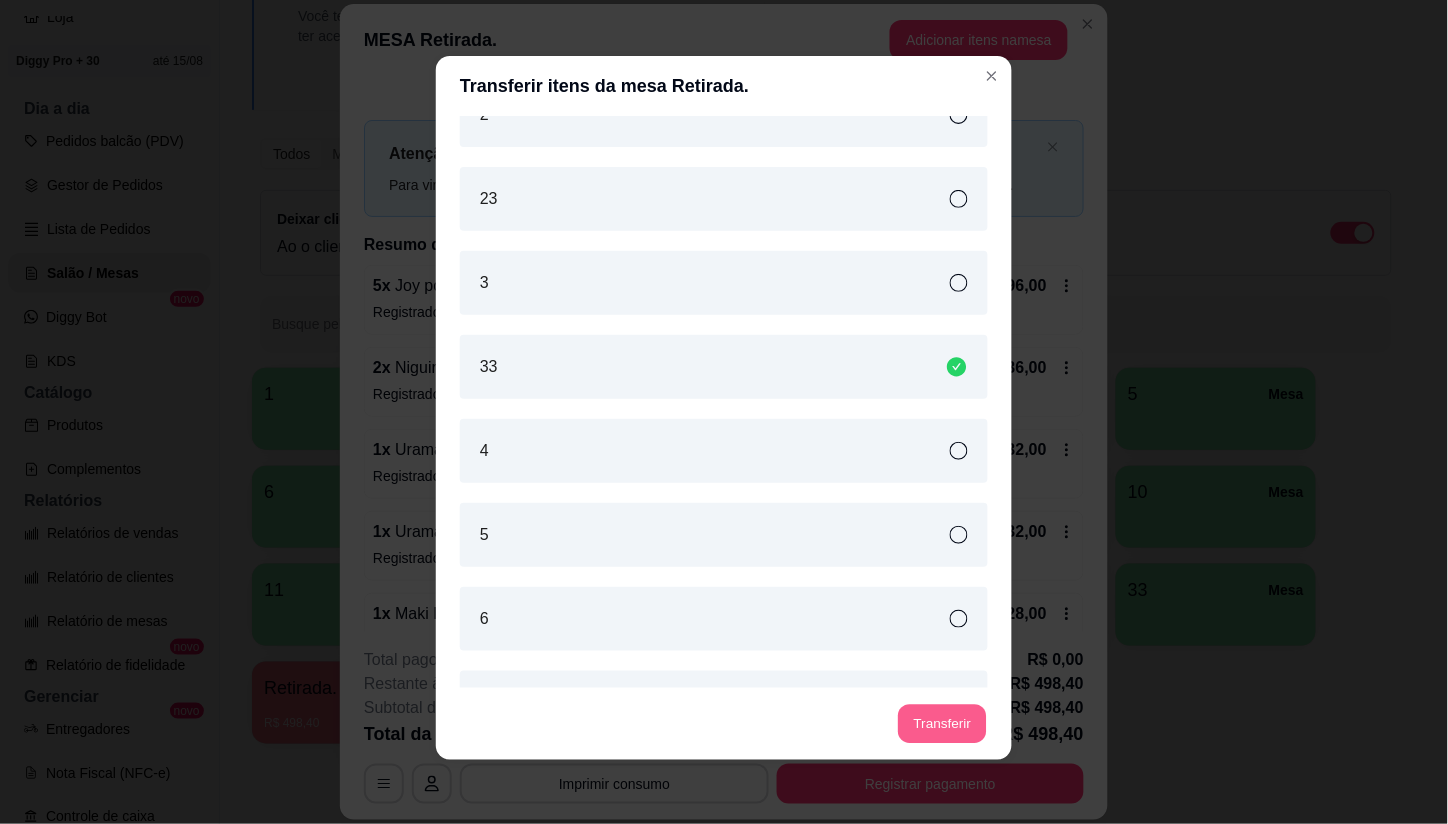 click on "Transferir" at bounding box center (942, 724) 